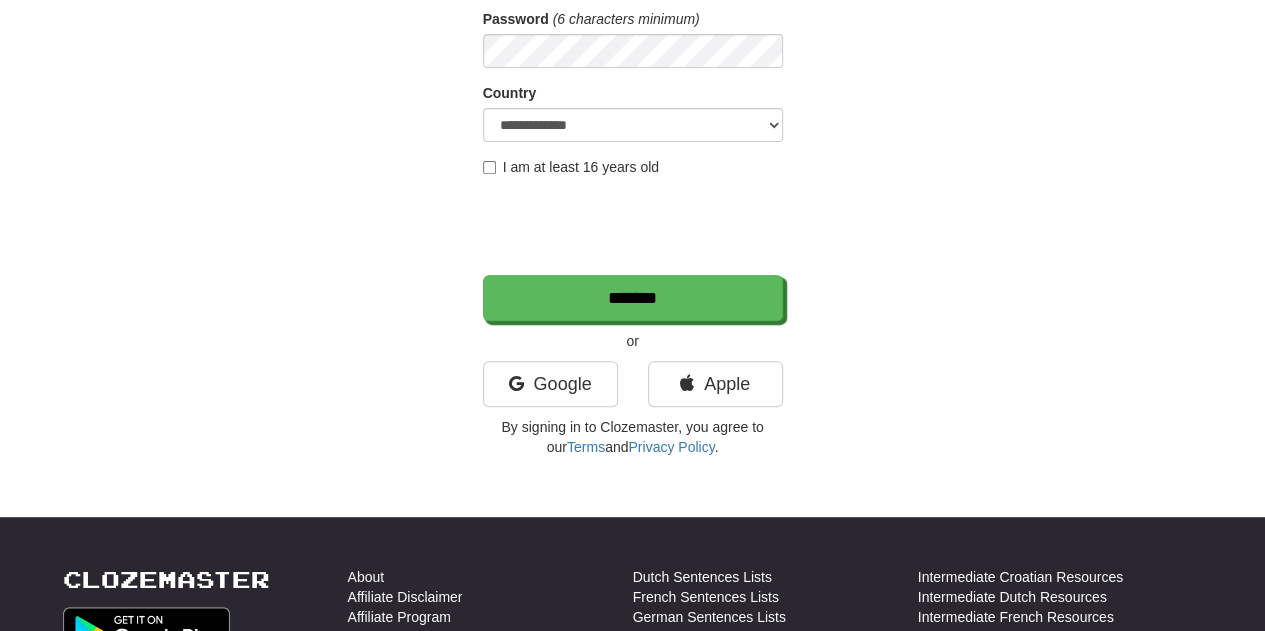 scroll, scrollTop: 310, scrollLeft: 0, axis: vertical 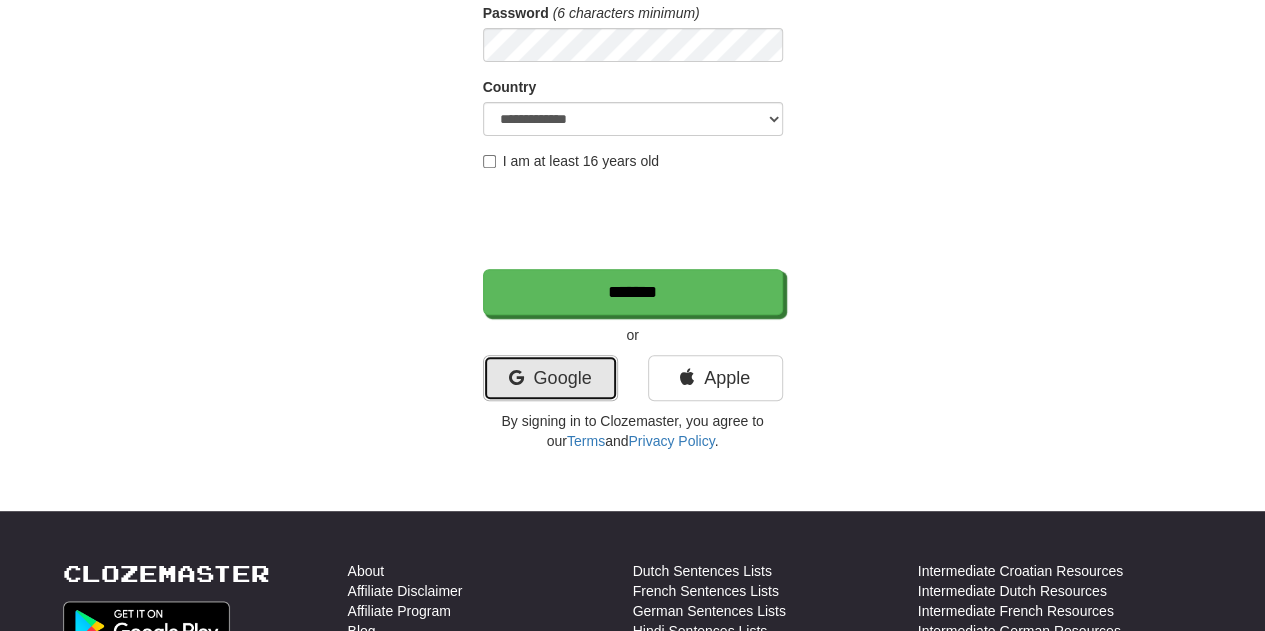 click on "Google" at bounding box center [550, 378] 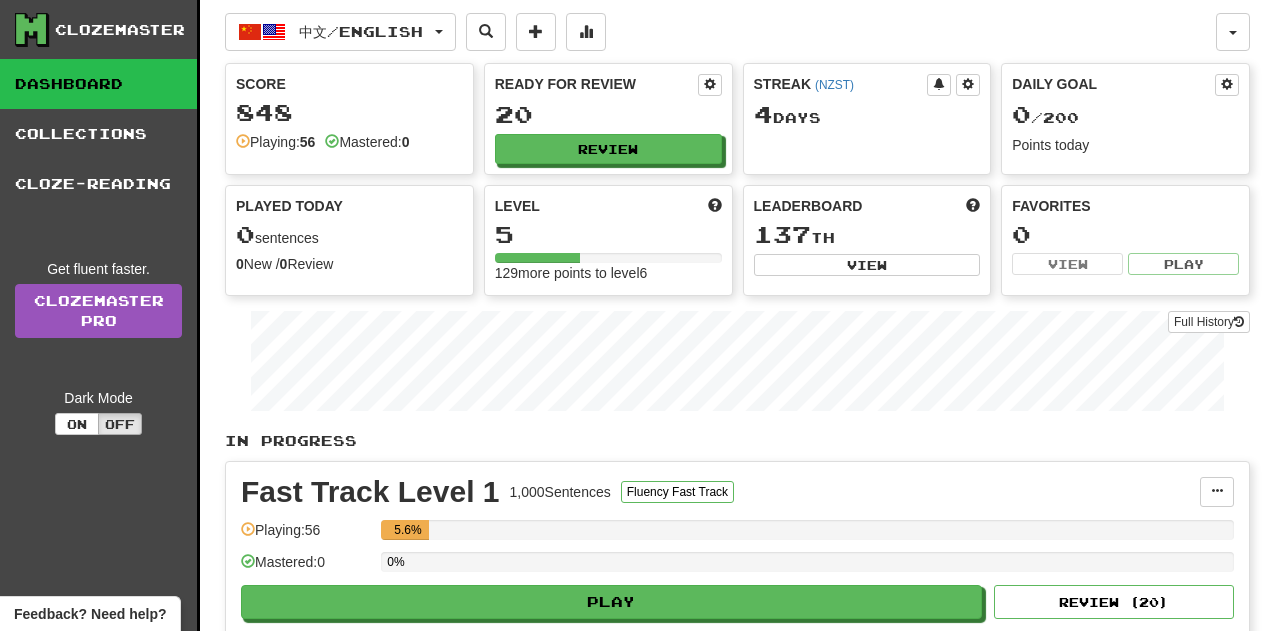 scroll, scrollTop: 0, scrollLeft: 0, axis: both 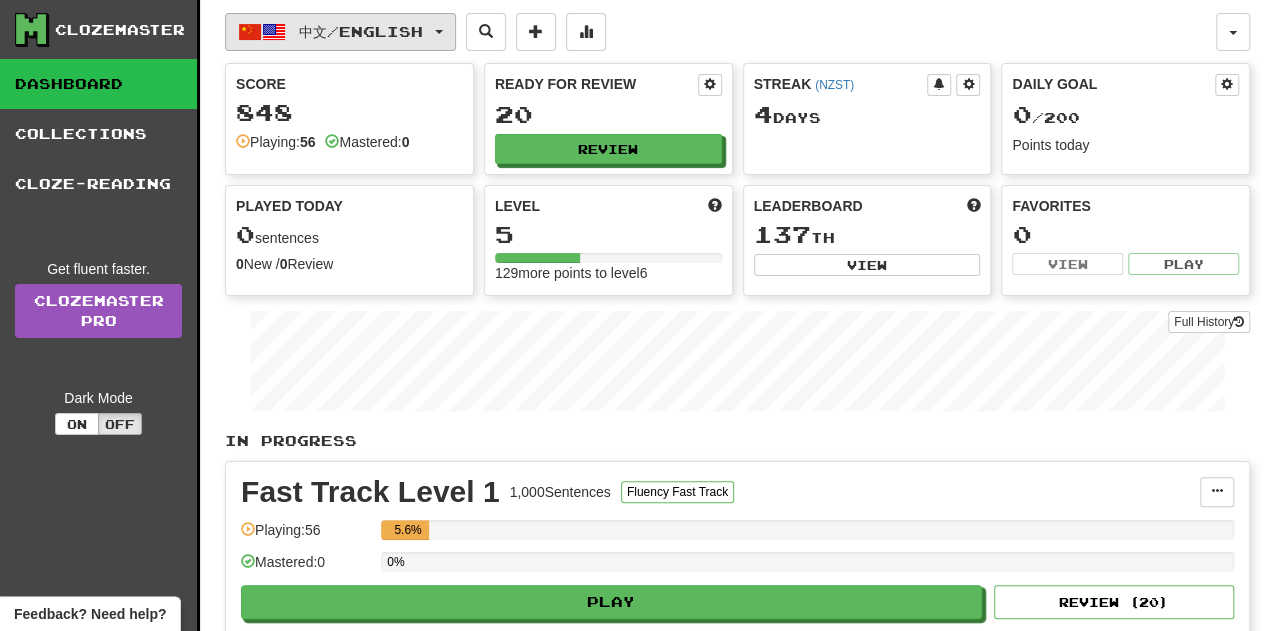 click on "中文  /  English" at bounding box center [361, 31] 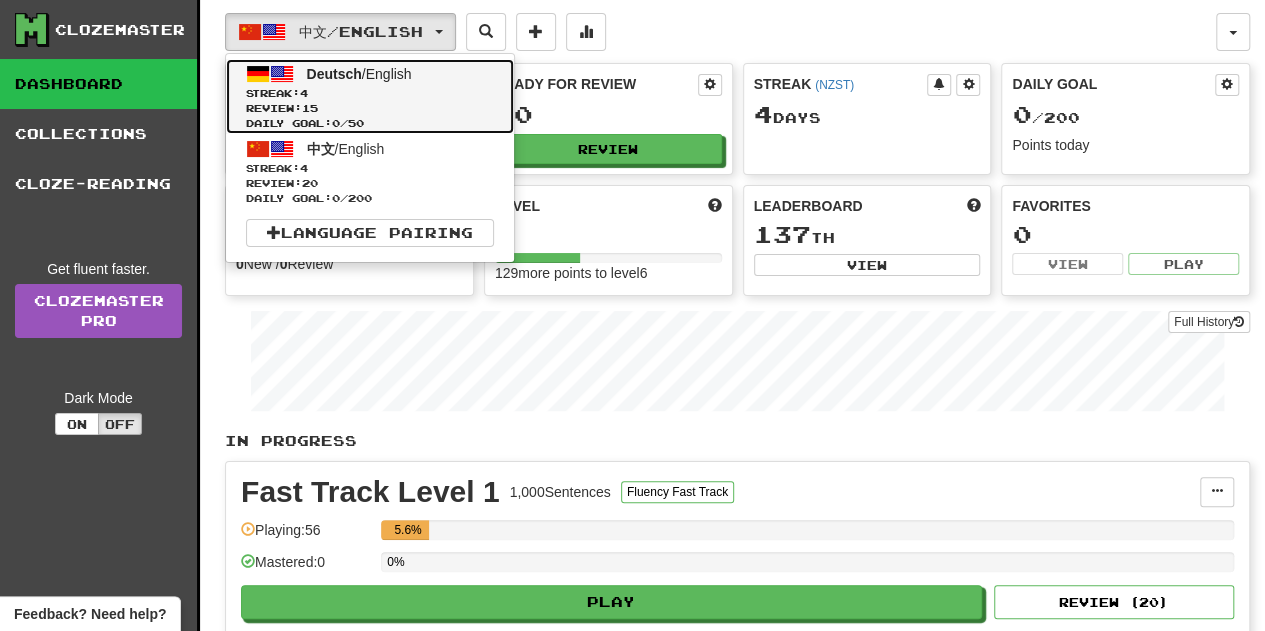 click on "Streak:  4" at bounding box center (370, 93) 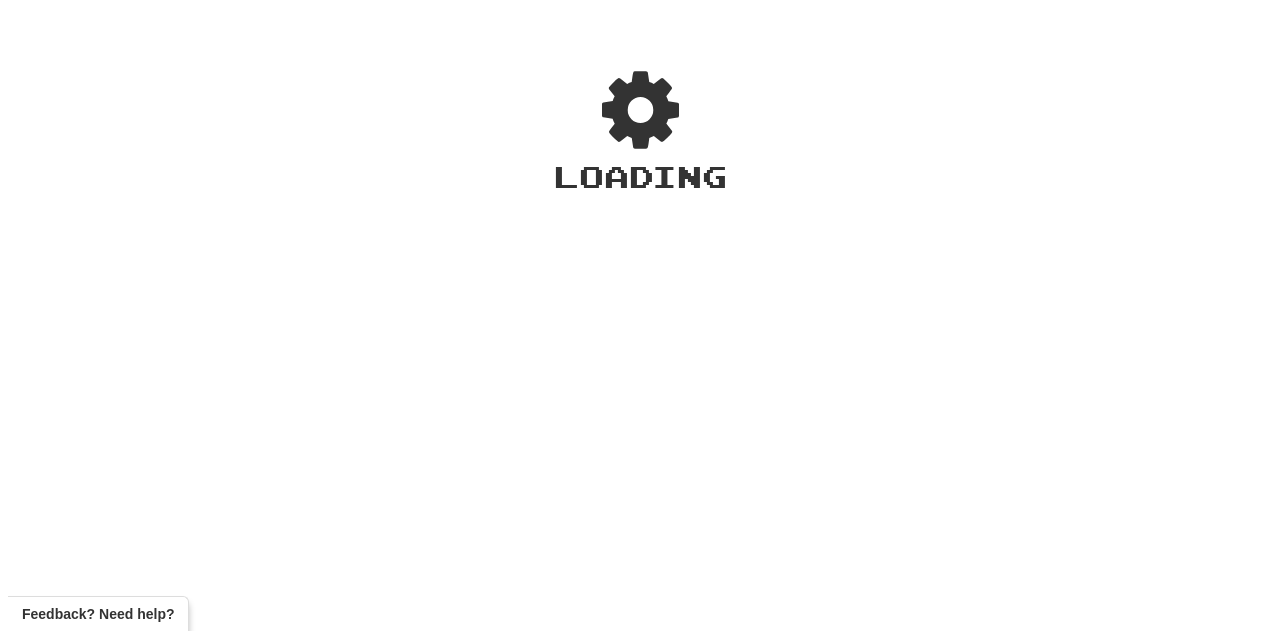 scroll, scrollTop: 0, scrollLeft: 0, axis: both 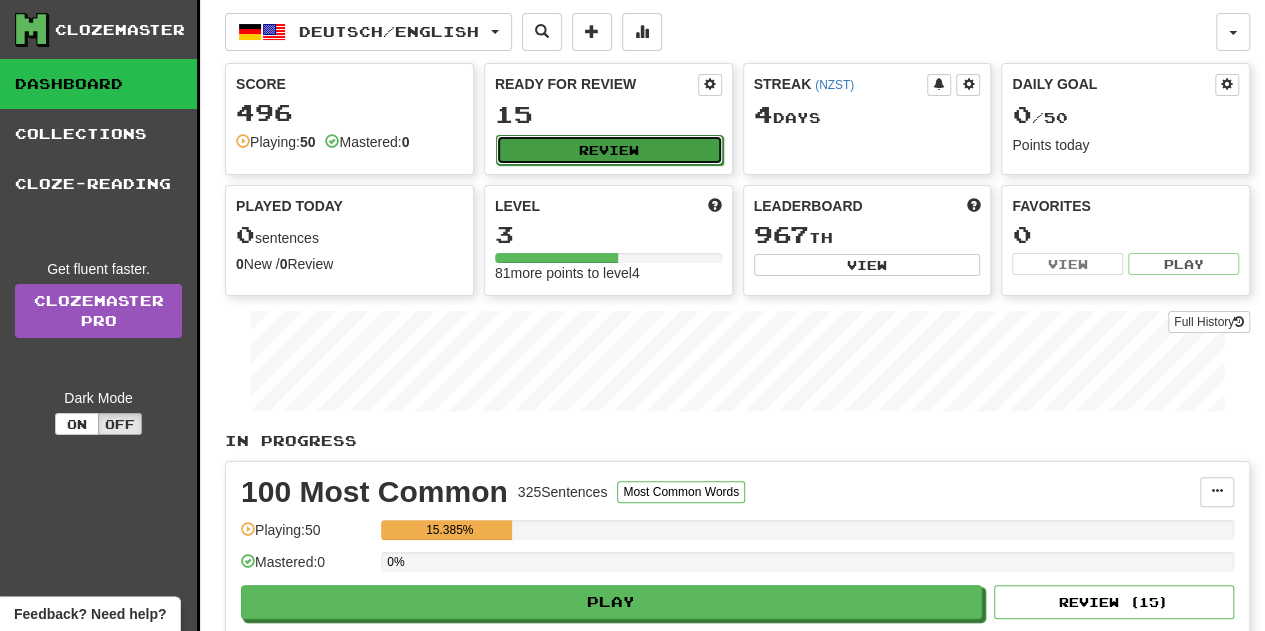 click on "Review" at bounding box center (609, 150) 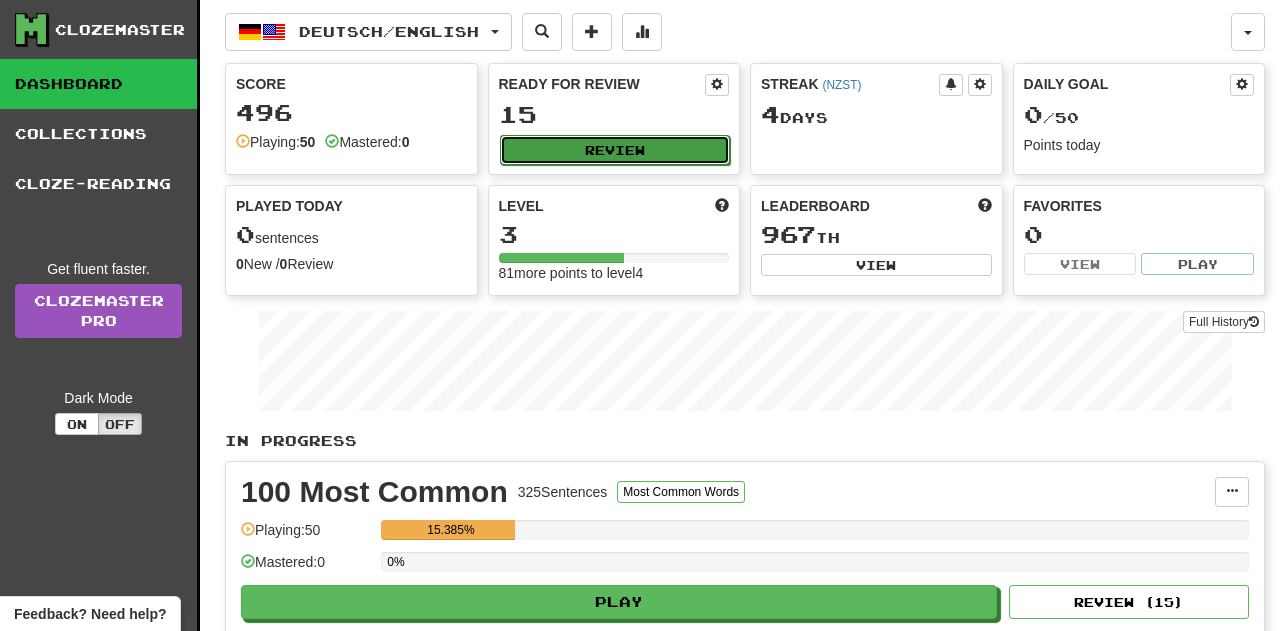select on "**" 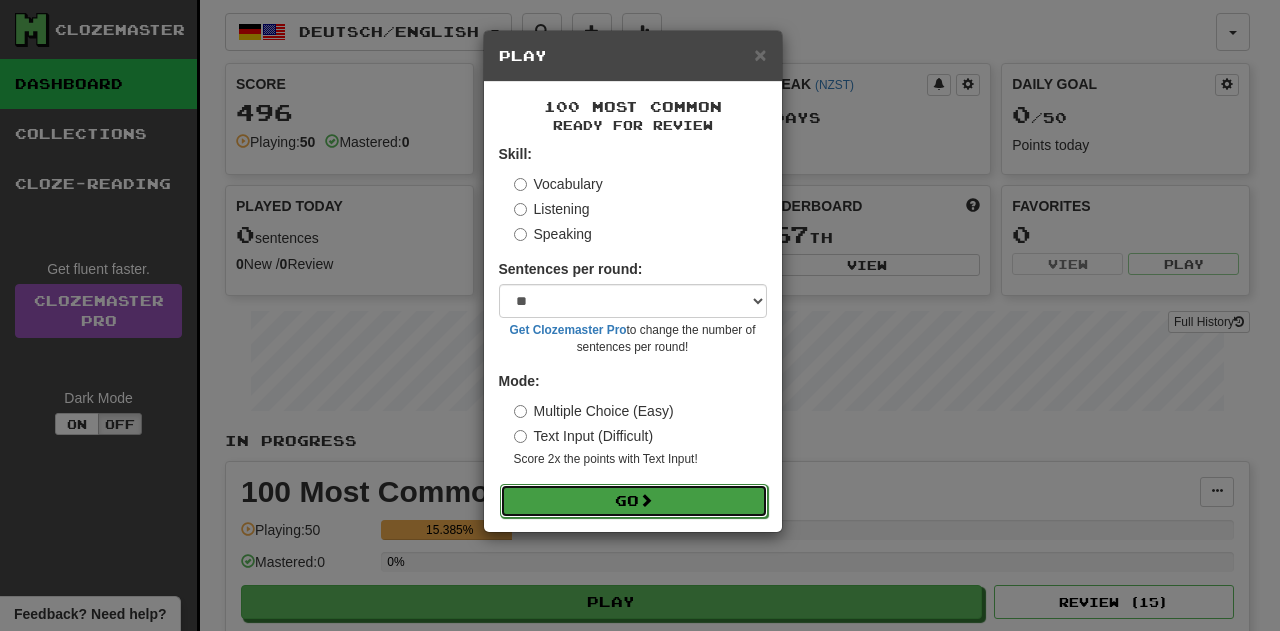 click on "Go" at bounding box center (634, 501) 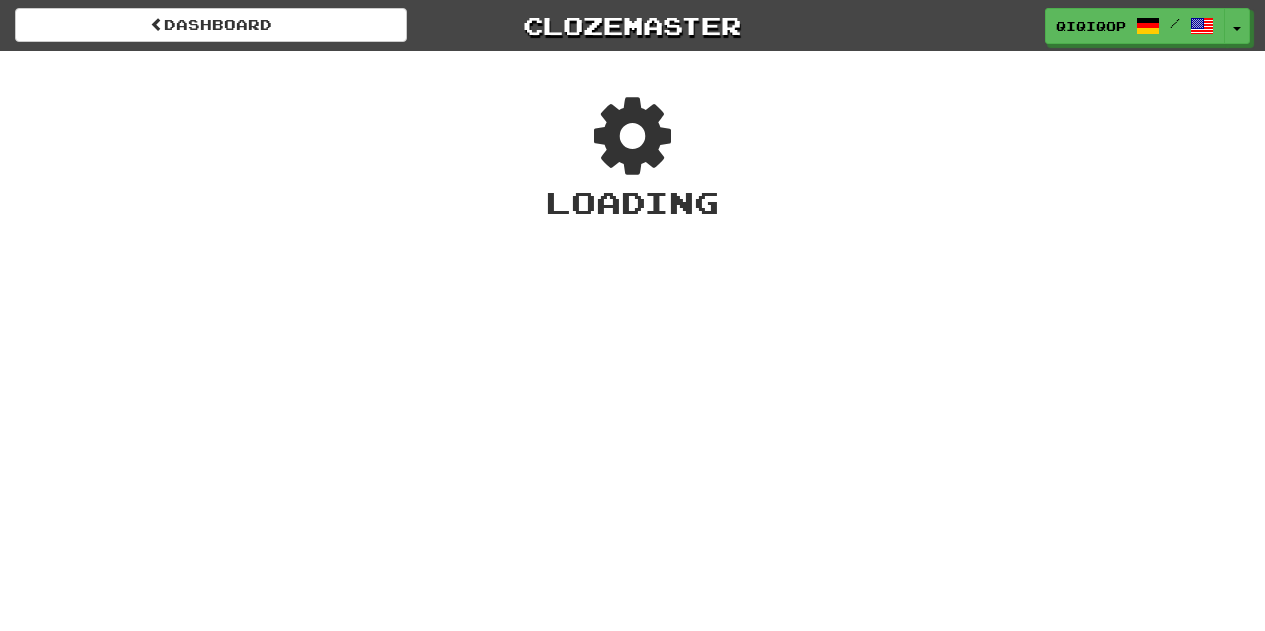 scroll, scrollTop: 0, scrollLeft: 0, axis: both 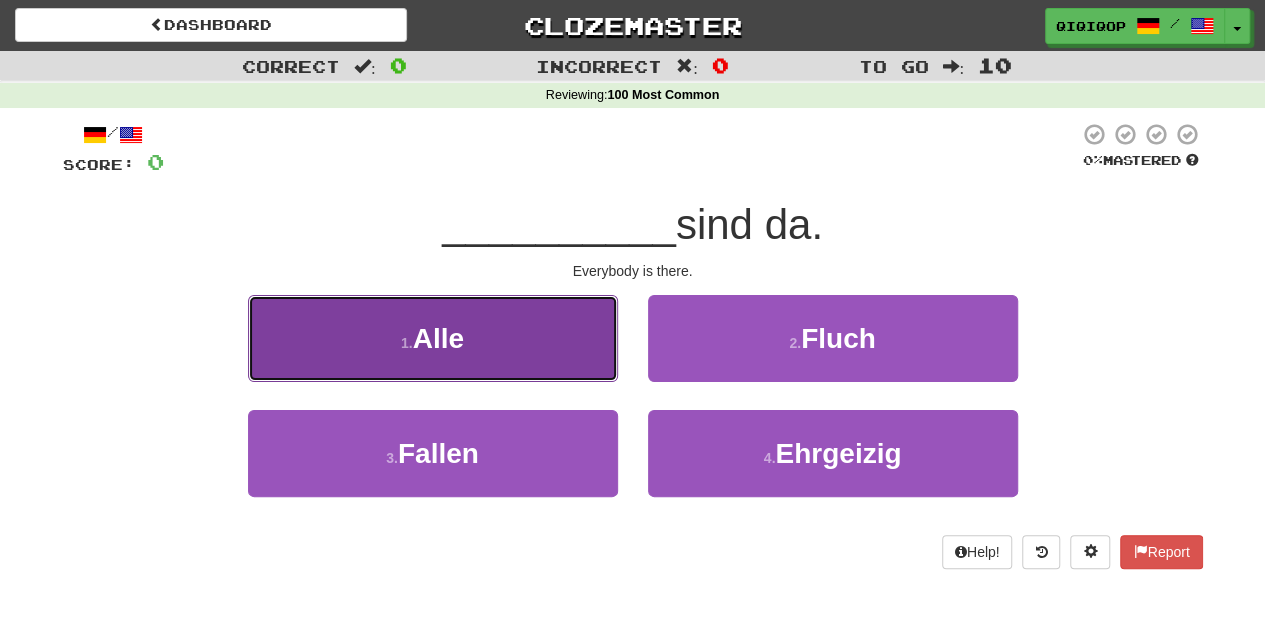 click on "1 .  Alle" at bounding box center (433, 338) 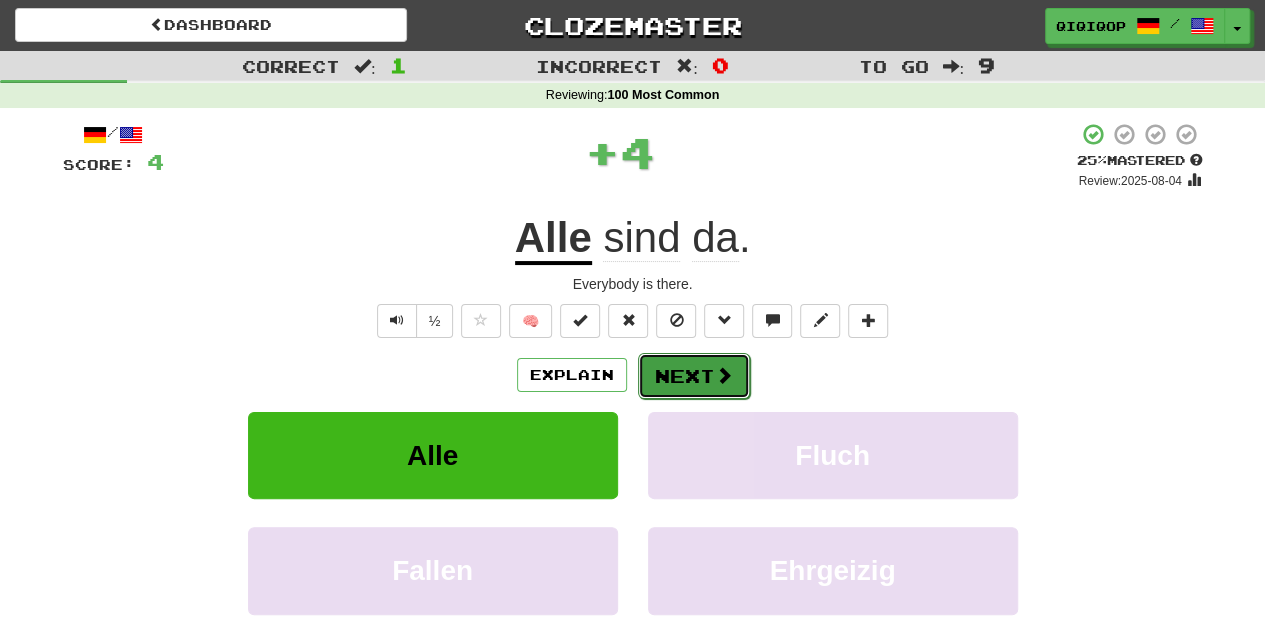click on "Next" at bounding box center [694, 376] 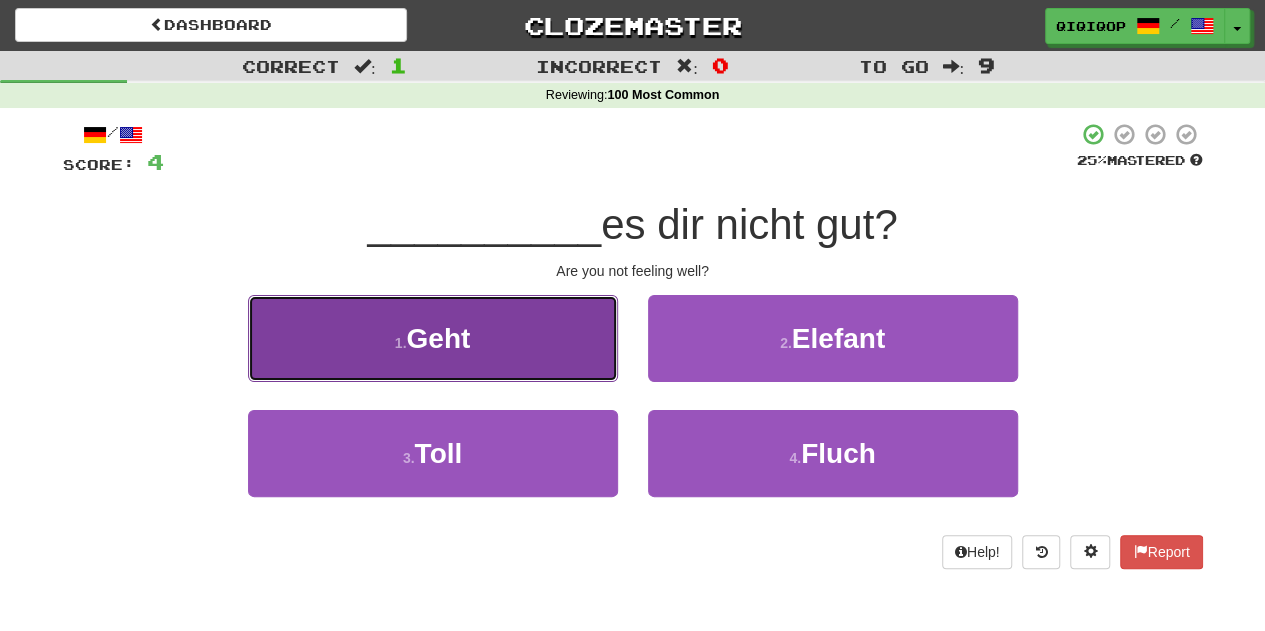 click on "1 .  Geht" at bounding box center (433, 338) 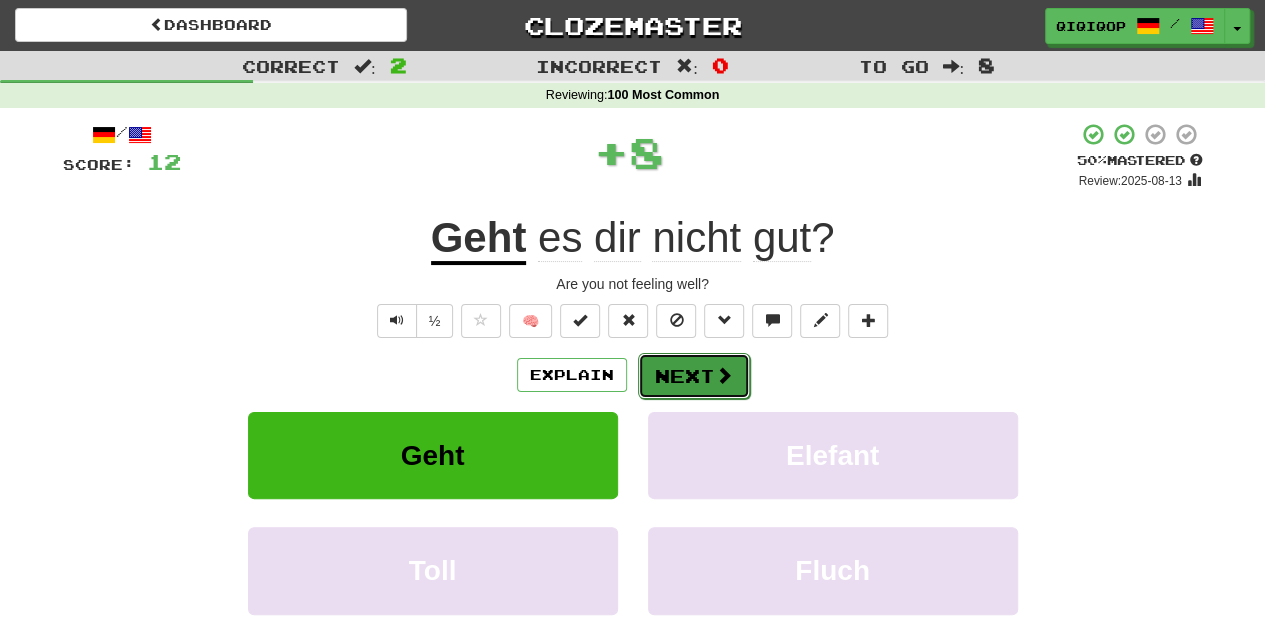 click on "Next" at bounding box center [694, 376] 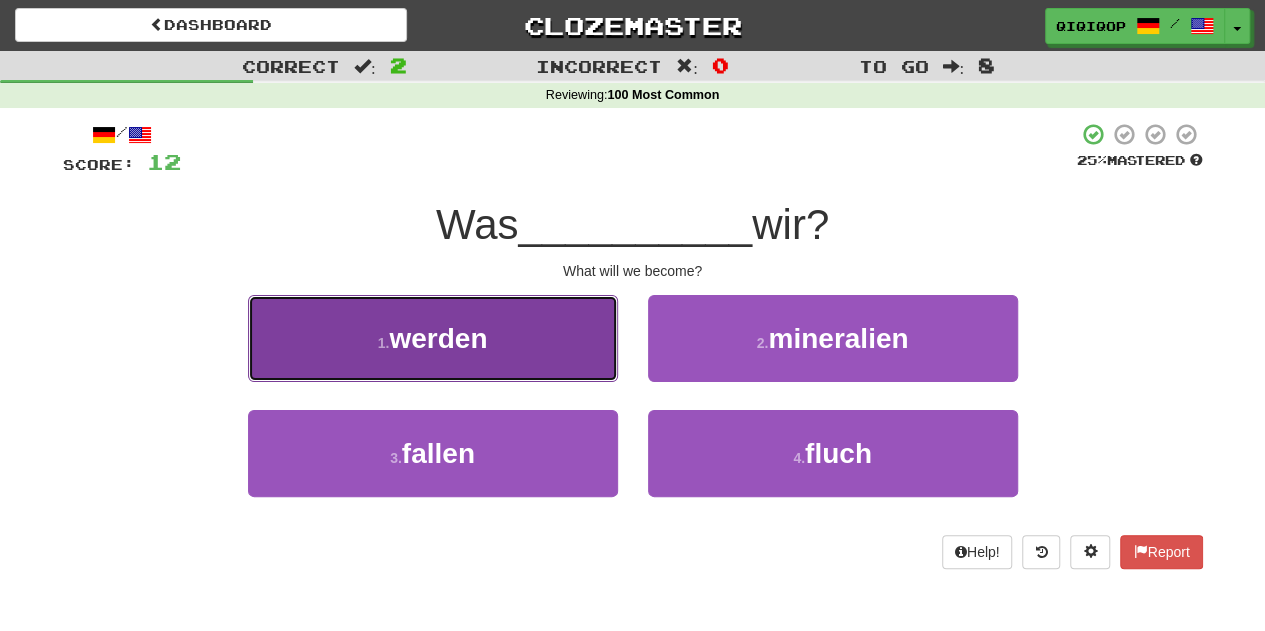 click on "1 .  werden" at bounding box center (433, 338) 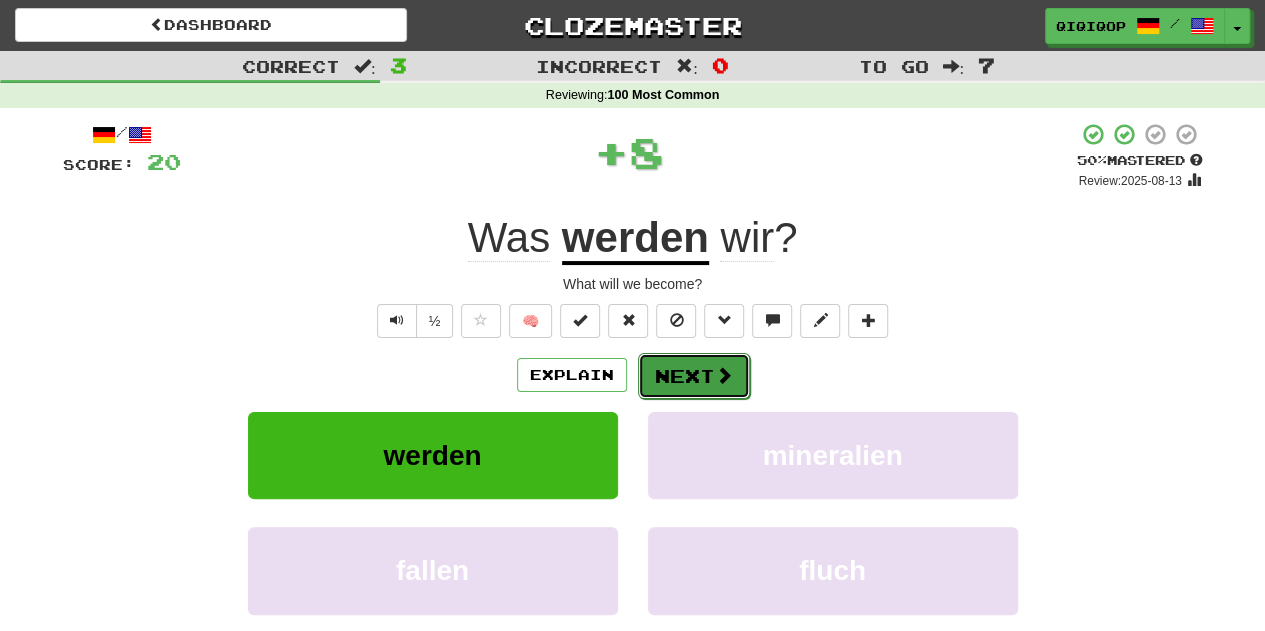 click on "Next" at bounding box center [694, 376] 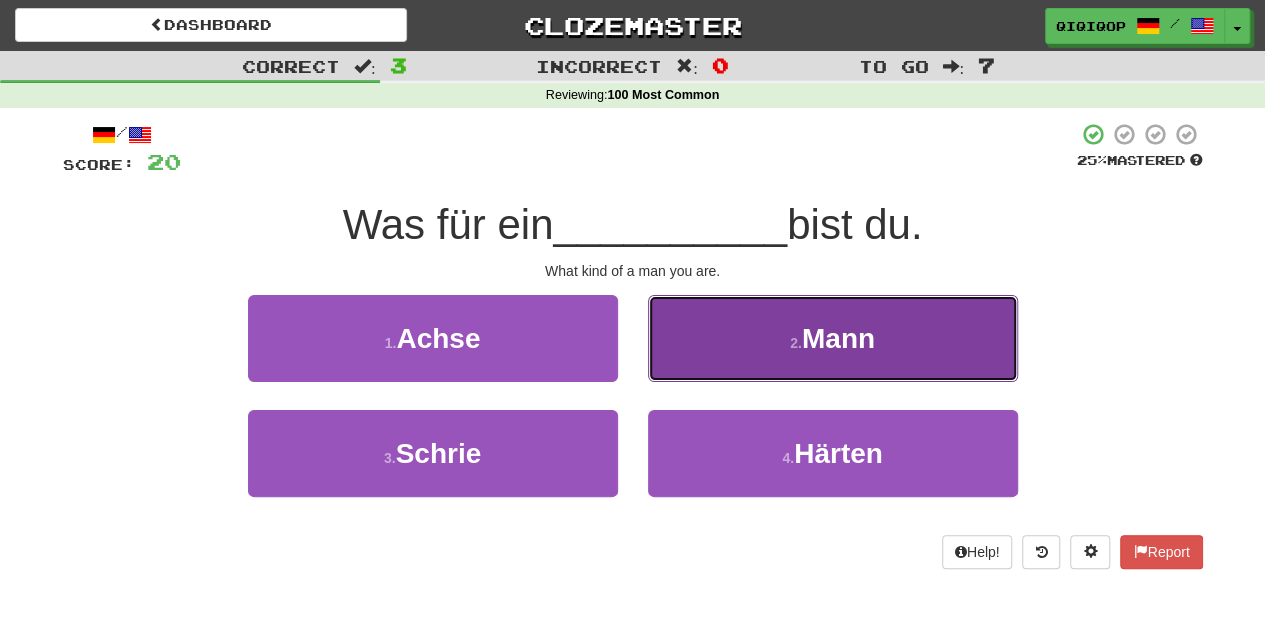 click on "2 .  Mann" at bounding box center [833, 338] 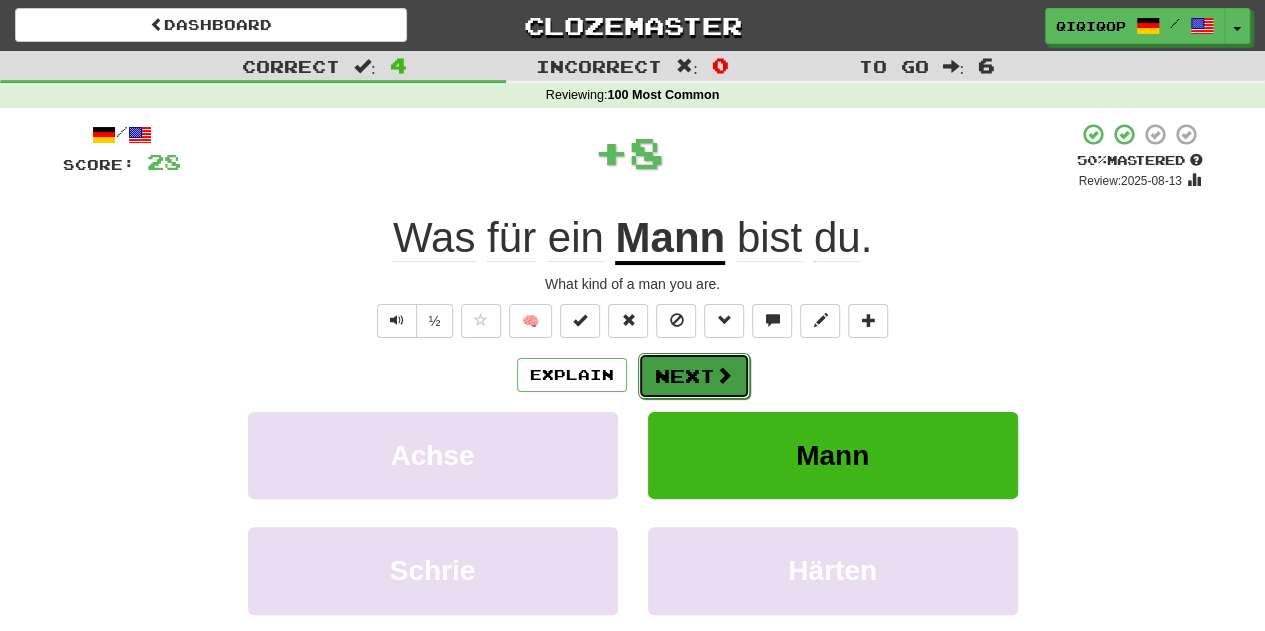 click on "Next" at bounding box center (694, 376) 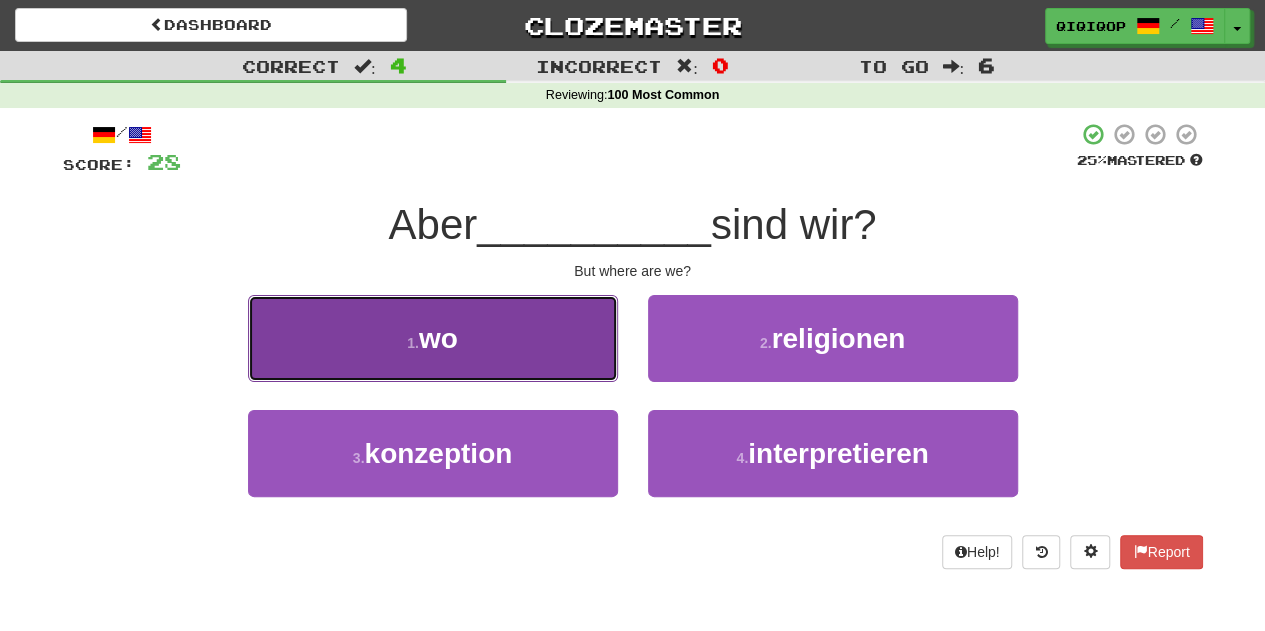 click on "1 .  wo" at bounding box center [433, 338] 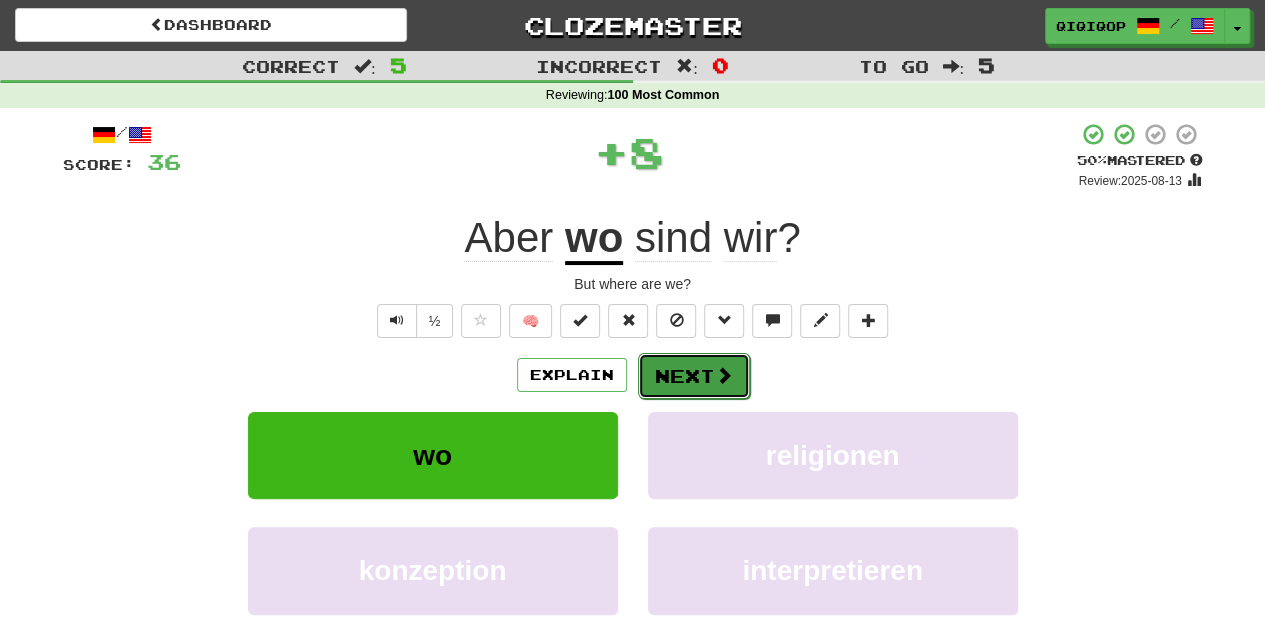 click on "Next" at bounding box center (694, 376) 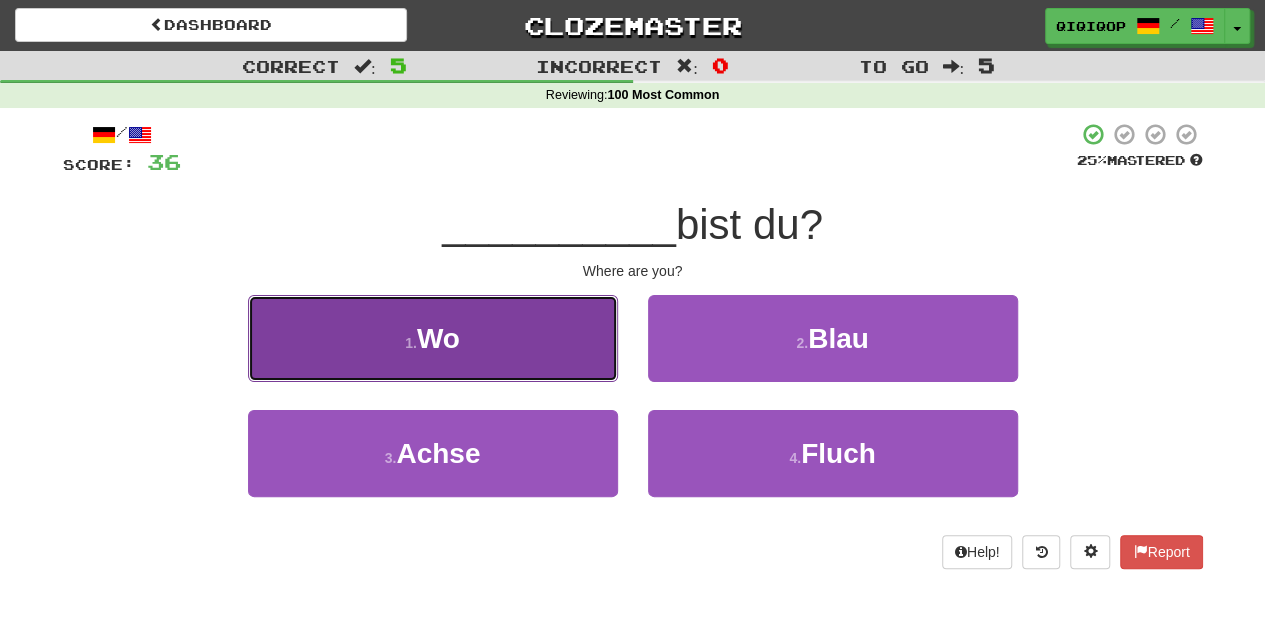 click on "1 .  Wo" at bounding box center (433, 338) 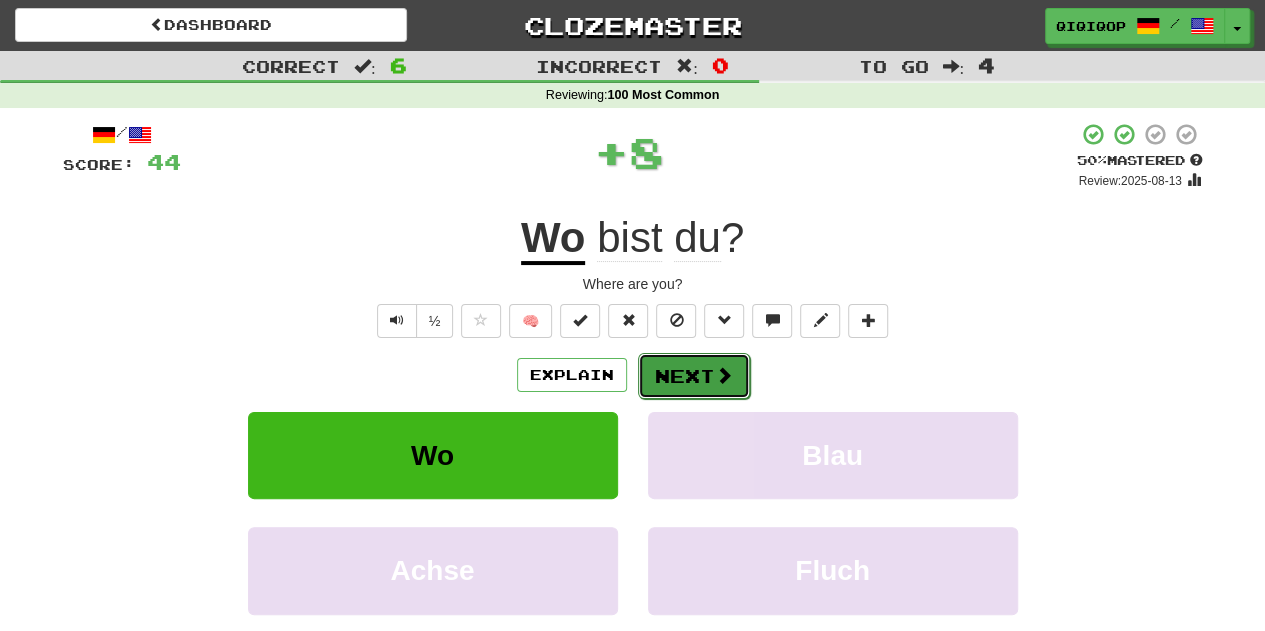 click on "Next" at bounding box center [694, 376] 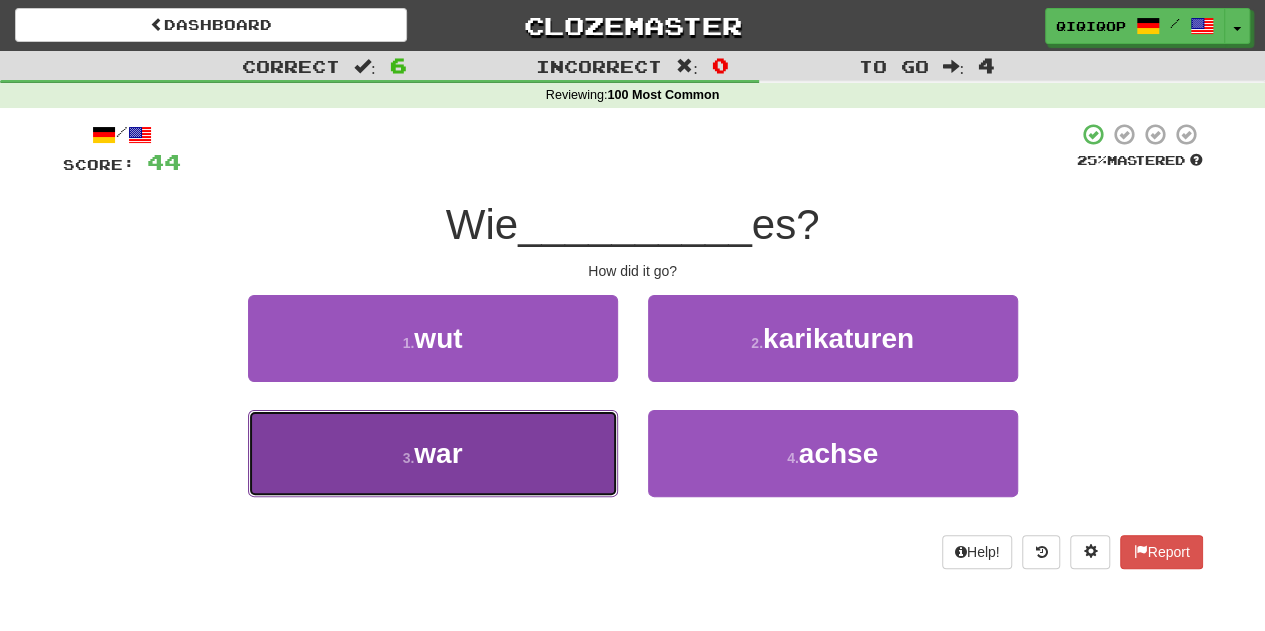 click on "3 .  war" at bounding box center [433, 453] 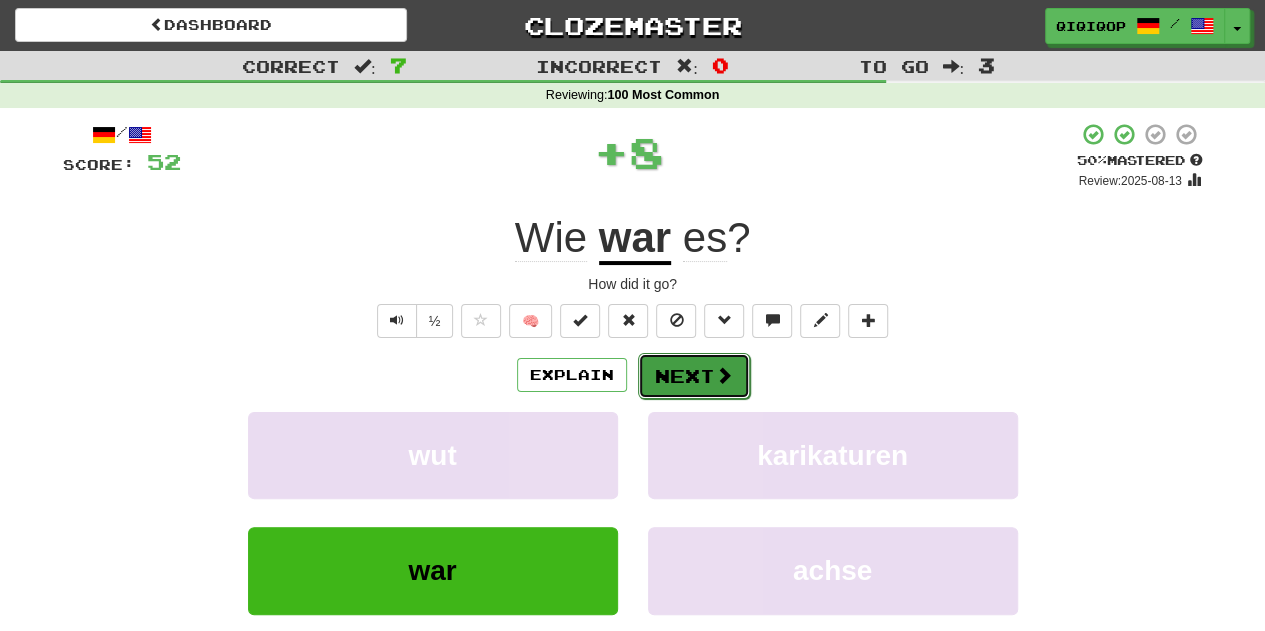 click on "Next" at bounding box center (694, 376) 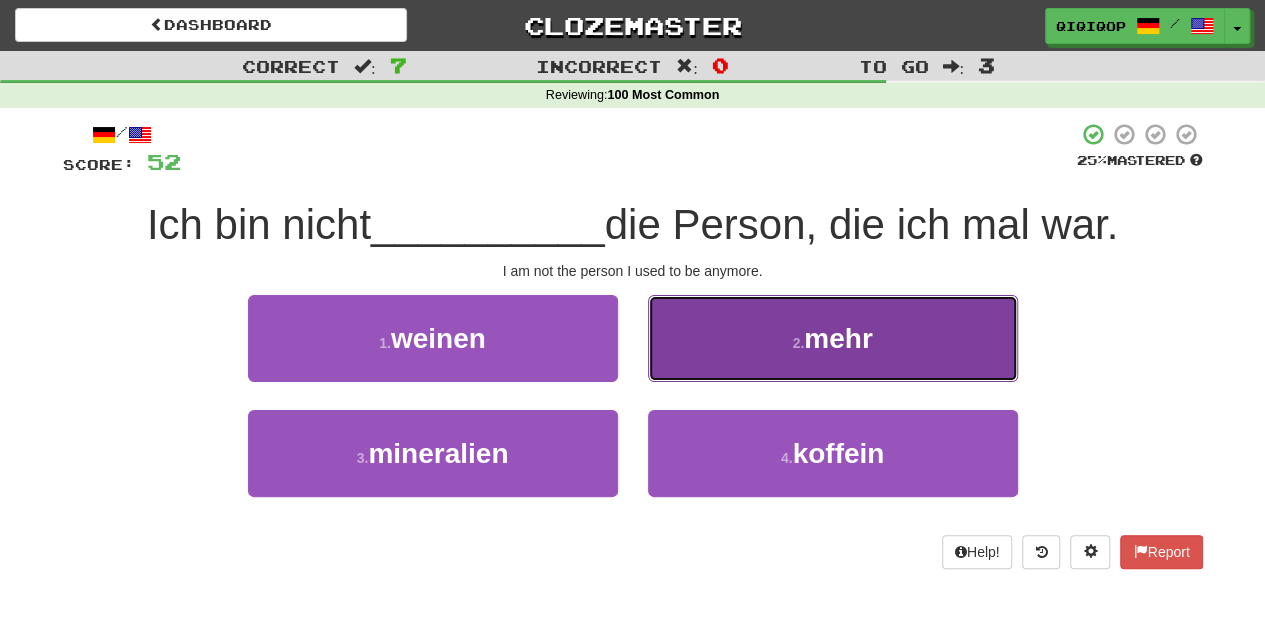 click on "2 .  mehr" at bounding box center (833, 338) 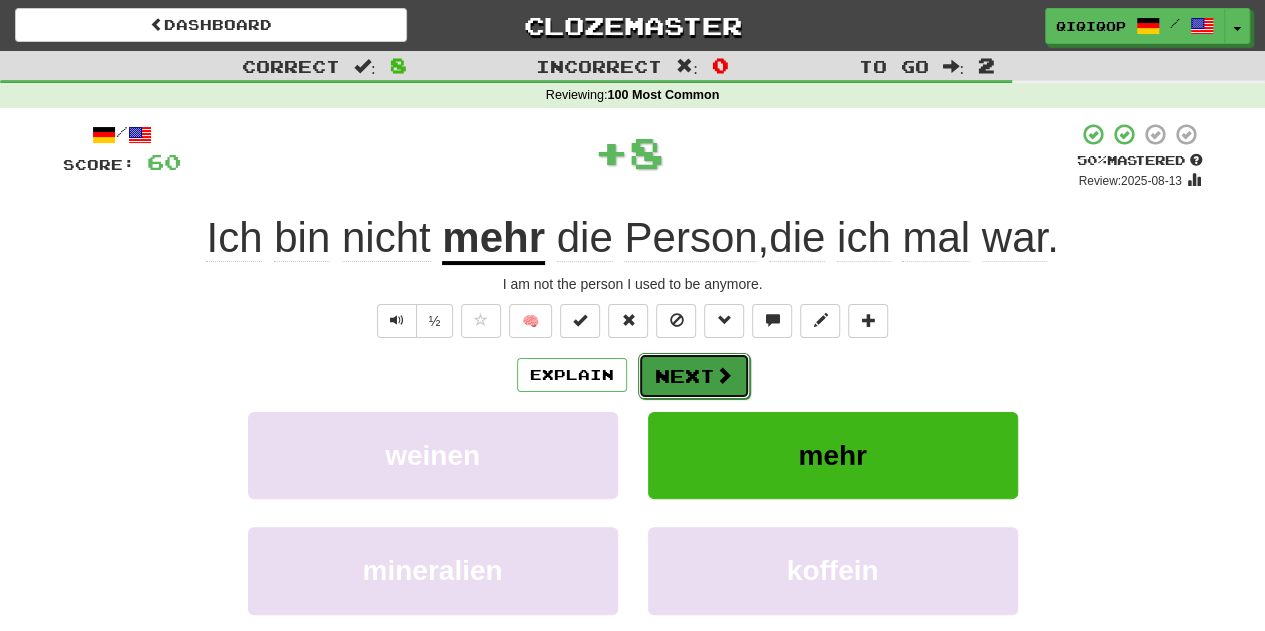 click on "Next" at bounding box center (694, 376) 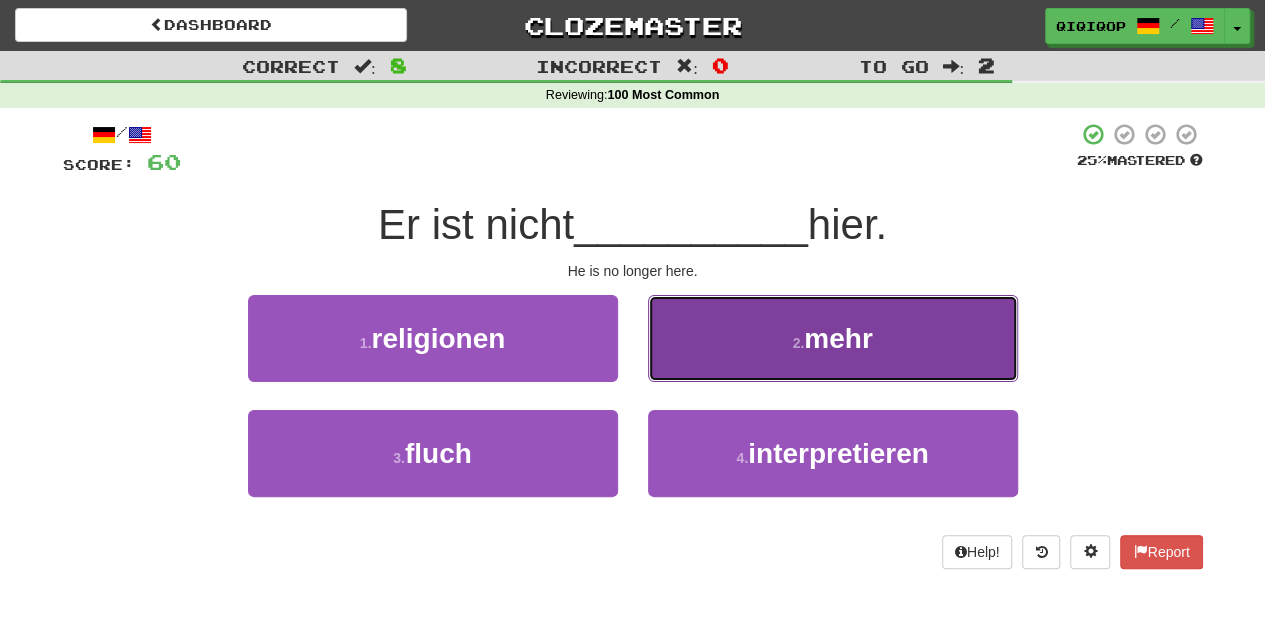 click on "2 .  mehr" at bounding box center [833, 338] 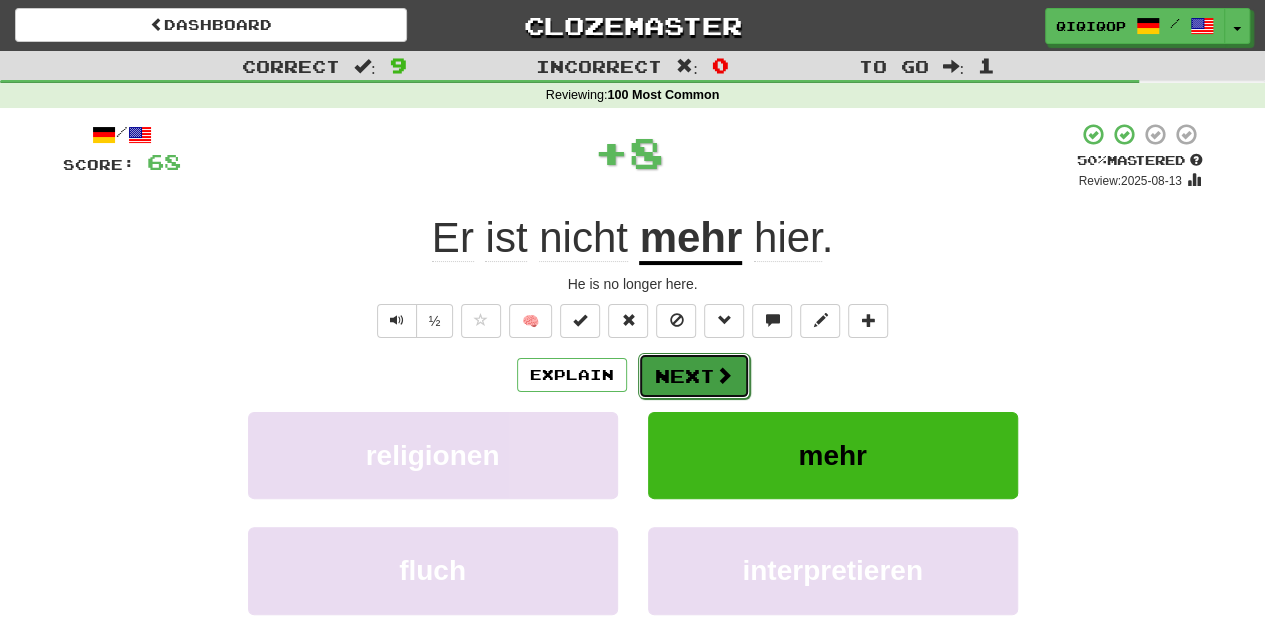click on "Next" at bounding box center (694, 376) 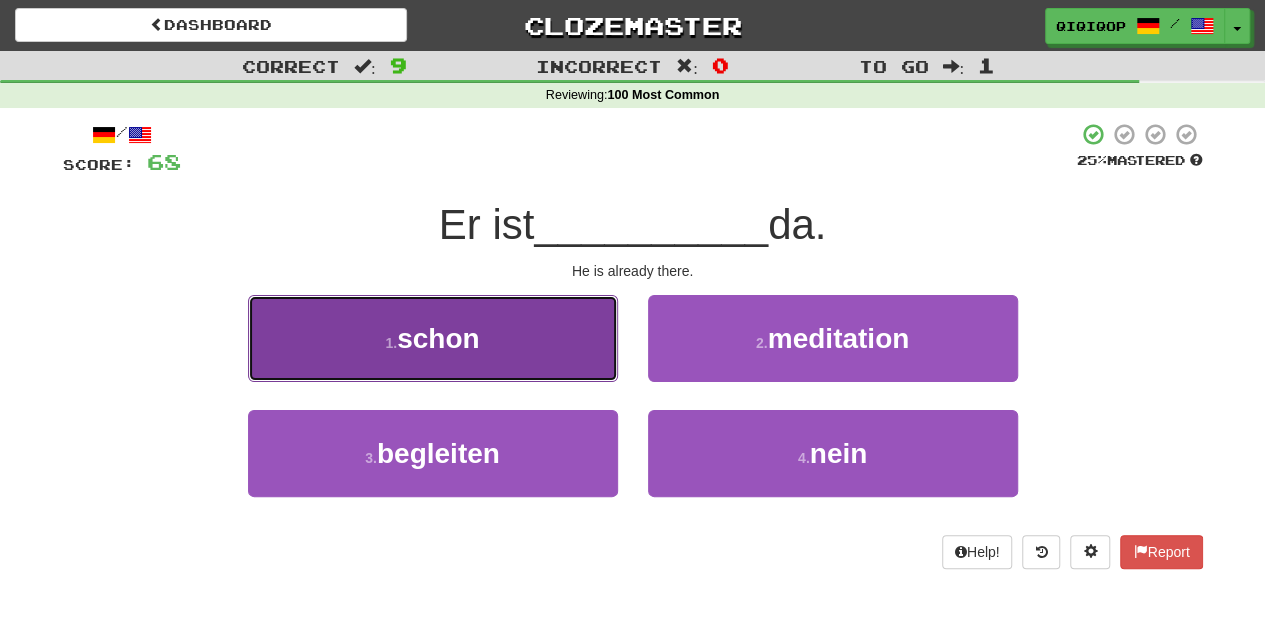 click on "1 .  schon" at bounding box center (433, 338) 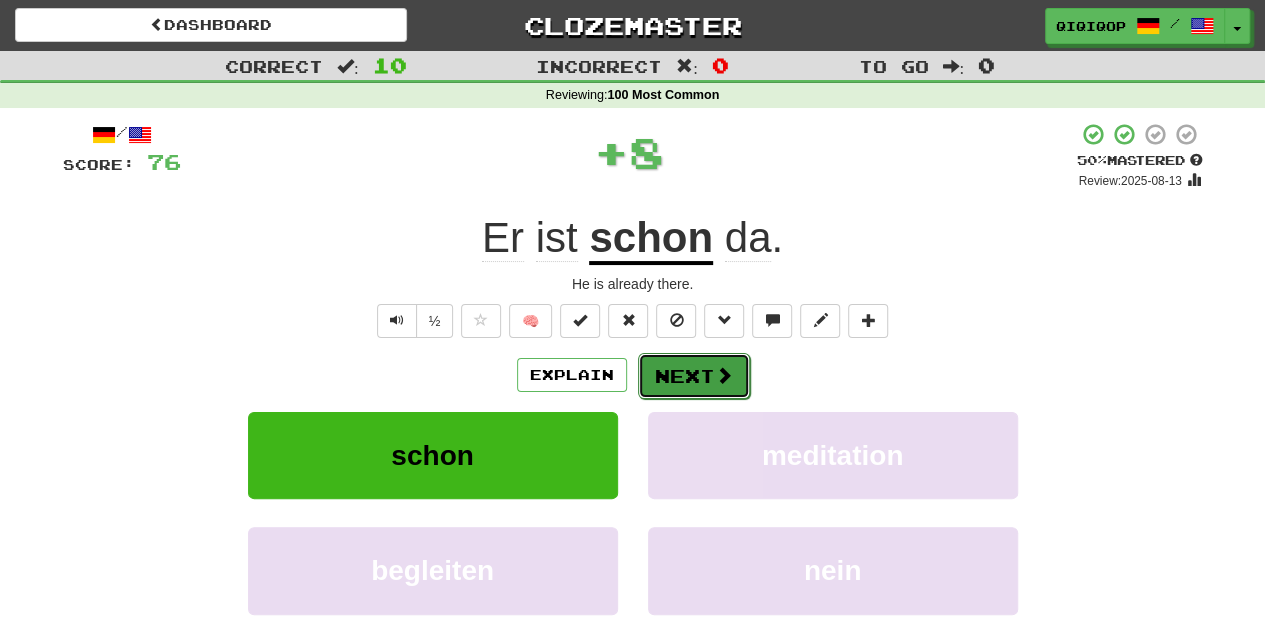 click on "Next" at bounding box center [694, 376] 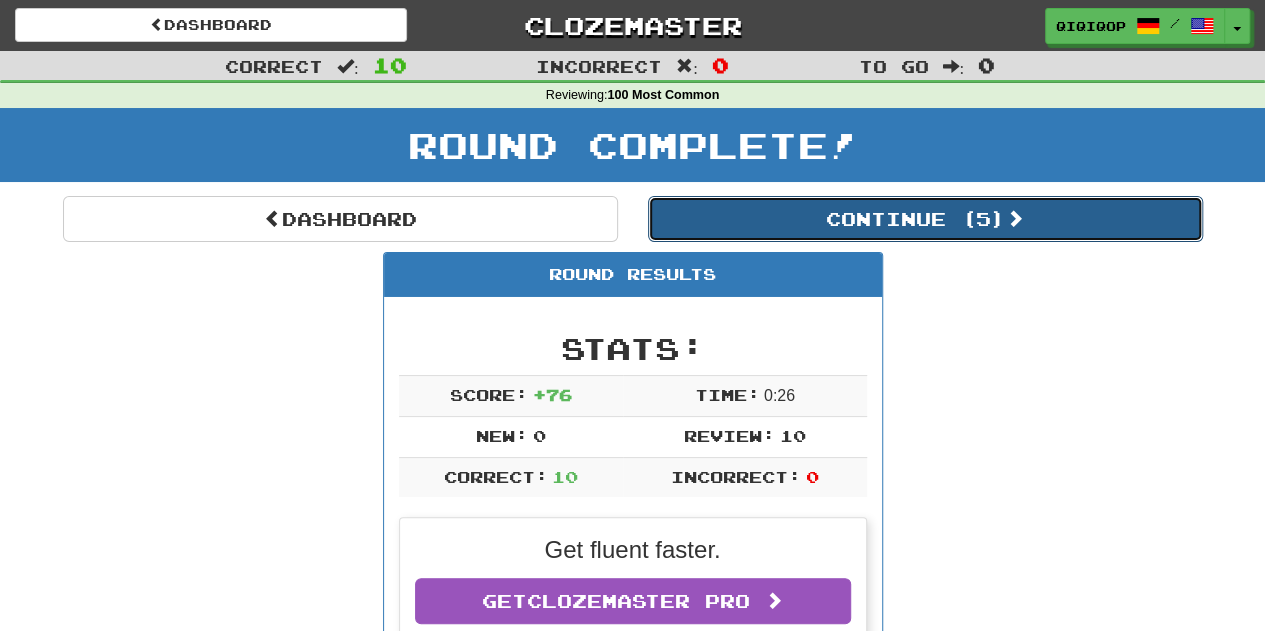 click on "Continue ( 5 )" at bounding box center [925, 219] 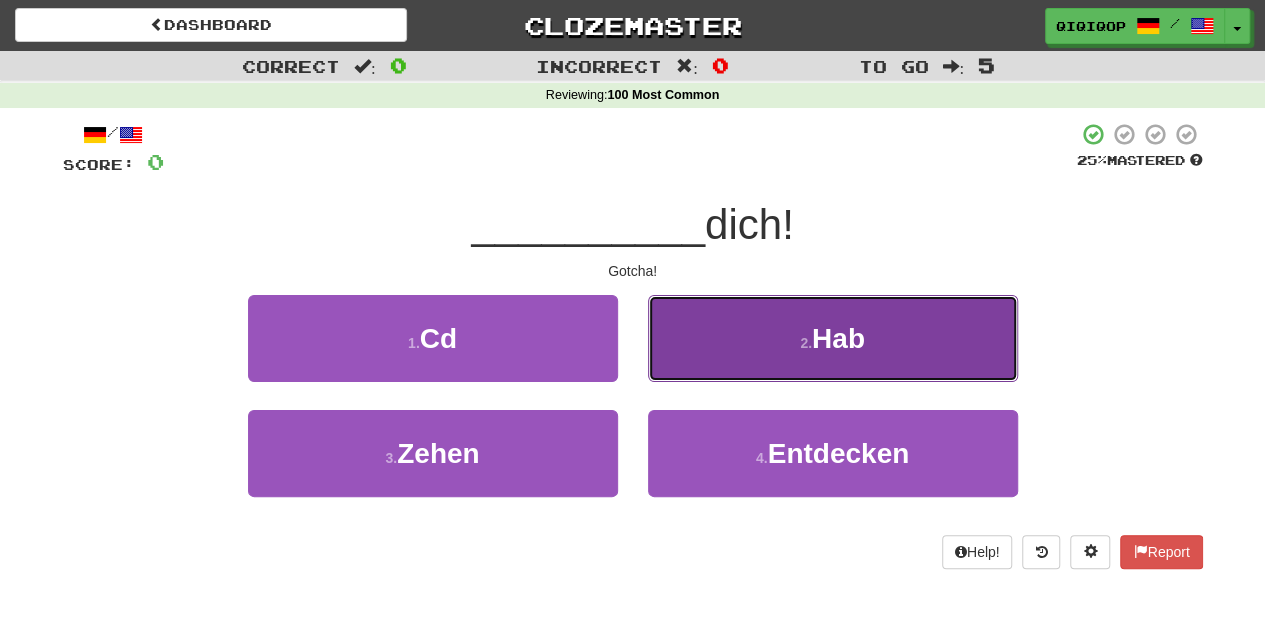 click on "2 .  Hab" at bounding box center (833, 338) 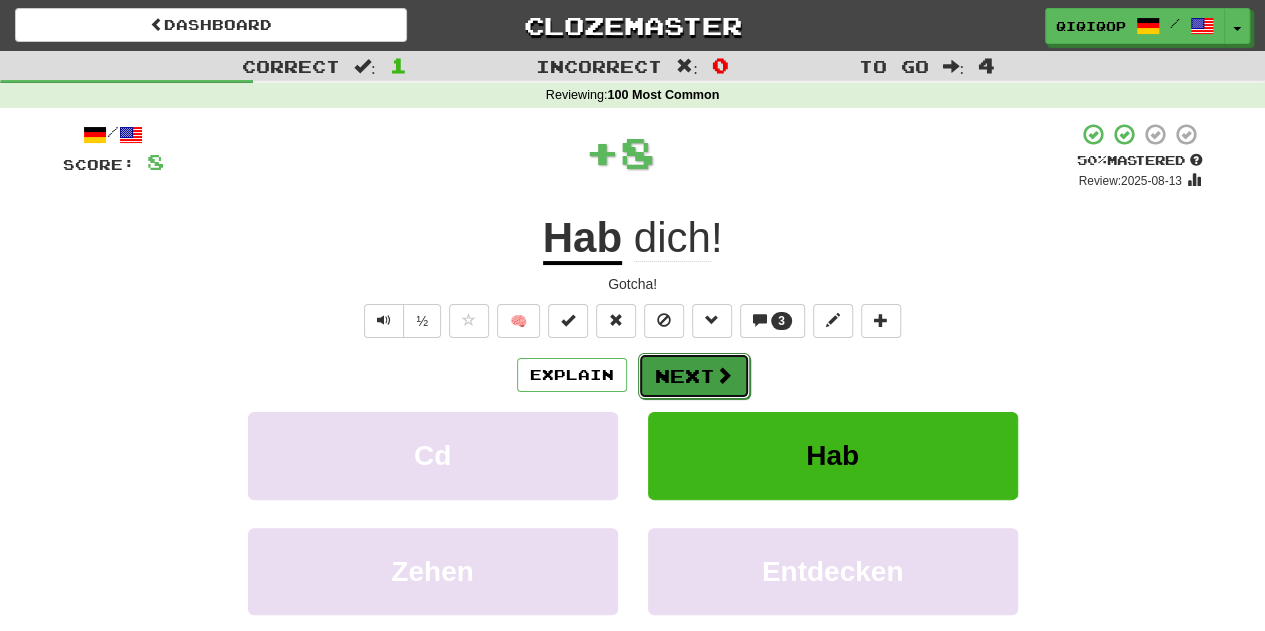 click on "Next" at bounding box center [694, 376] 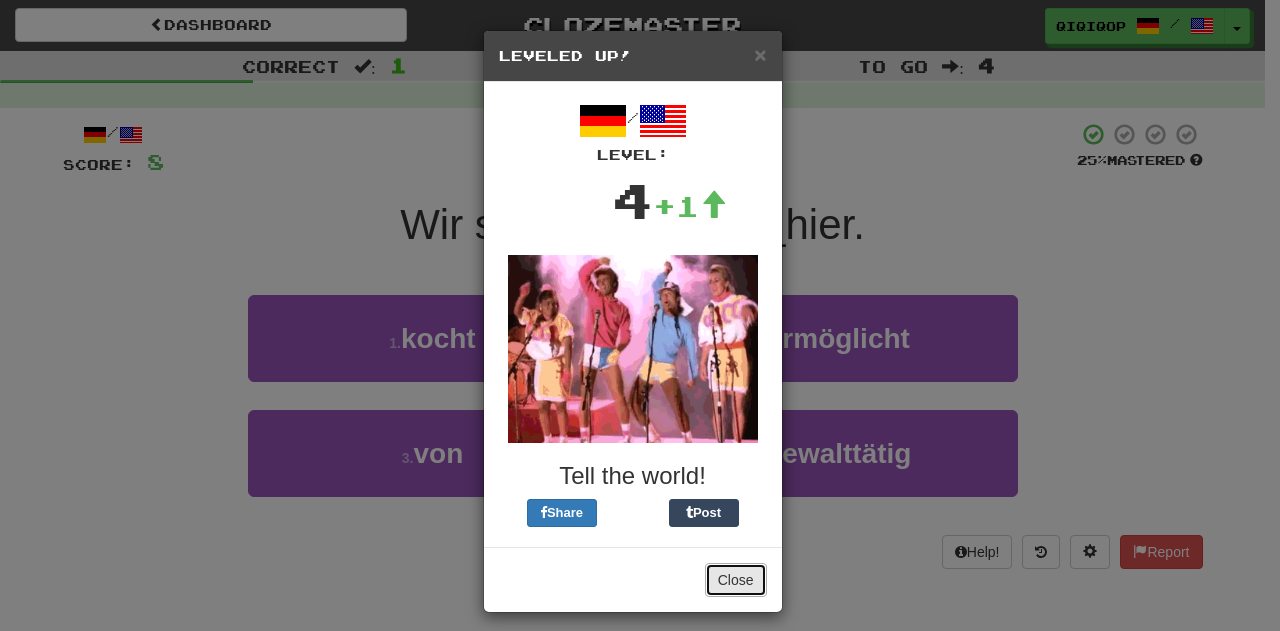 click on "Close" at bounding box center (736, 580) 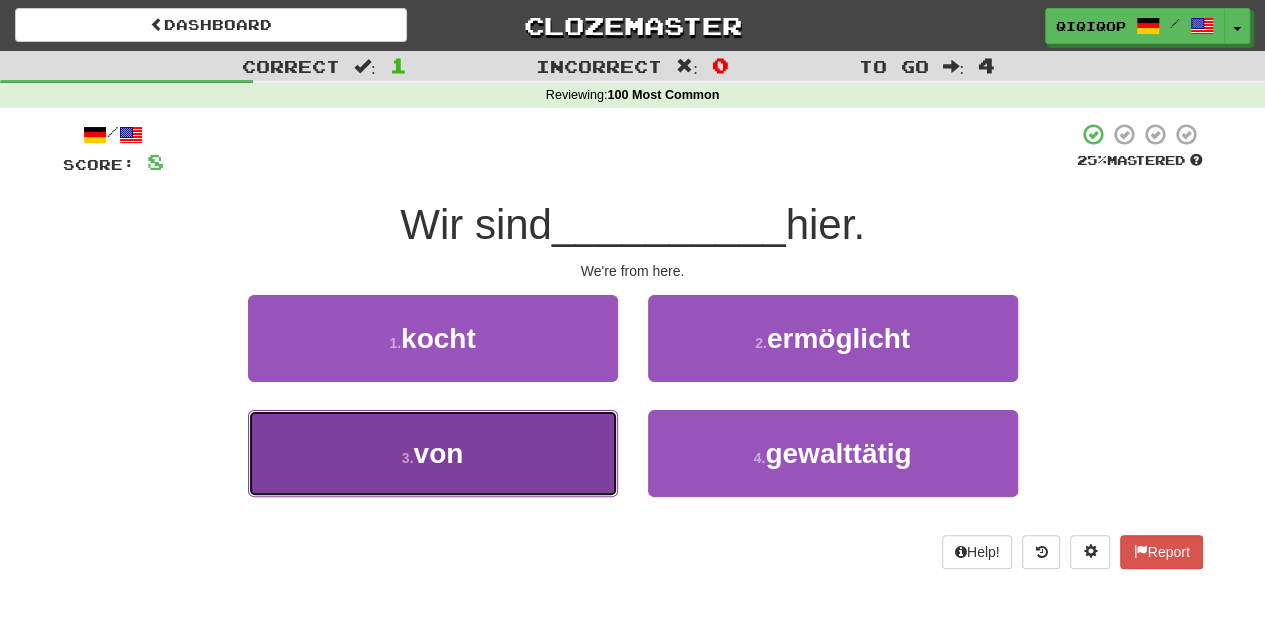 click on "3 .  von" at bounding box center (433, 453) 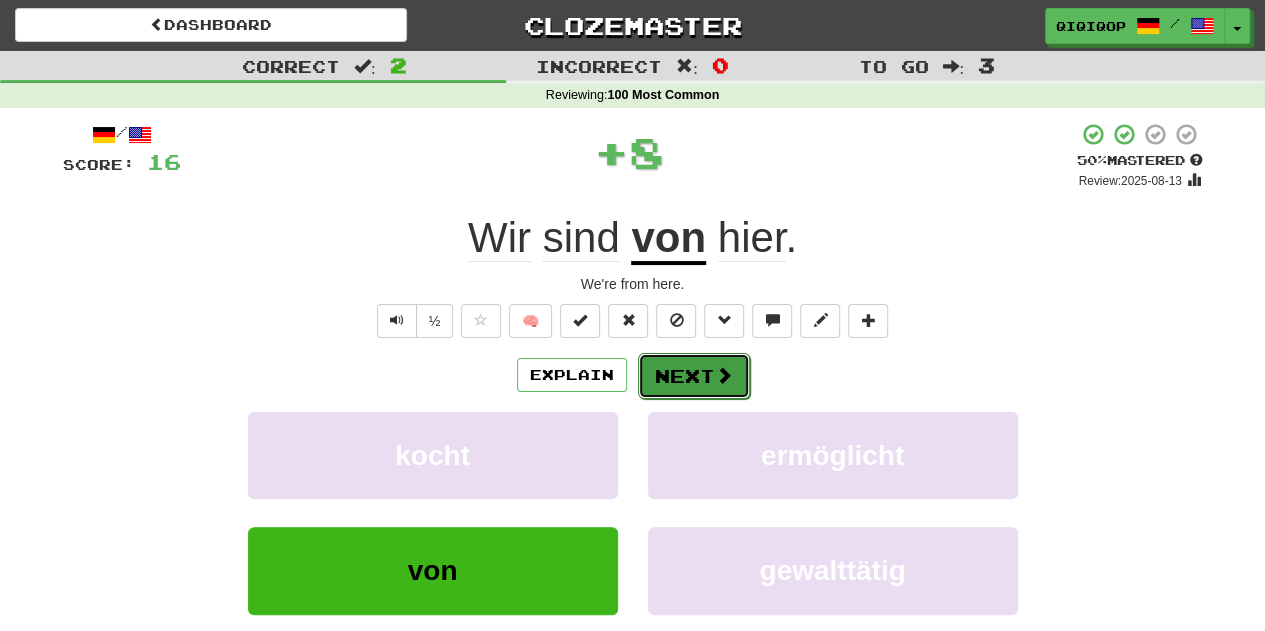 click on "Next" at bounding box center [694, 376] 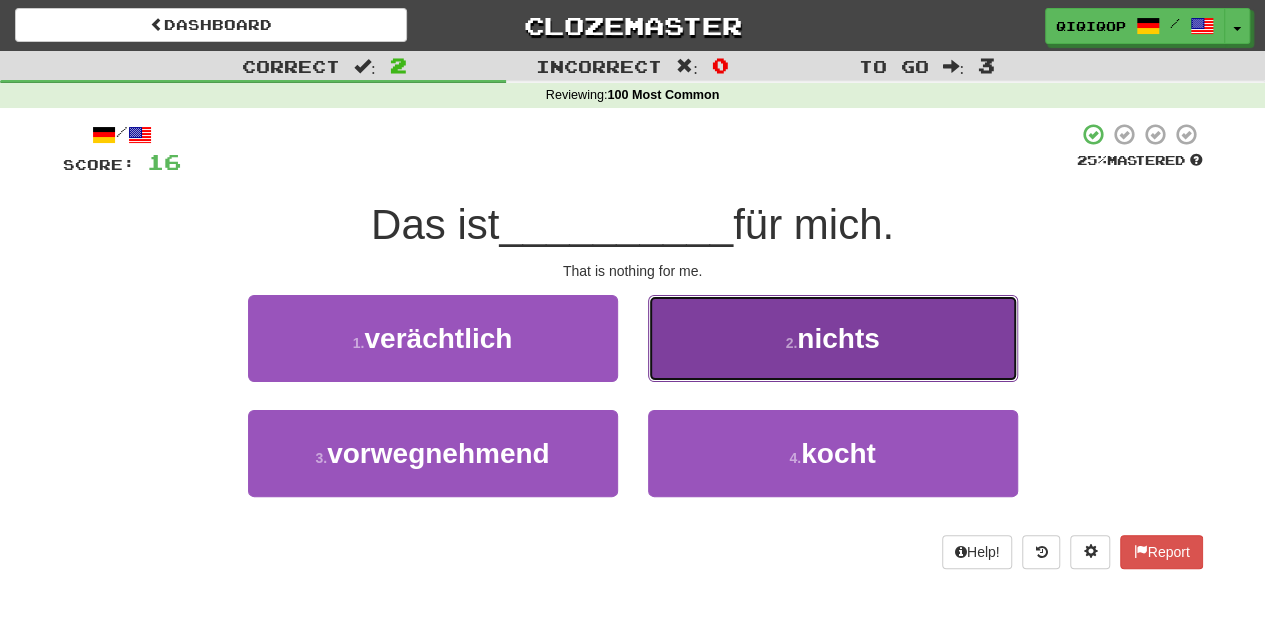click on "2 .  nichts" at bounding box center [833, 338] 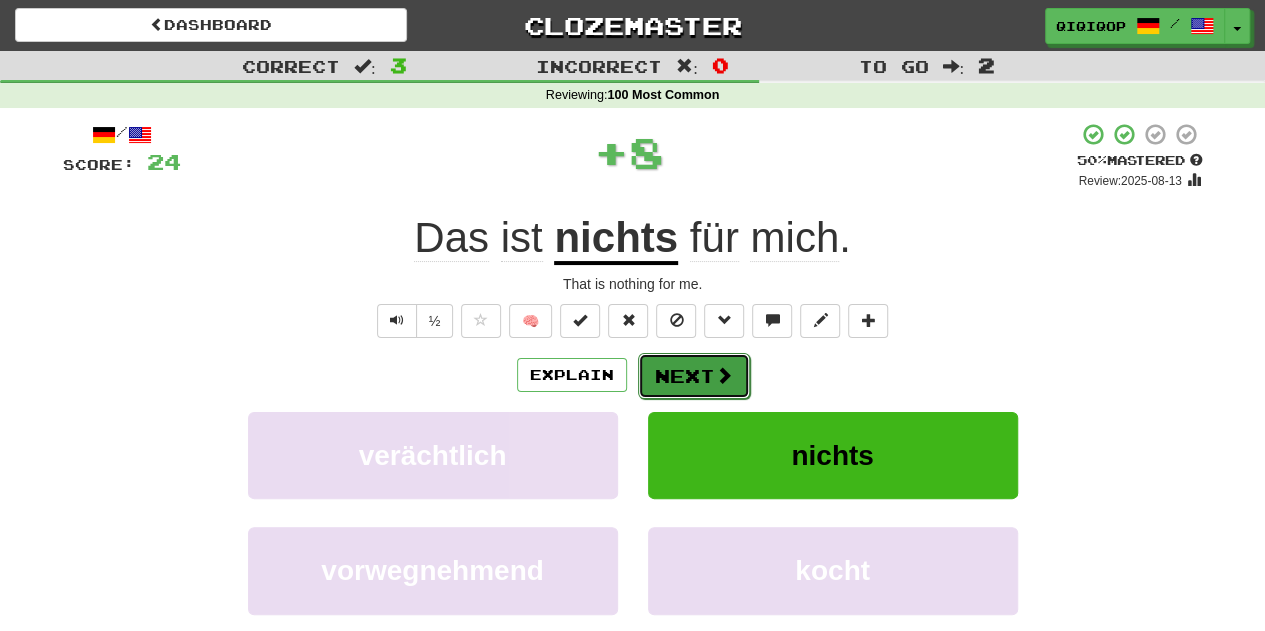 click on "Next" at bounding box center (694, 376) 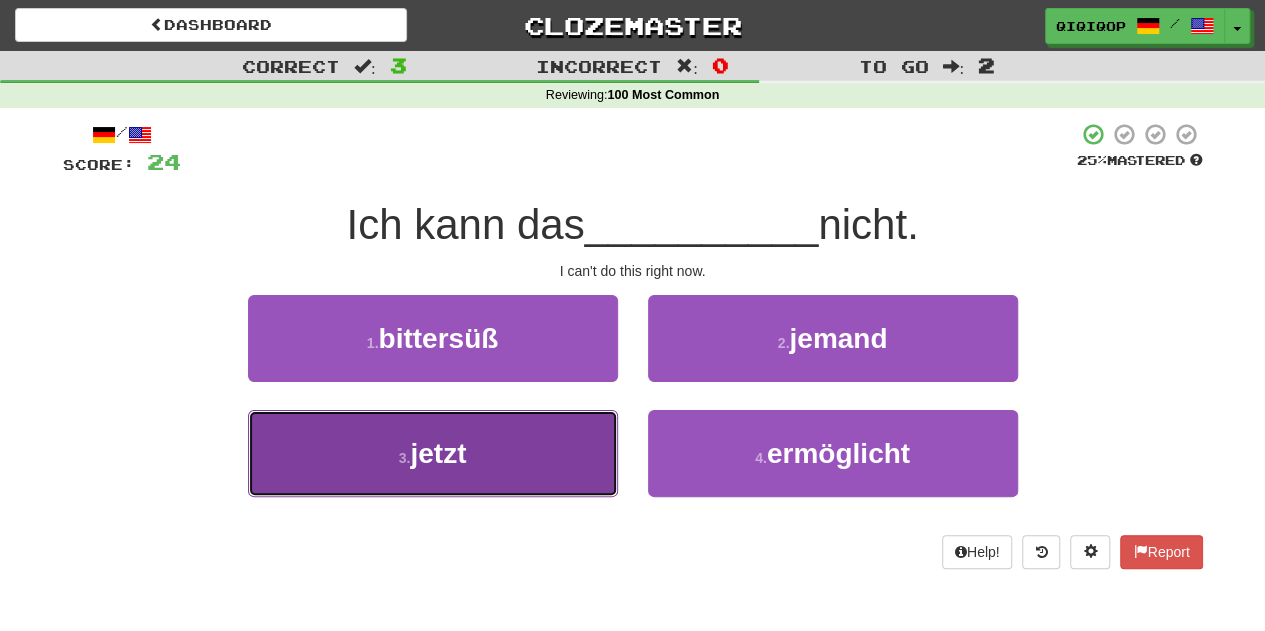 click on "3 .  jetzt" at bounding box center (433, 453) 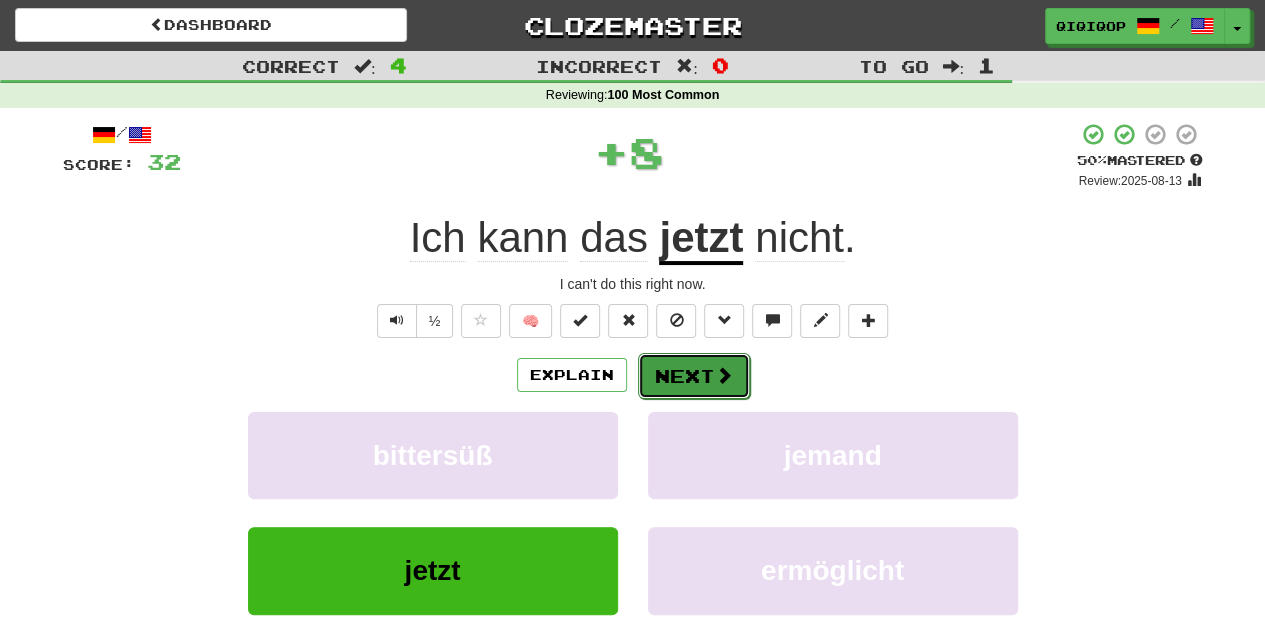 click on "Next" at bounding box center [694, 376] 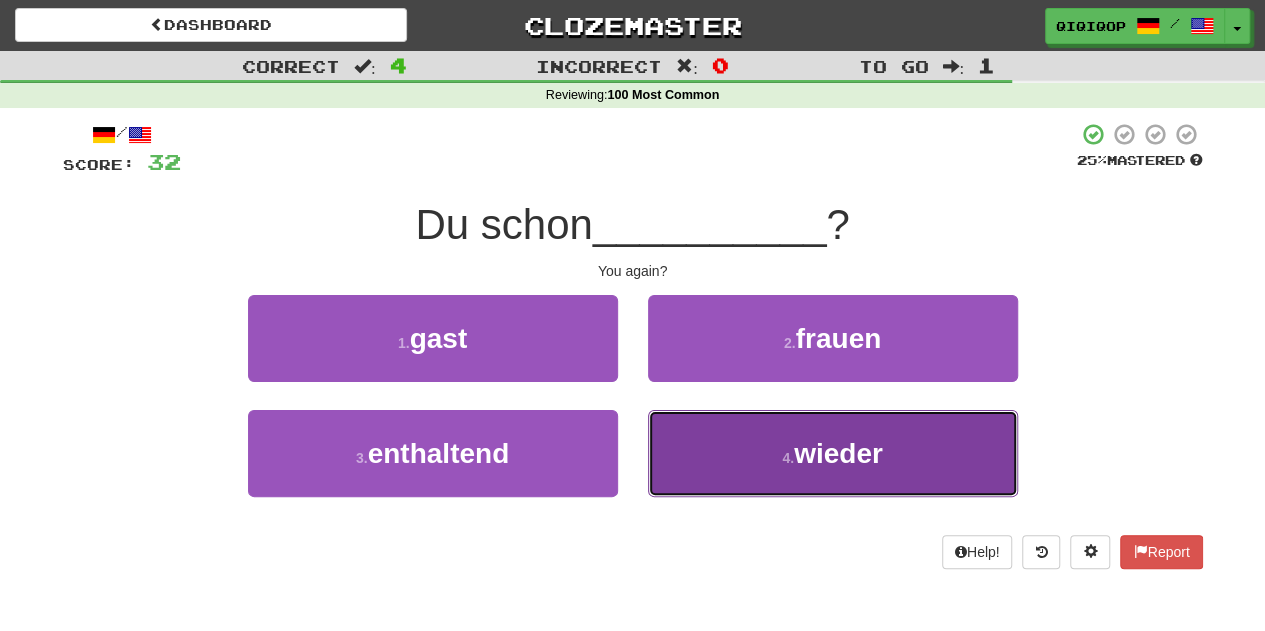 click on "4 .  wieder" at bounding box center [833, 453] 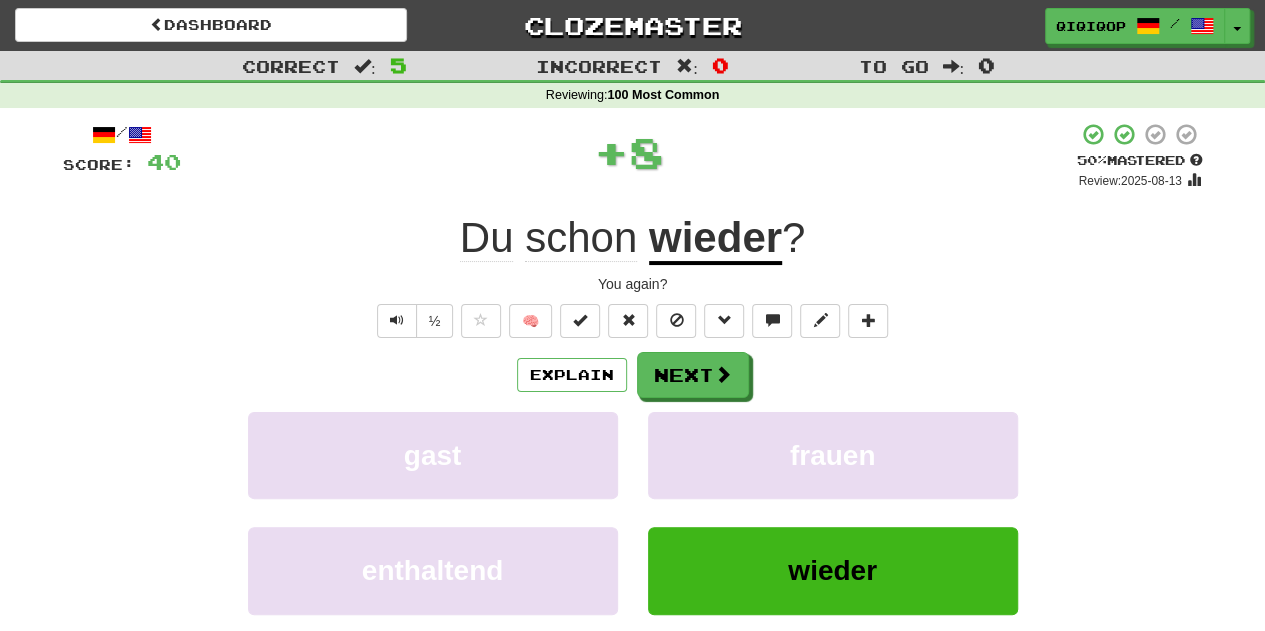 click on "Explain Next gast frauen enthaltend wieder Learn more: gast frauen enthaltend wieder" at bounding box center (633, 512) 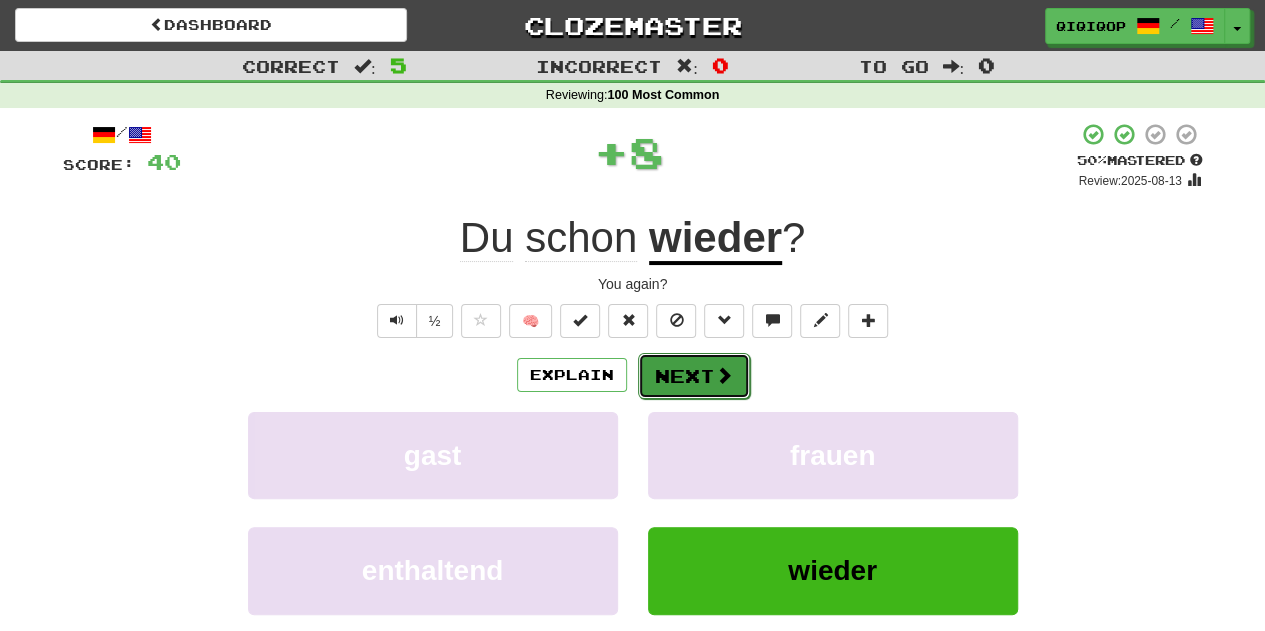 click on "Next" at bounding box center [694, 376] 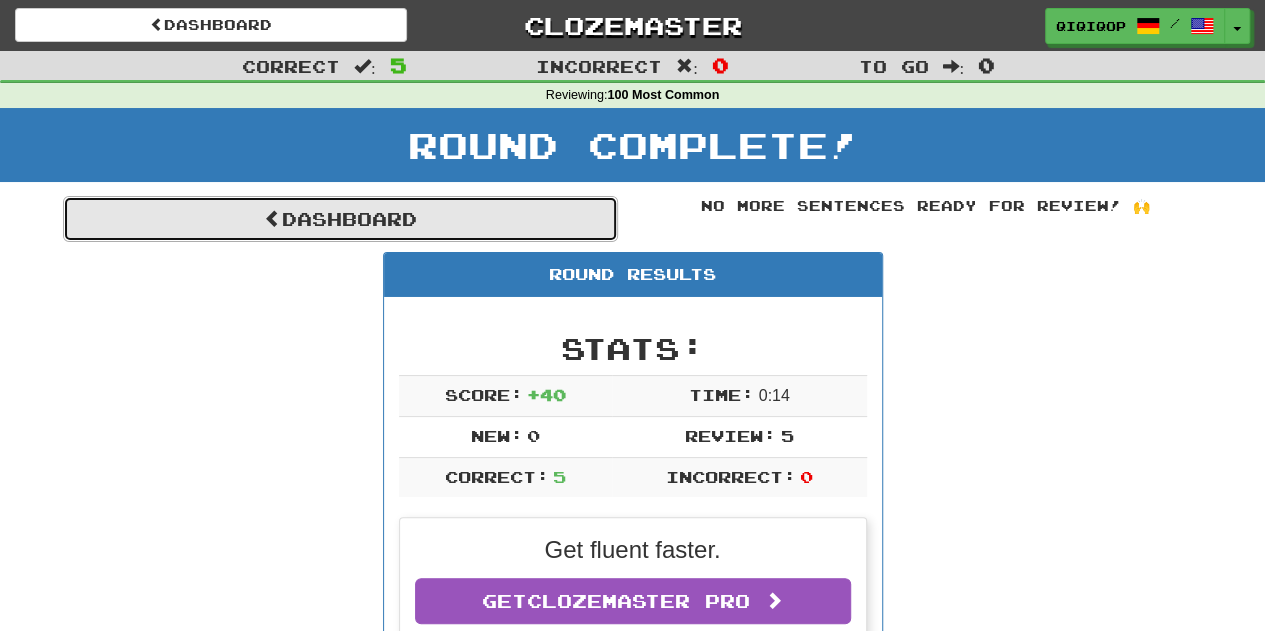 click on "Dashboard" at bounding box center (340, 219) 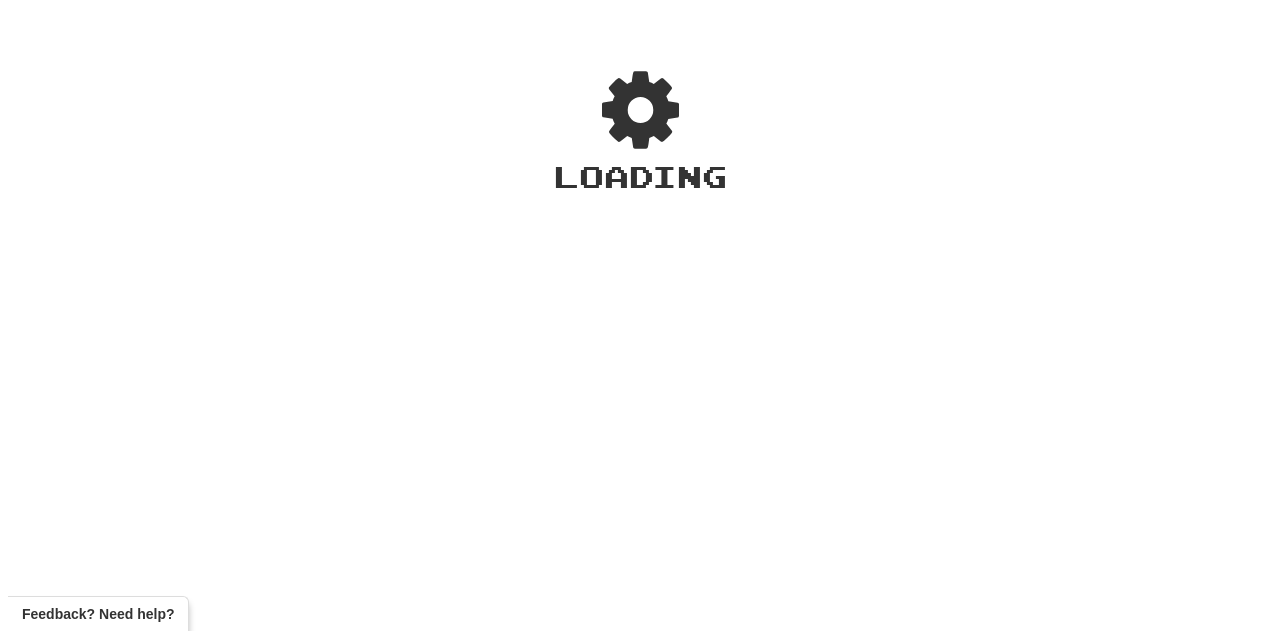 scroll, scrollTop: 0, scrollLeft: 0, axis: both 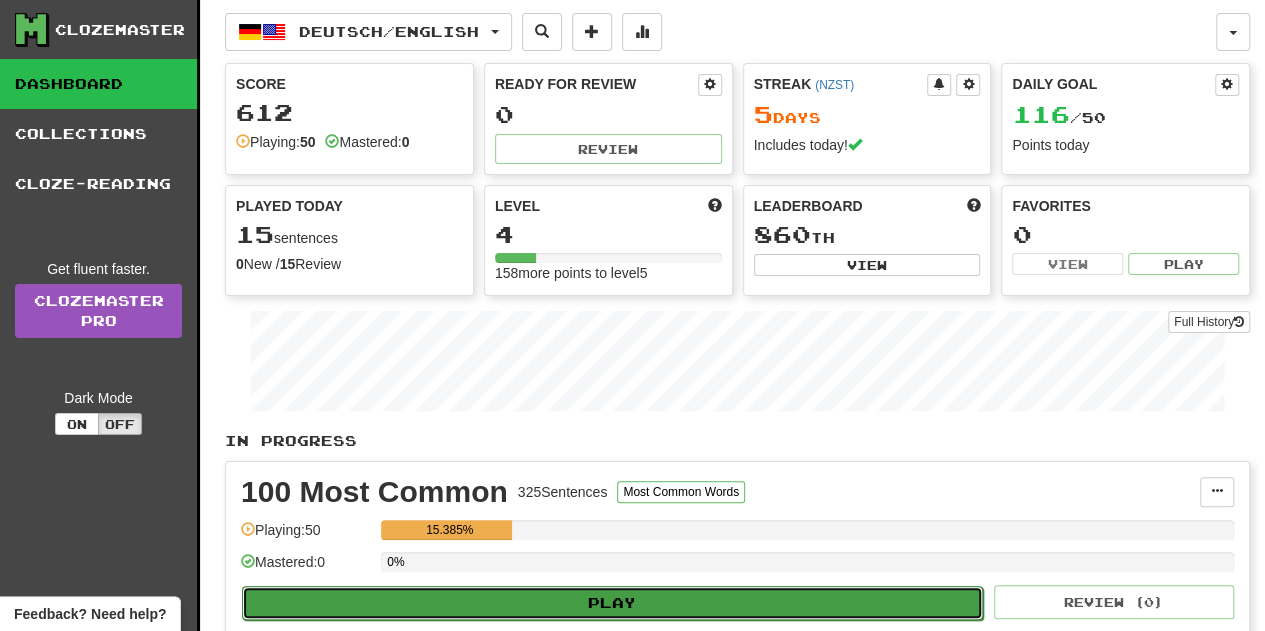 click on "Play" at bounding box center [612, 603] 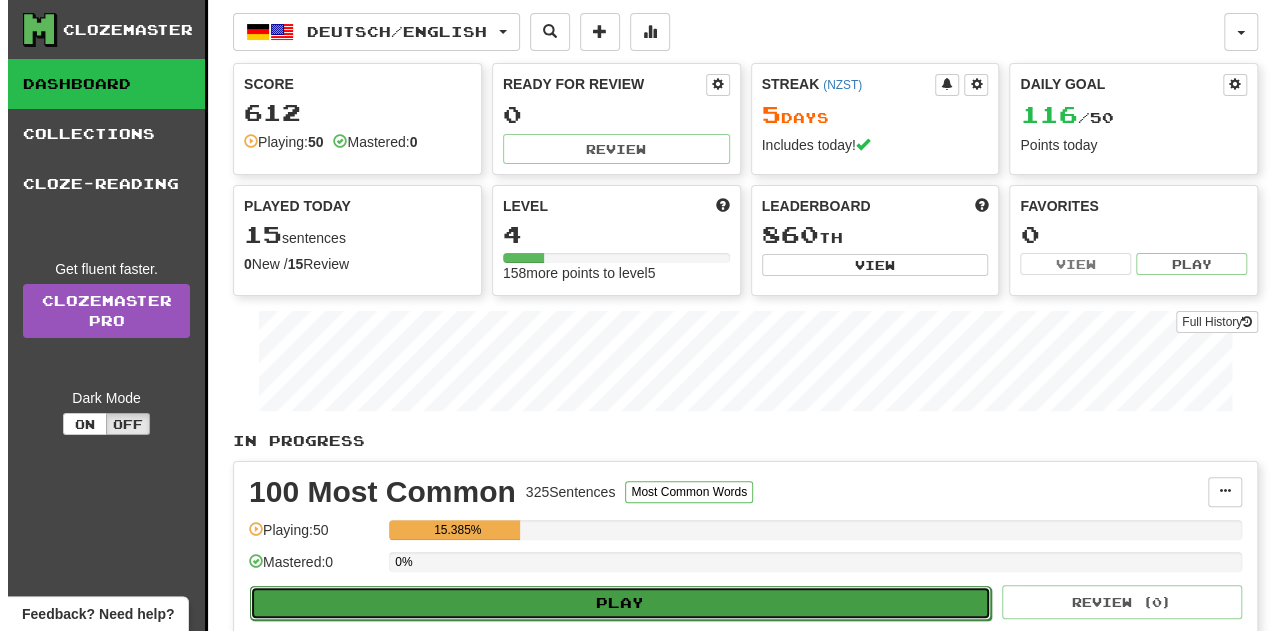select on "**" 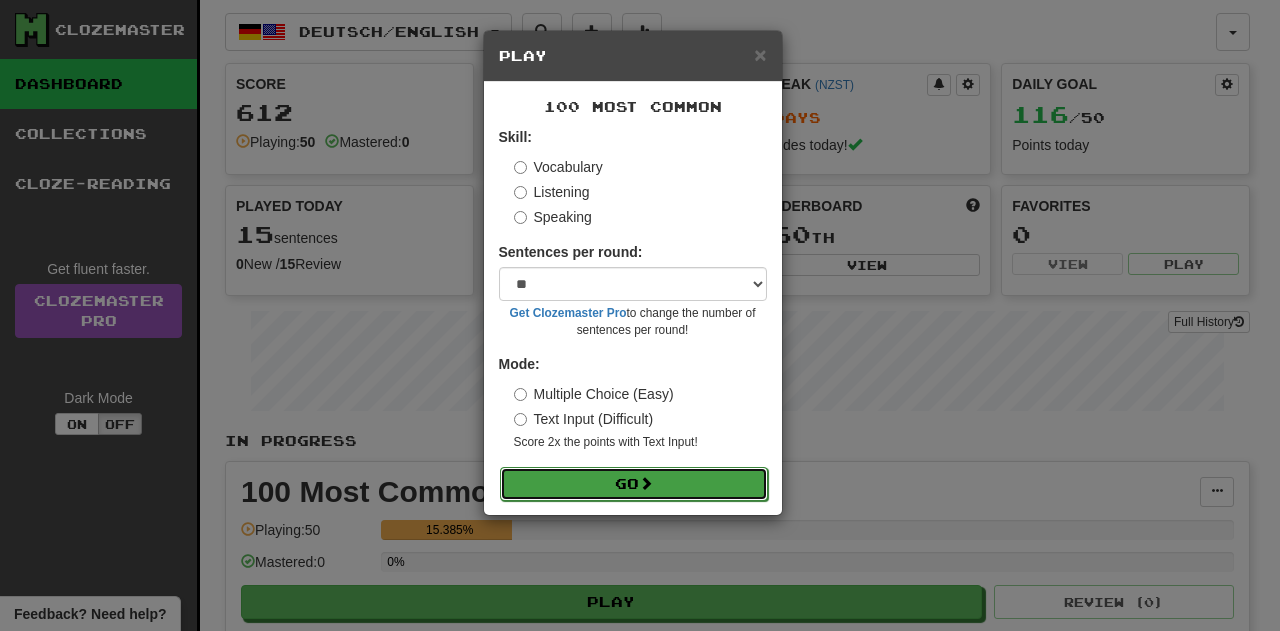 click on "Go" at bounding box center (634, 484) 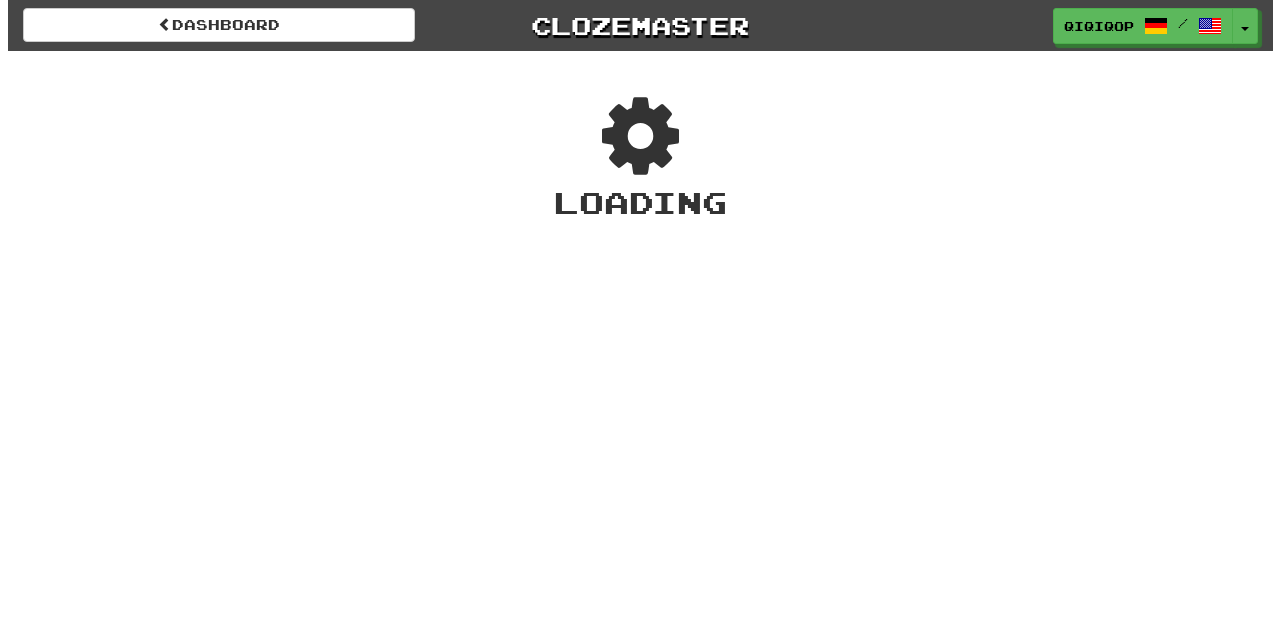 scroll, scrollTop: 0, scrollLeft: 0, axis: both 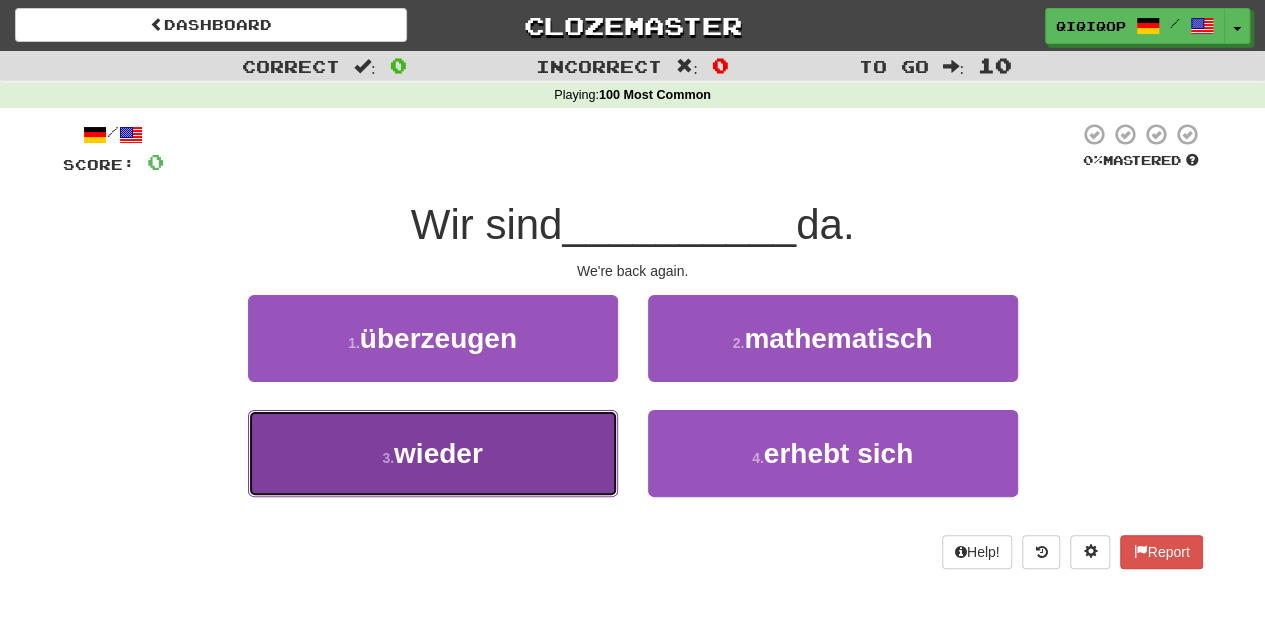 click on "3 .  wieder" at bounding box center [433, 453] 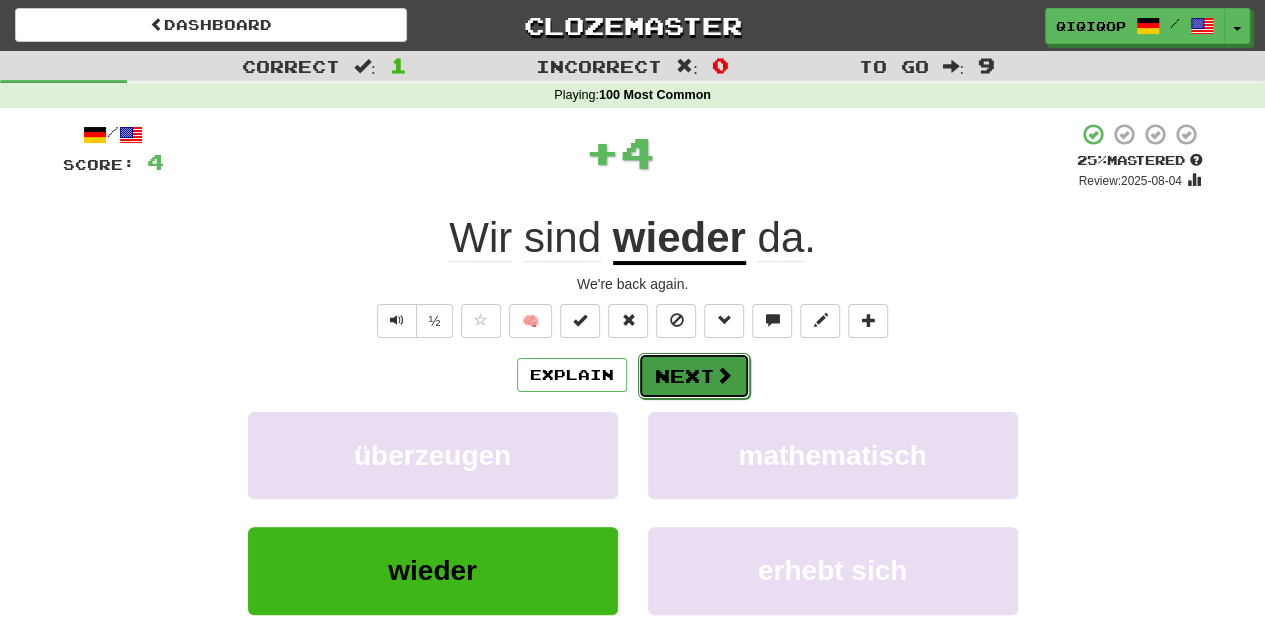 click on "Next" at bounding box center [694, 376] 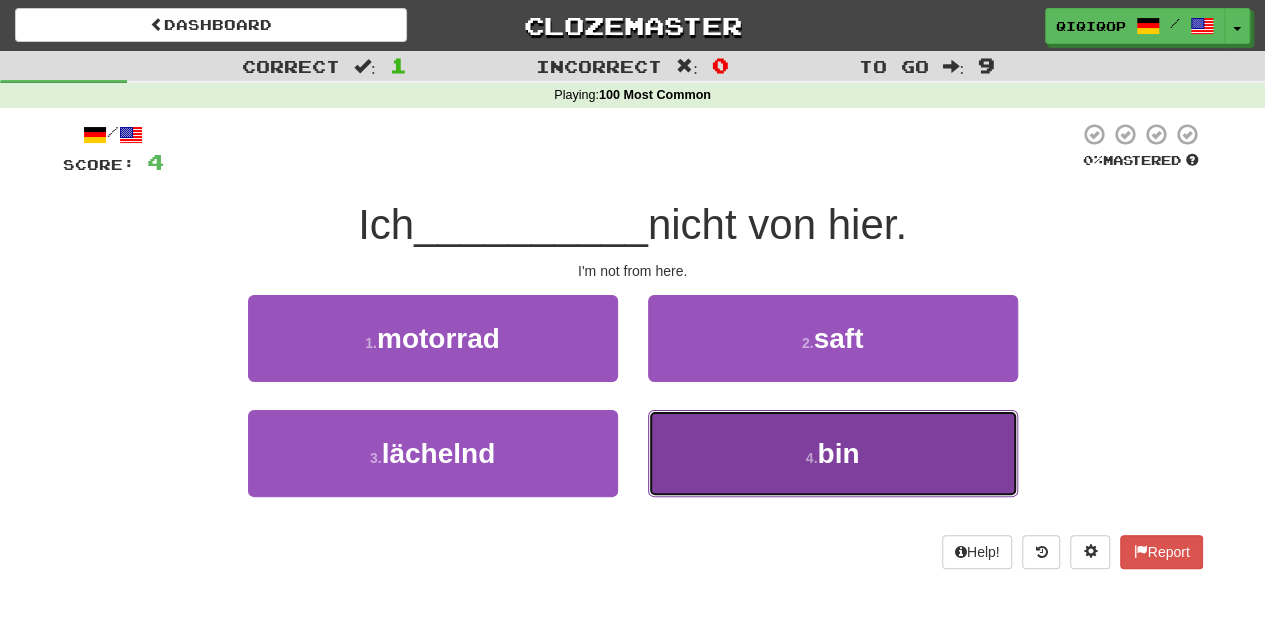 click on "4 .  bin" at bounding box center (833, 453) 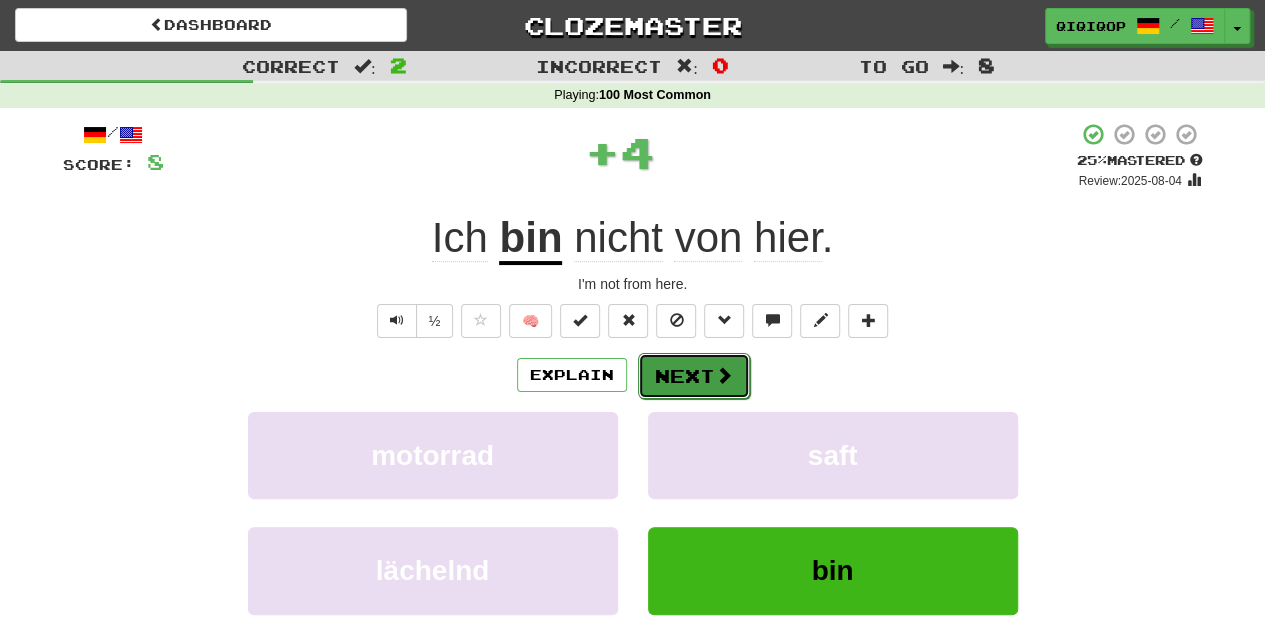 click on "Next" at bounding box center [694, 376] 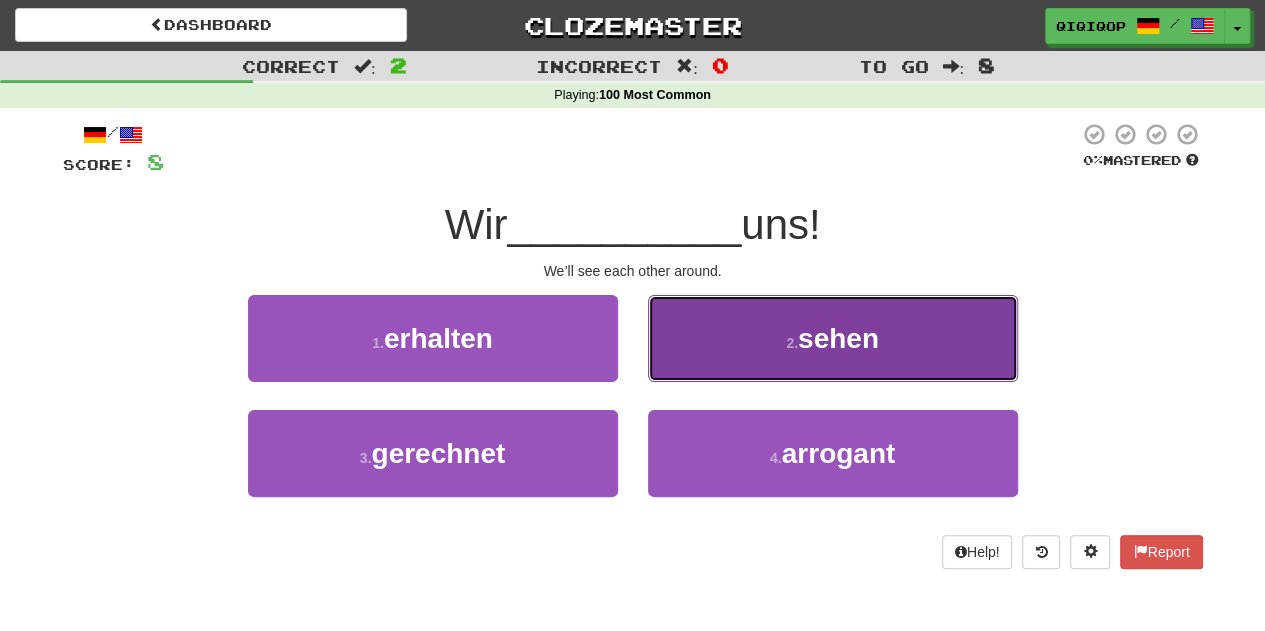 click on "2 .  sehen" at bounding box center [833, 338] 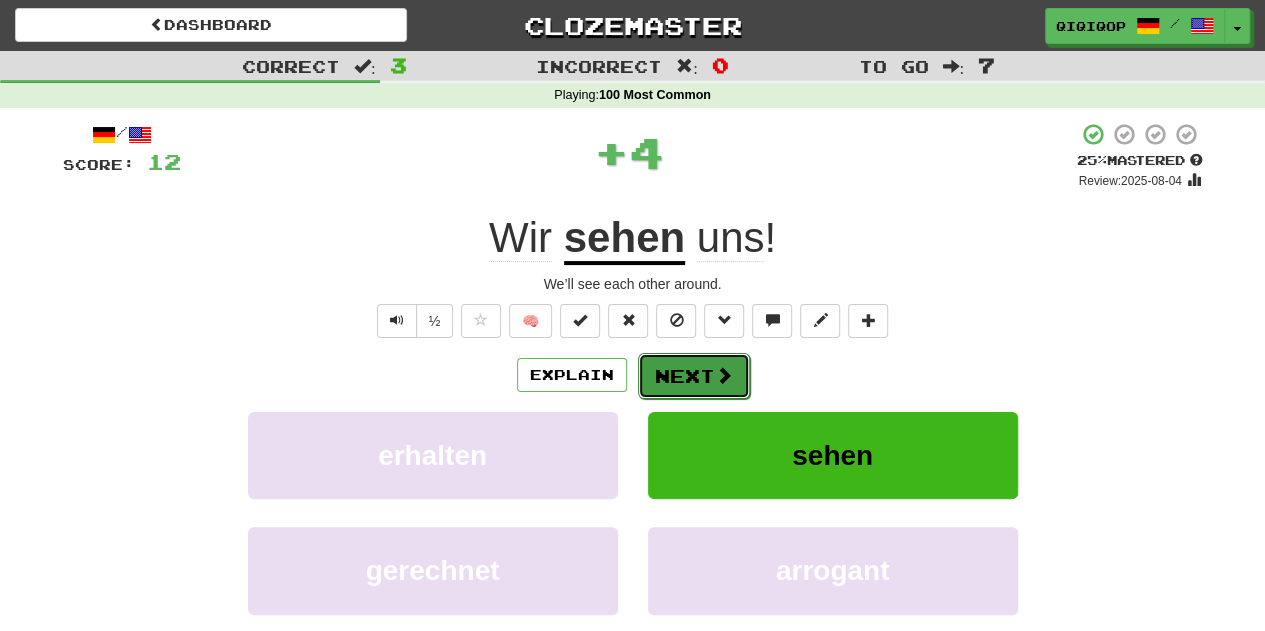 click on "Next" at bounding box center (694, 376) 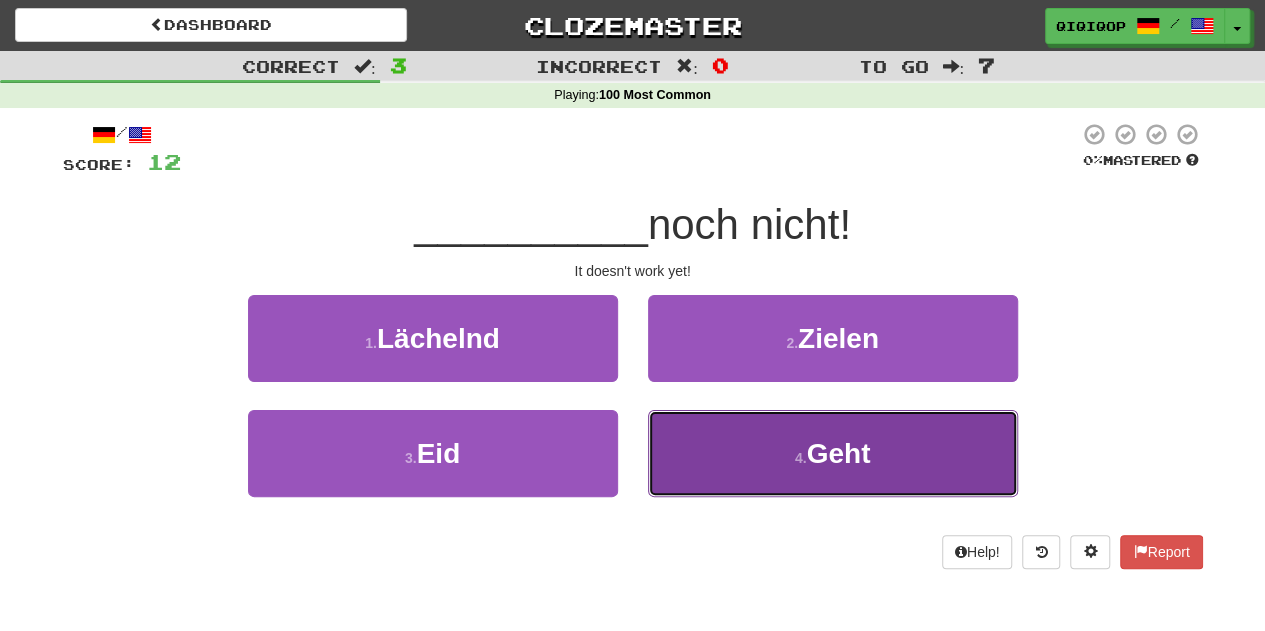 click on "4 .  Geht" at bounding box center [833, 453] 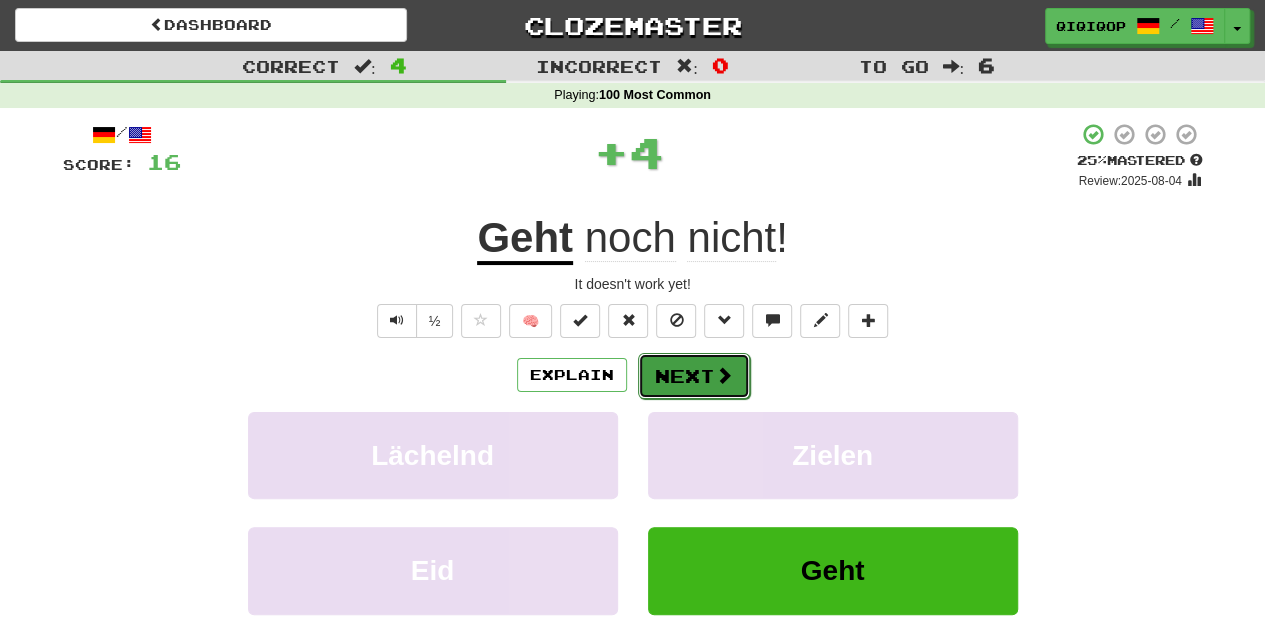 click on "Next" at bounding box center (694, 376) 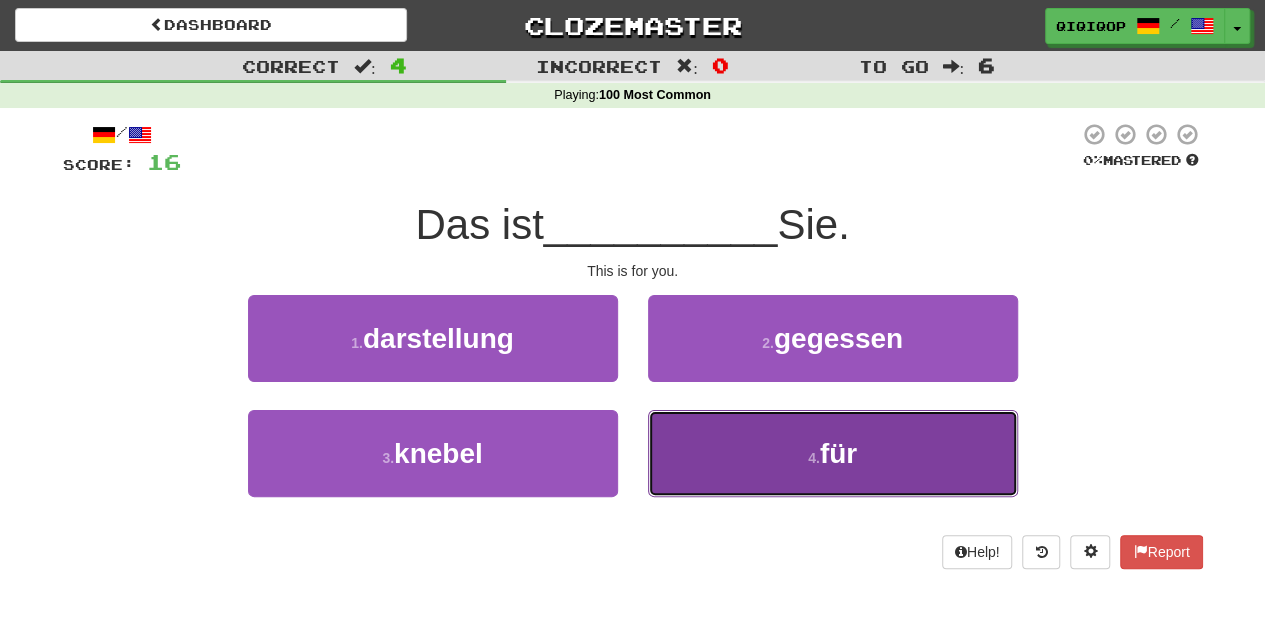 click on "4 .  für" at bounding box center [833, 453] 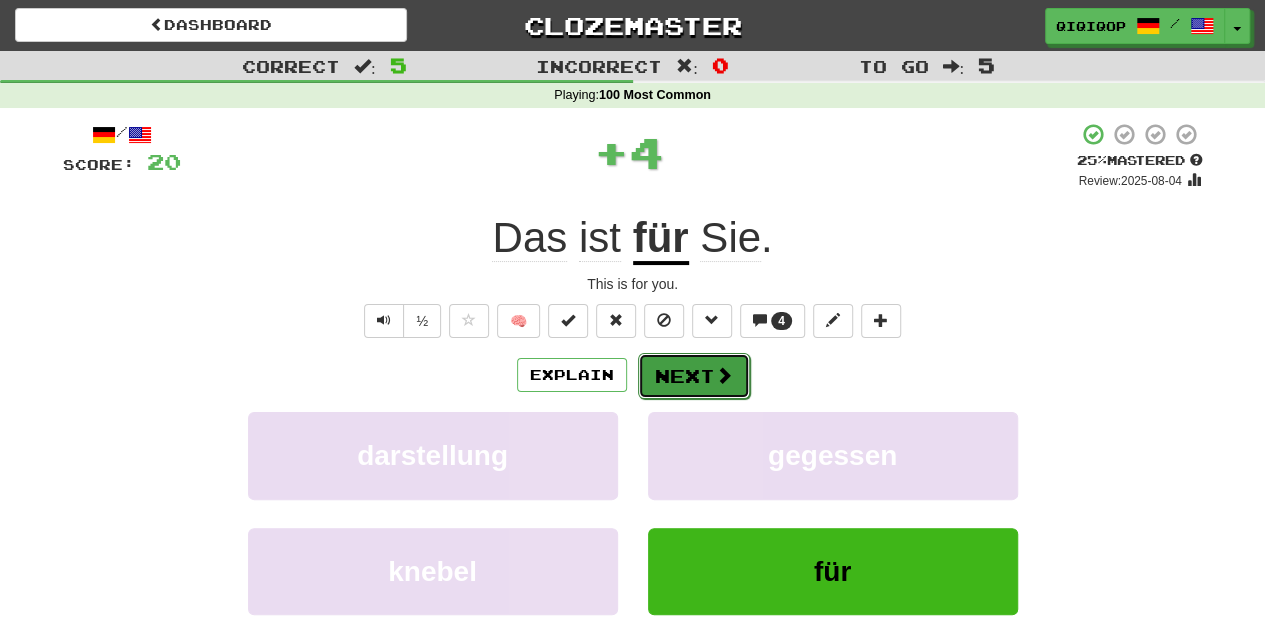 click on "Next" at bounding box center [694, 376] 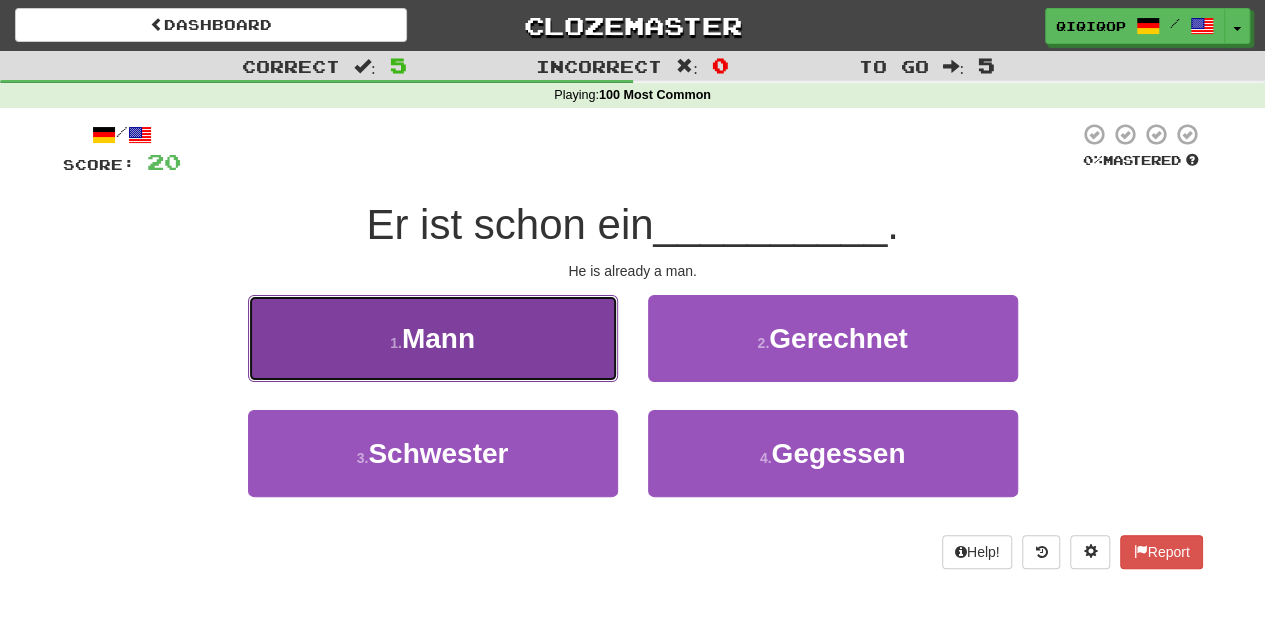 click on "1 .  Mann" at bounding box center [433, 338] 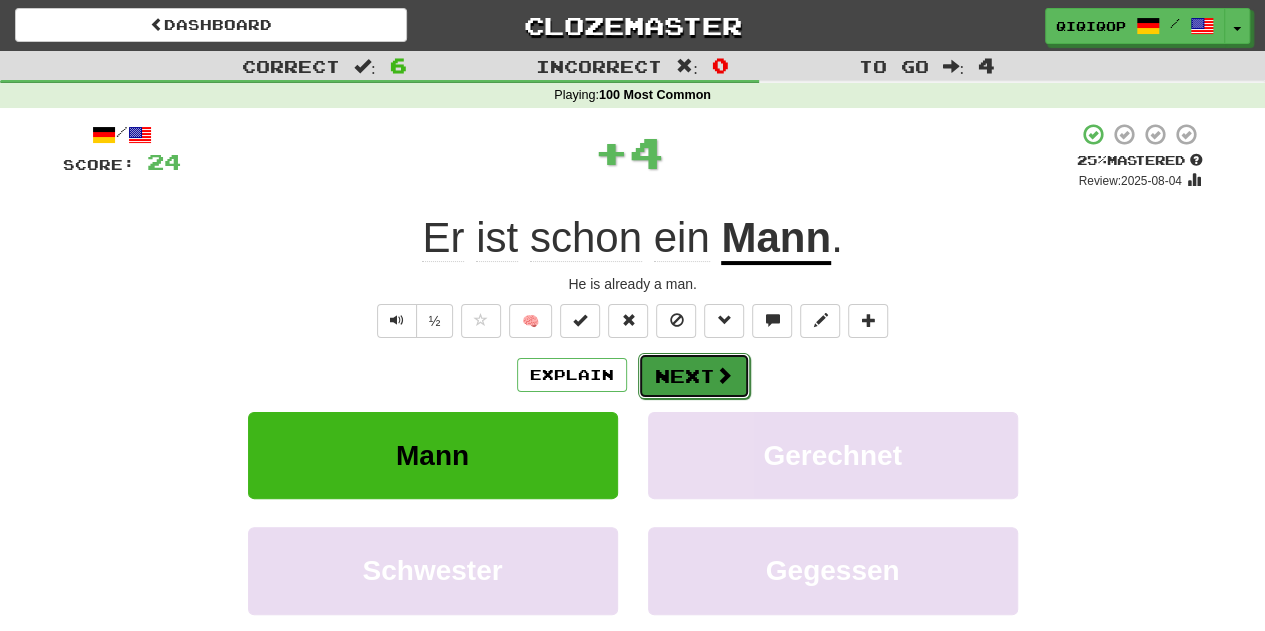 click on "Next" at bounding box center [694, 376] 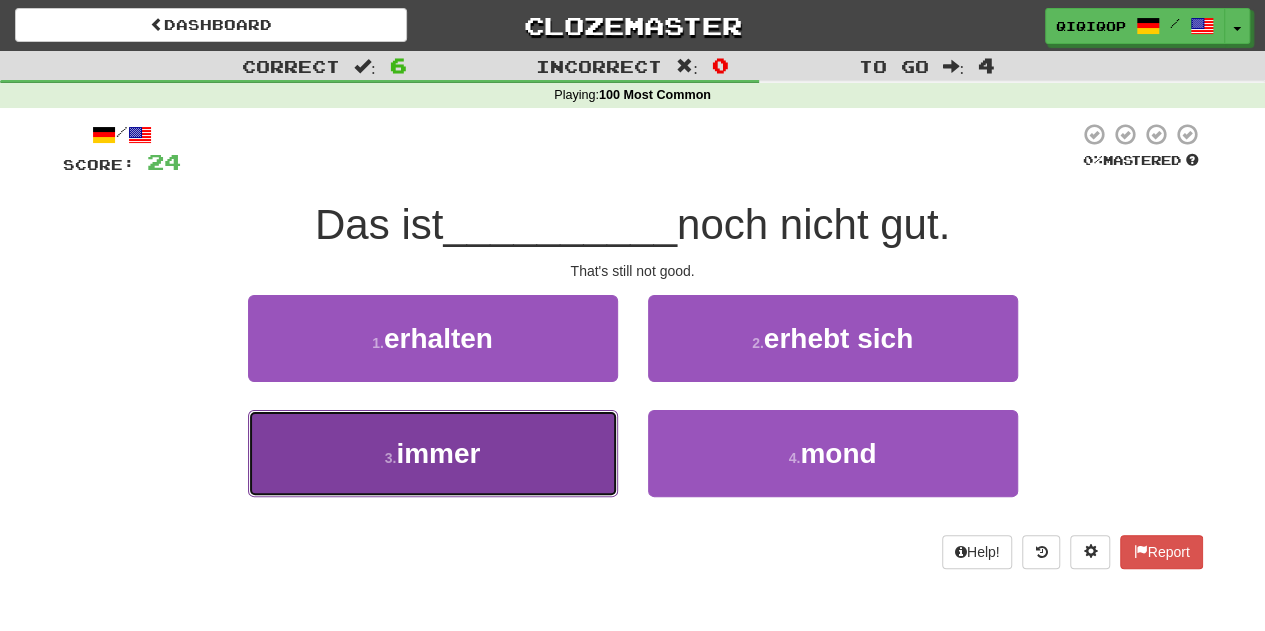 click on "3 .  immer" at bounding box center (433, 453) 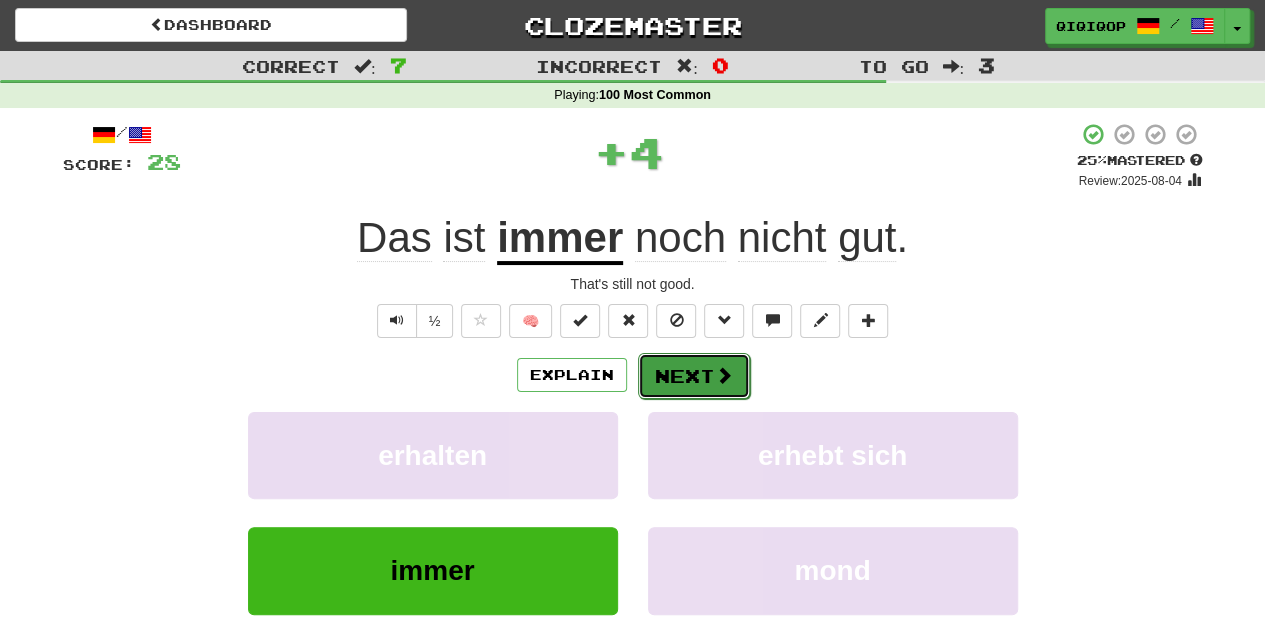click on "Next" at bounding box center (694, 376) 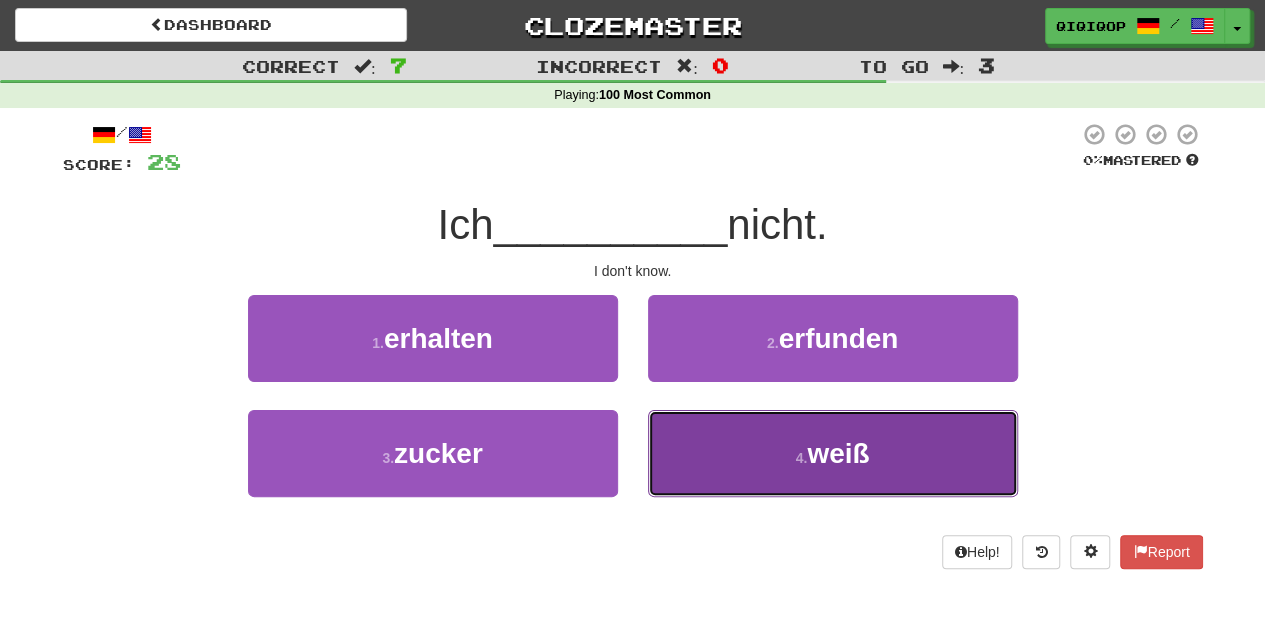 click on "4 .  weiß" at bounding box center (833, 453) 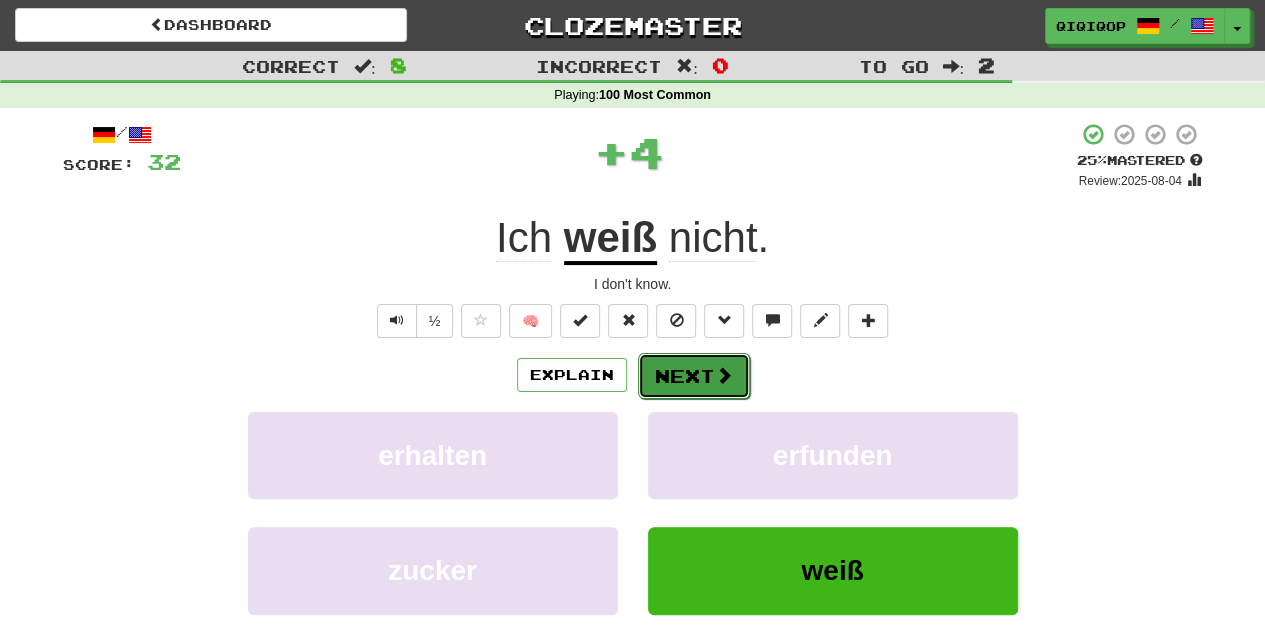 click on "Next" at bounding box center [694, 376] 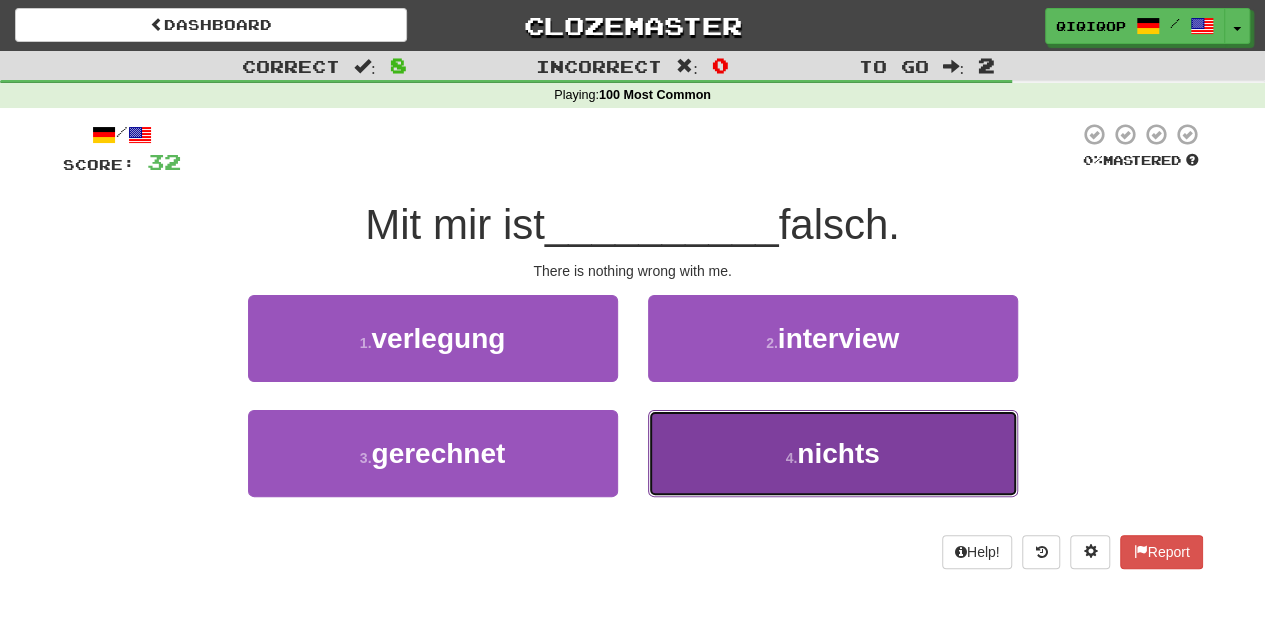 click on "4 .  nichts" at bounding box center (833, 453) 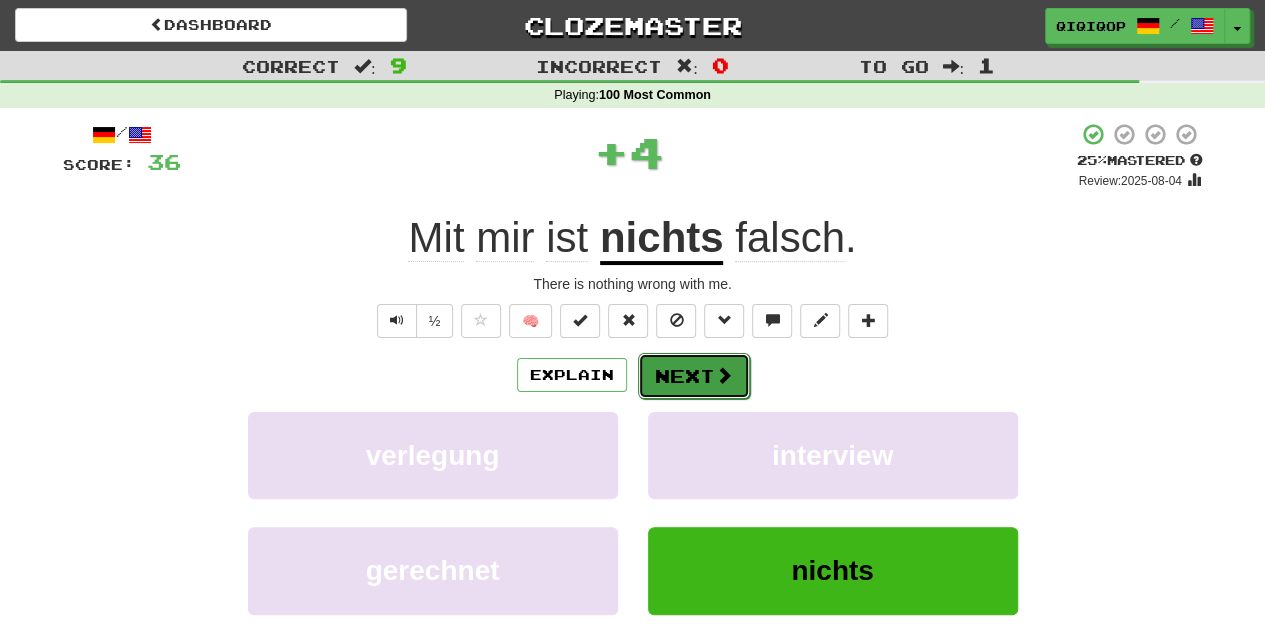 click on "Next" at bounding box center (694, 376) 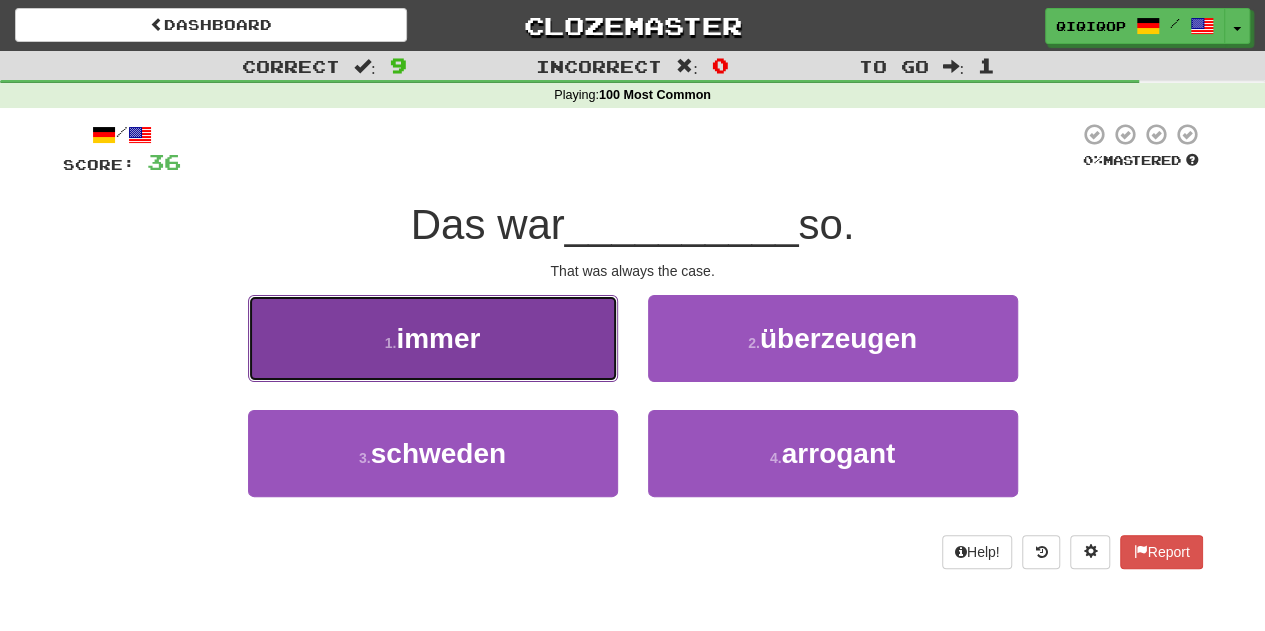 click on "1 .  immer" at bounding box center (433, 338) 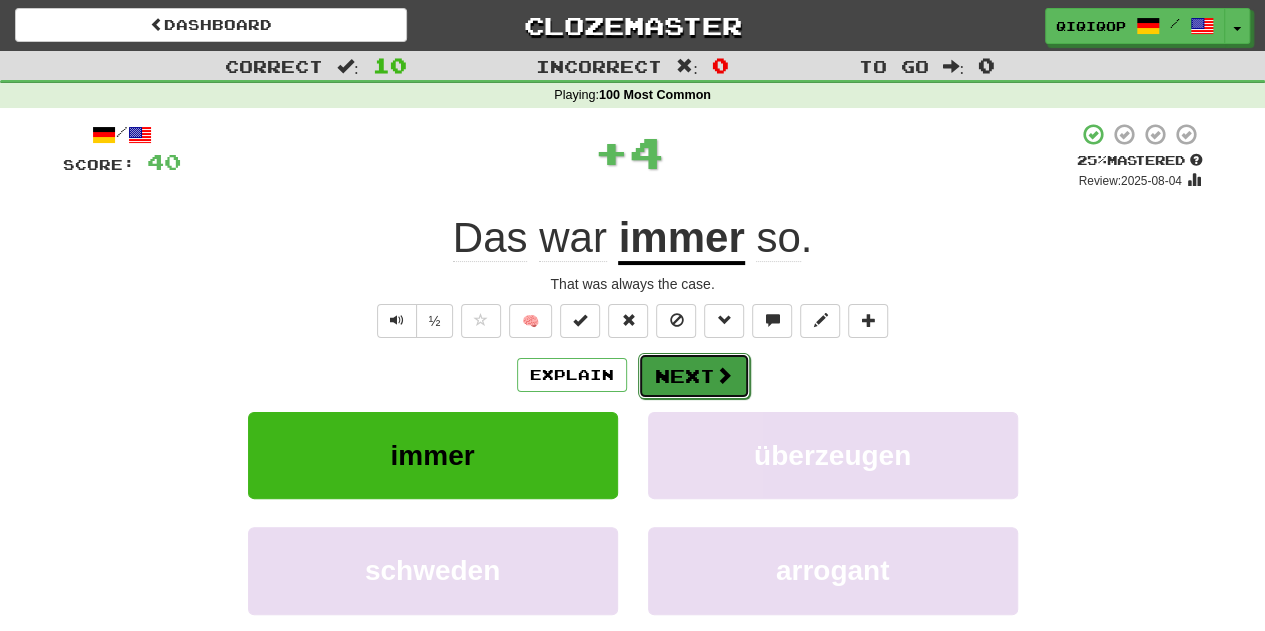 click on "Next" at bounding box center [694, 376] 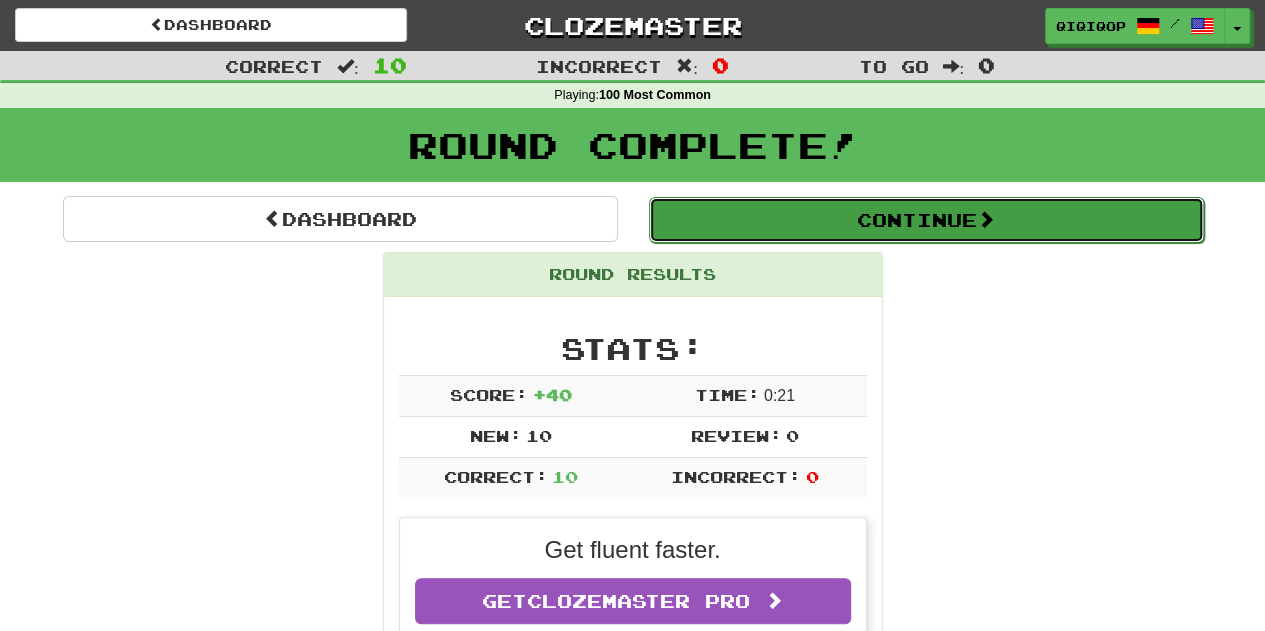 click on "Continue" at bounding box center [926, 220] 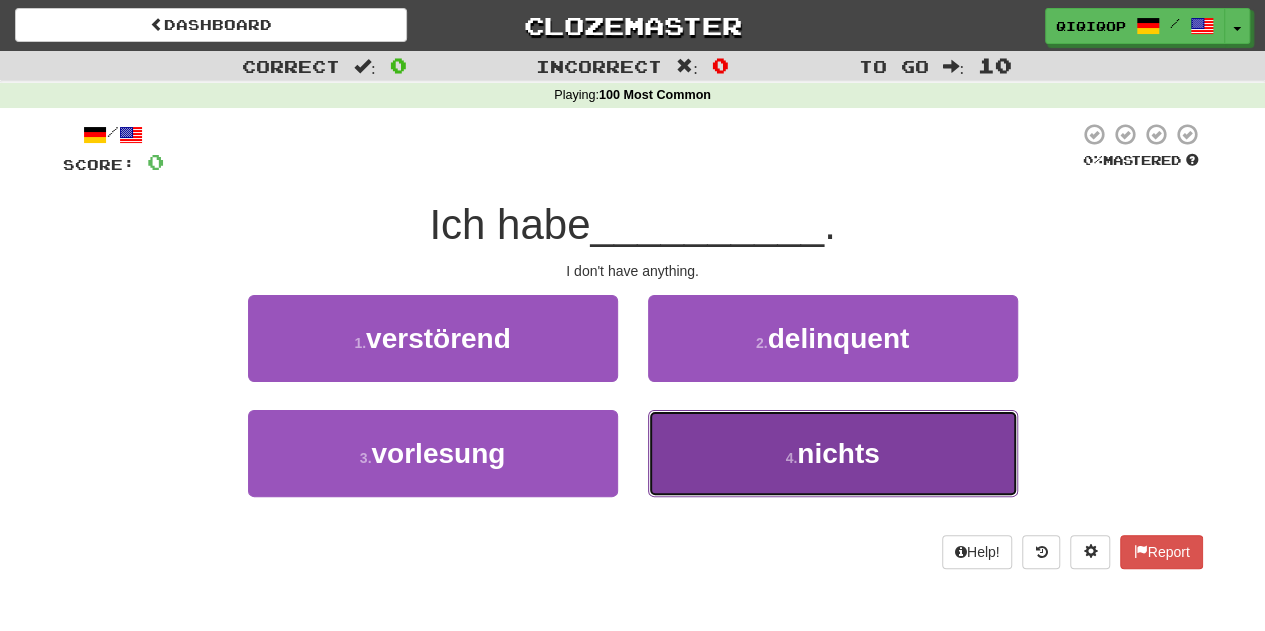 click on "4 .  nichts" at bounding box center [833, 453] 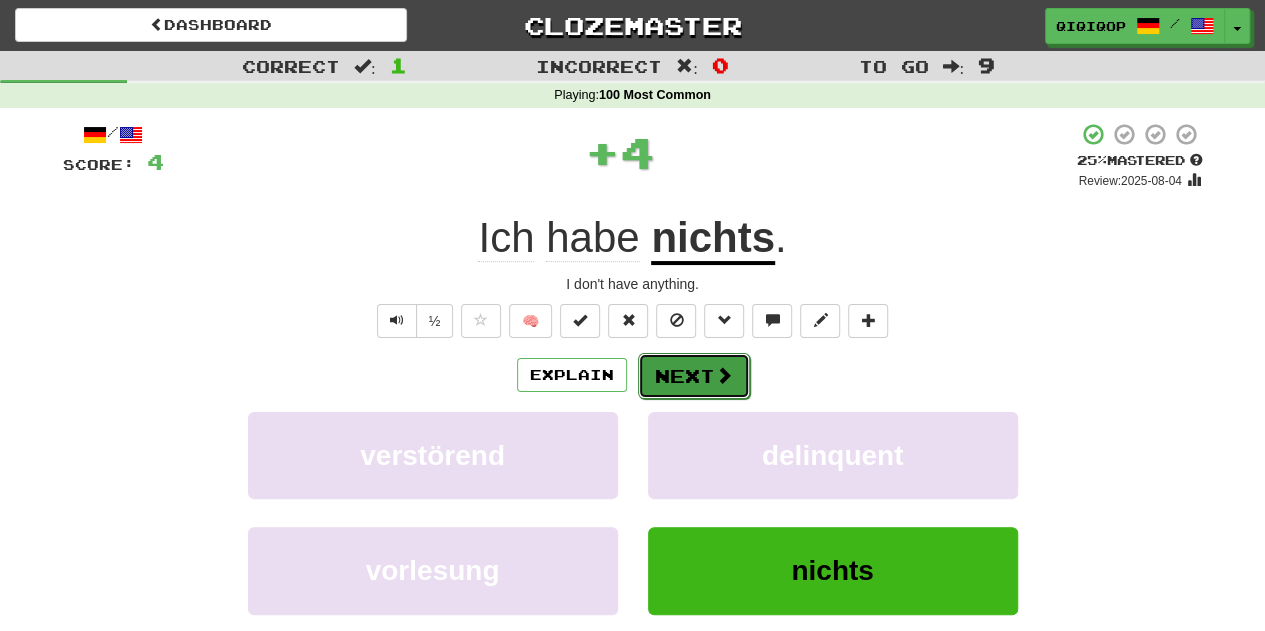 click on "Next" at bounding box center (694, 376) 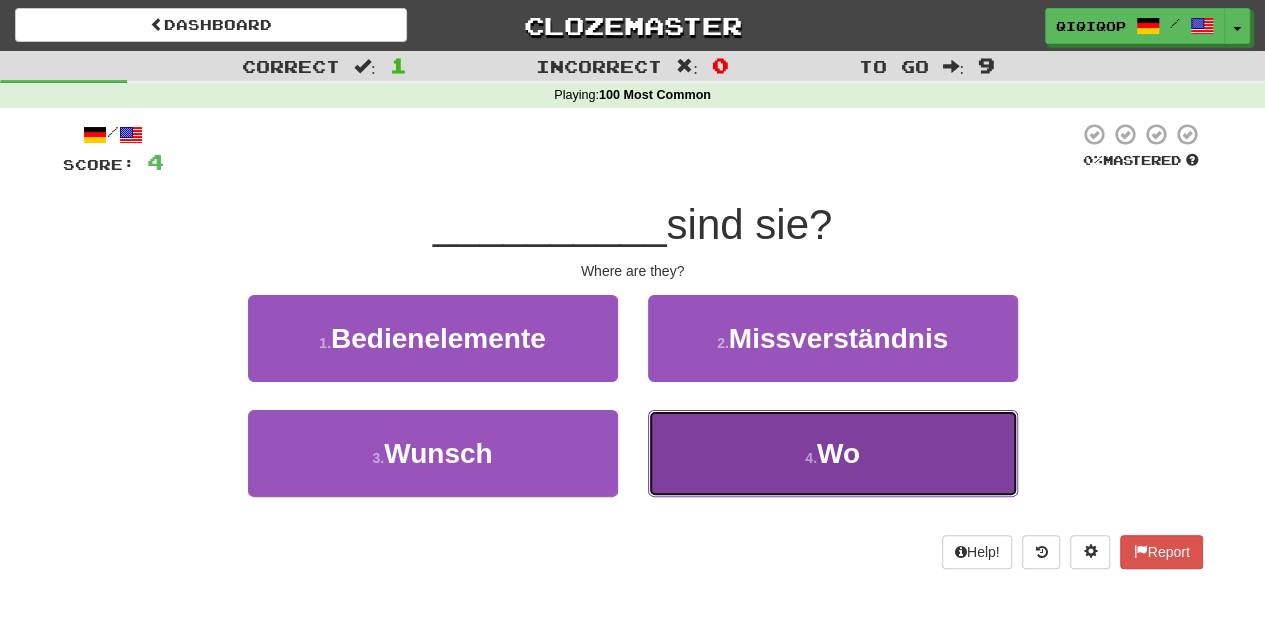 click on "4 .  Wo" at bounding box center (833, 453) 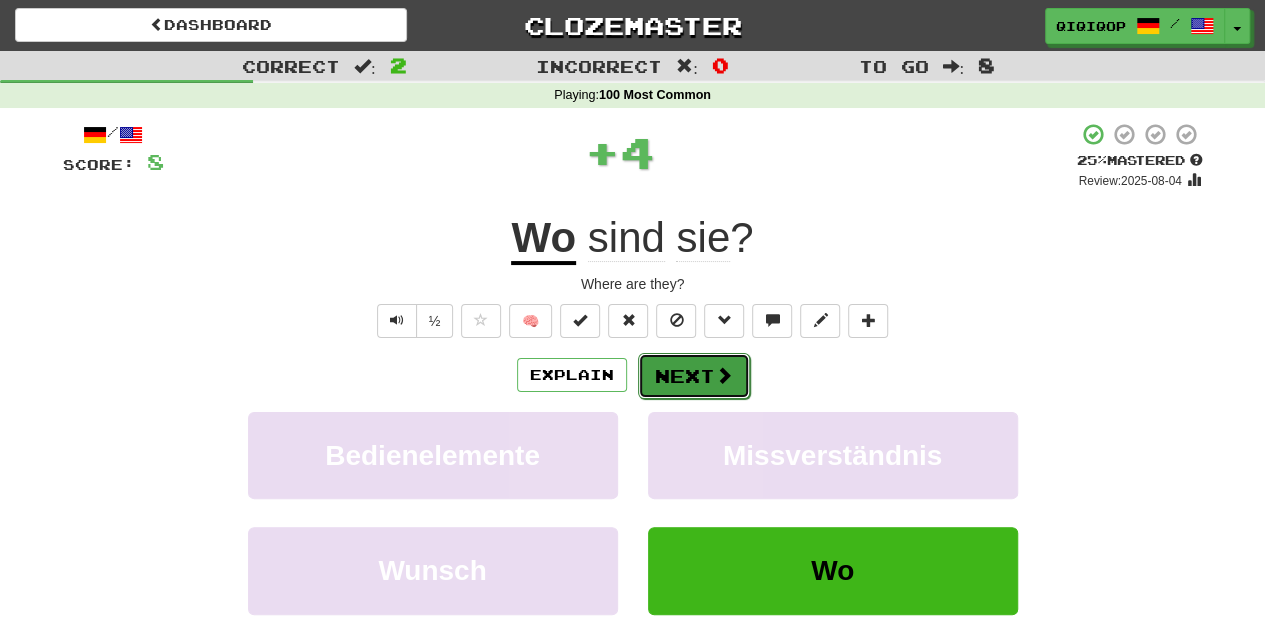 click on "Next" at bounding box center (694, 376) 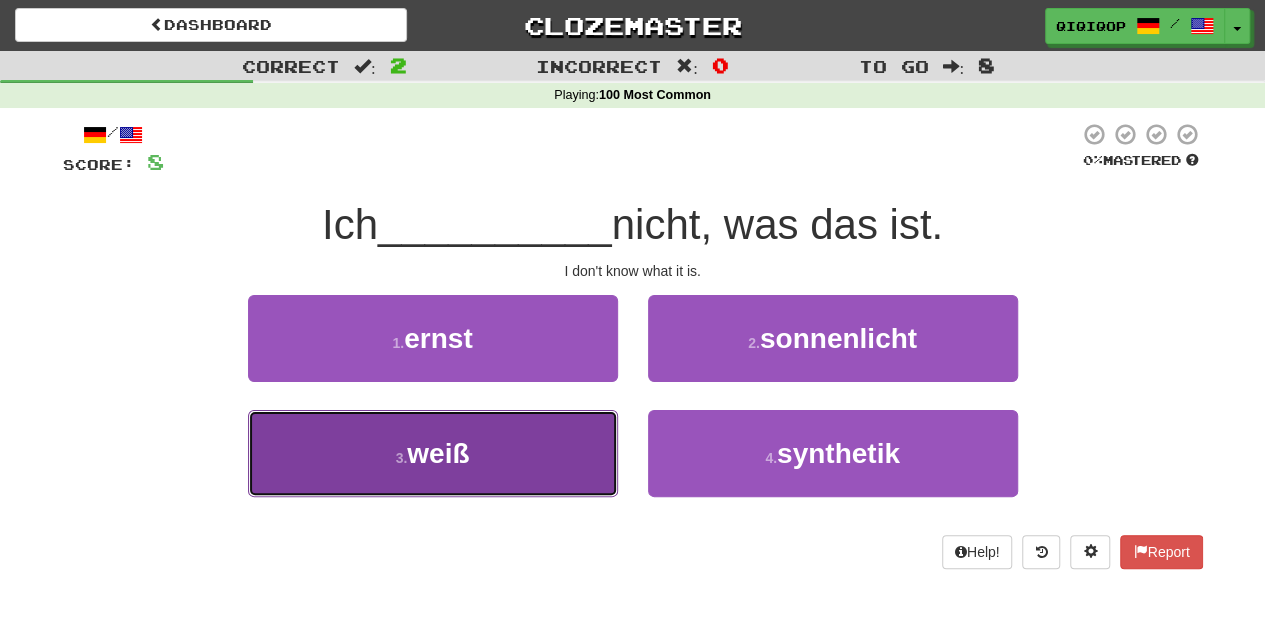 click on "3 .  weiß" at bounding box center [433, 453] 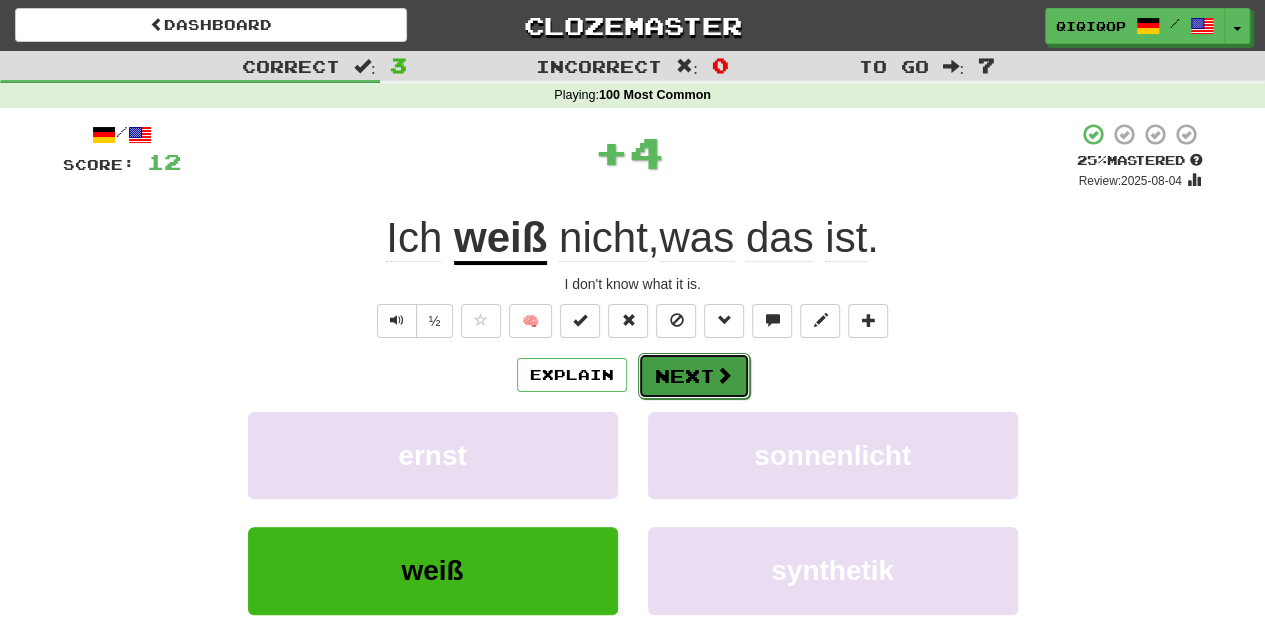 click on "Next" at bounding box center [694, 376] 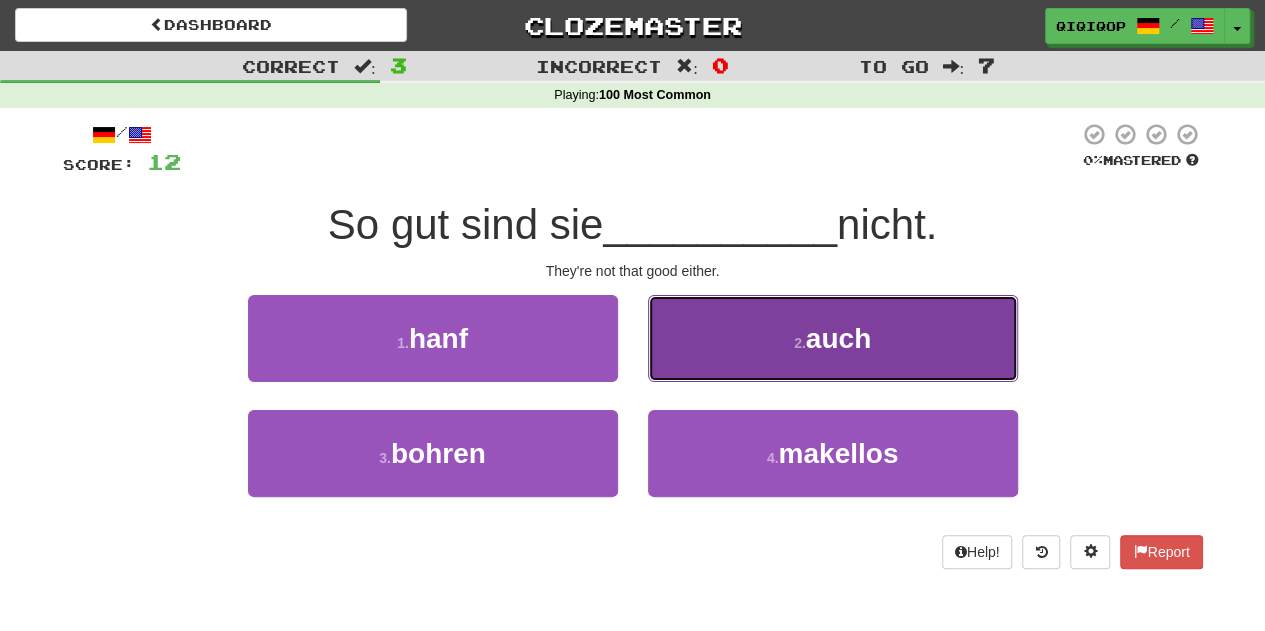 click on "2 .  auch" at bounding box center (833, 338) 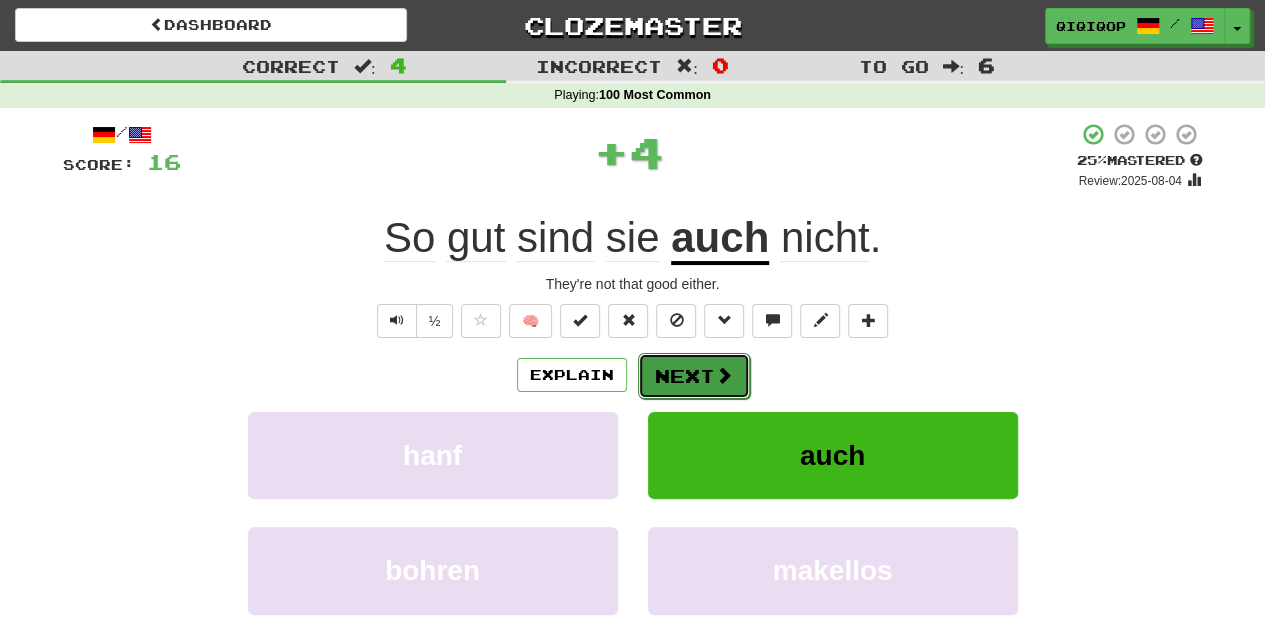 click on "Next" at bounding box center (694, 376) 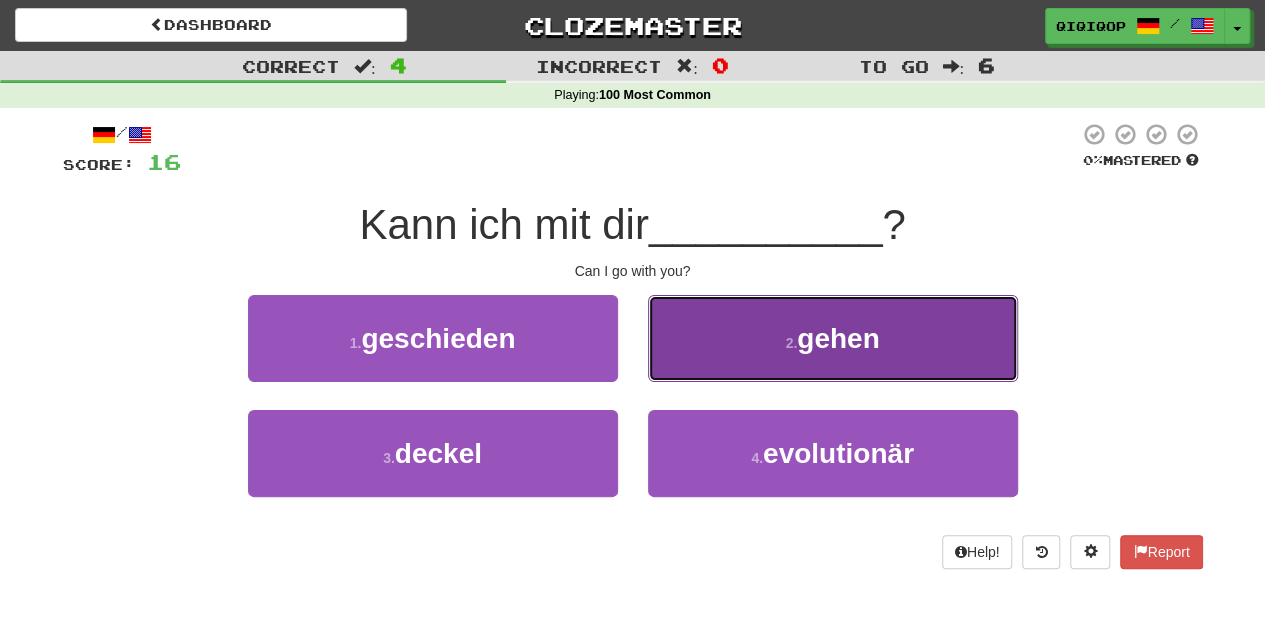 click on "2 .  gehen" at bounding box center (833, 338) 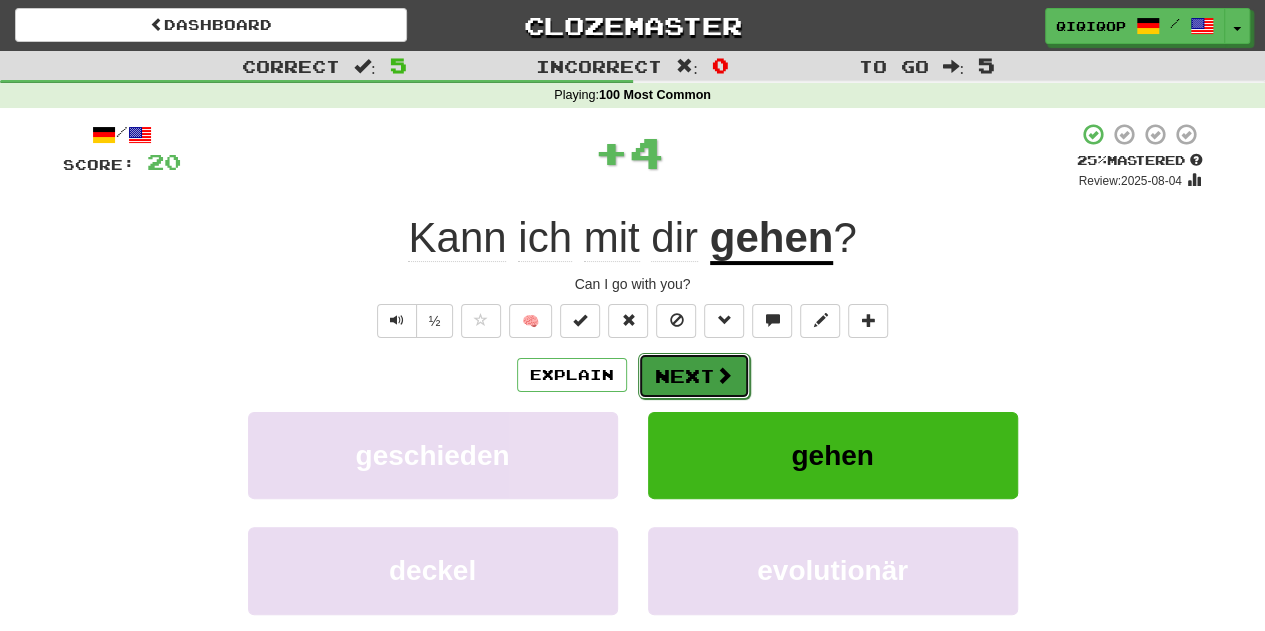 click on "Next" at bounding box center (694, 376) 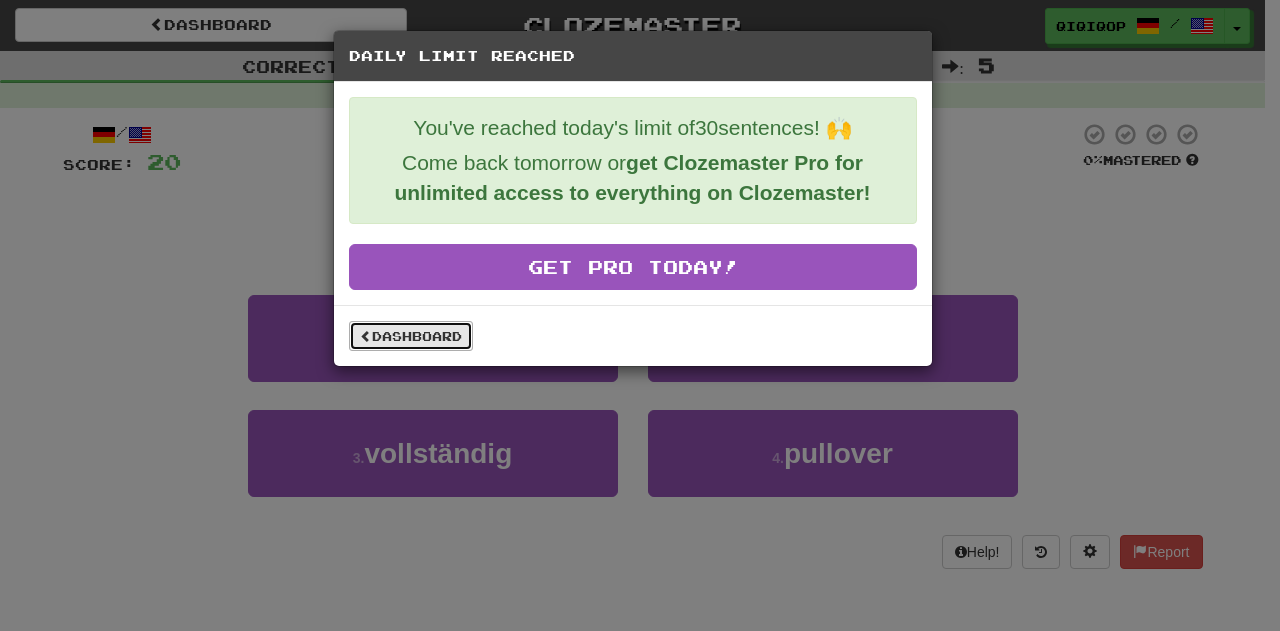 click on "Dashboard" at bounding box center [411, 336] 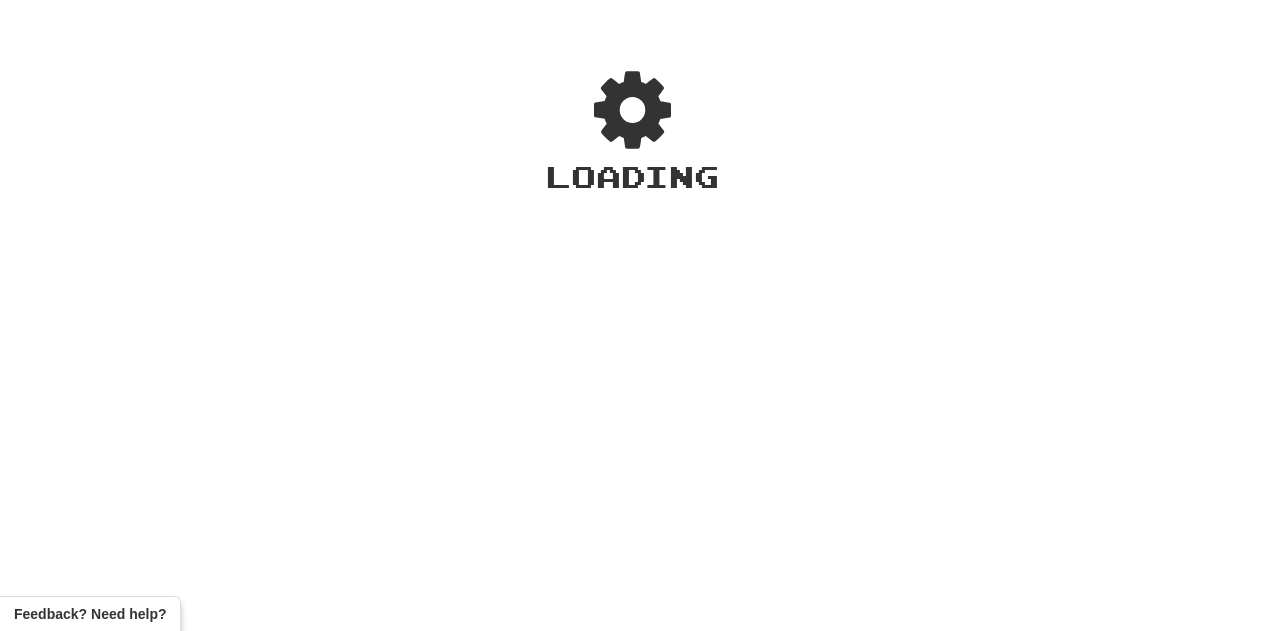 scroll, scrollTop: 0, scrollLeft: 0, axis: both 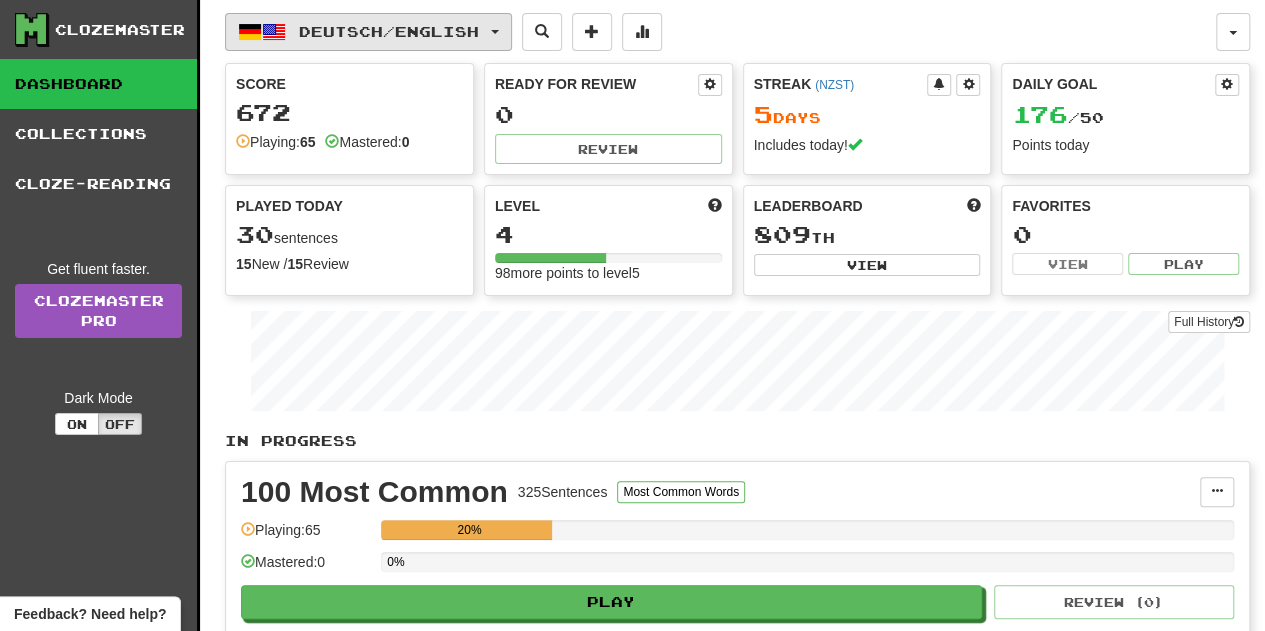 click on "Deutsch  /  English" at bounding box center (389, 31) 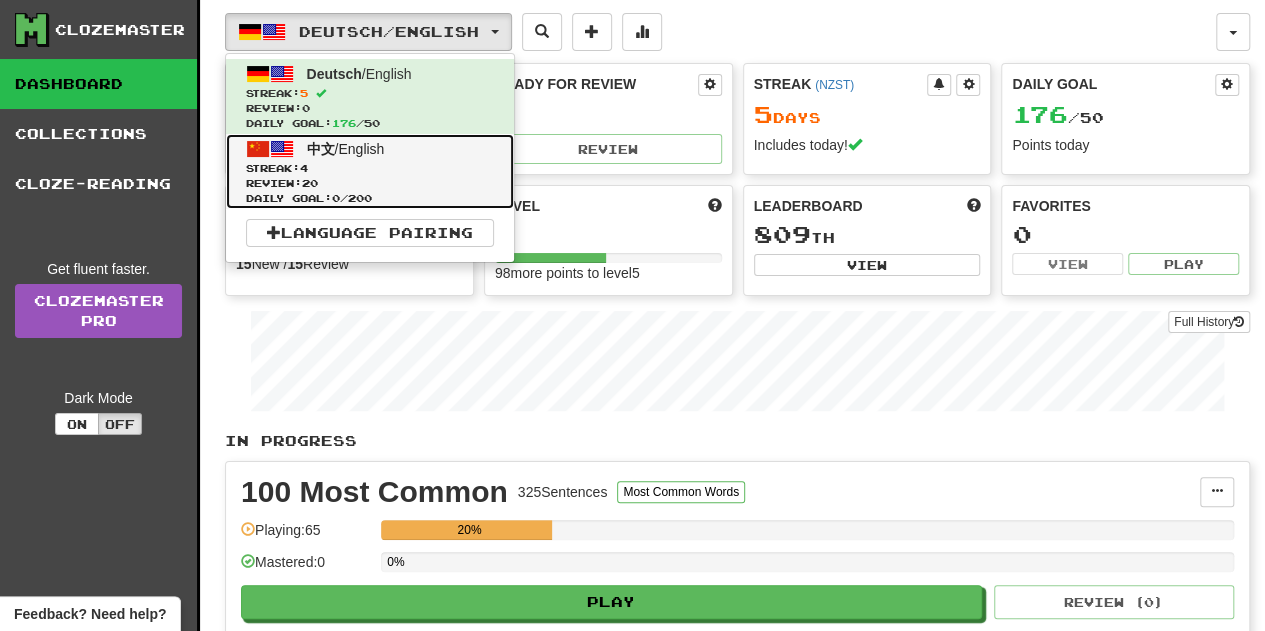 click on "Streak:  4" at bounding box center [370, 168] 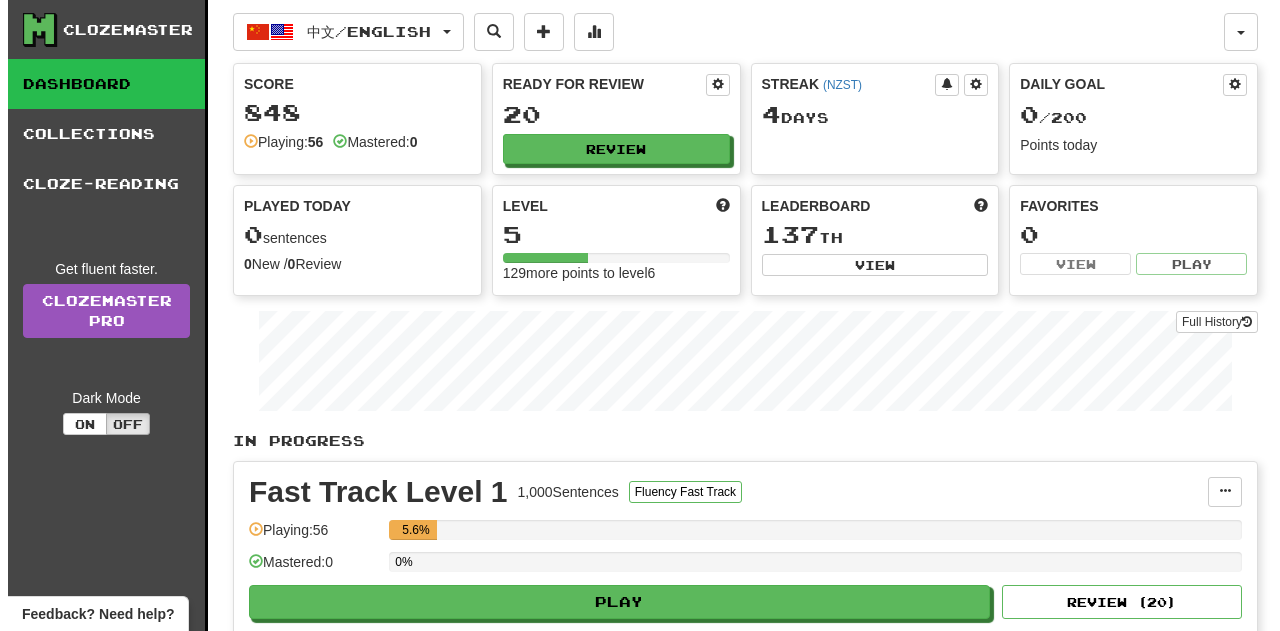 scroll, scrollTop: 0, scrollLeft: 0, axis: both 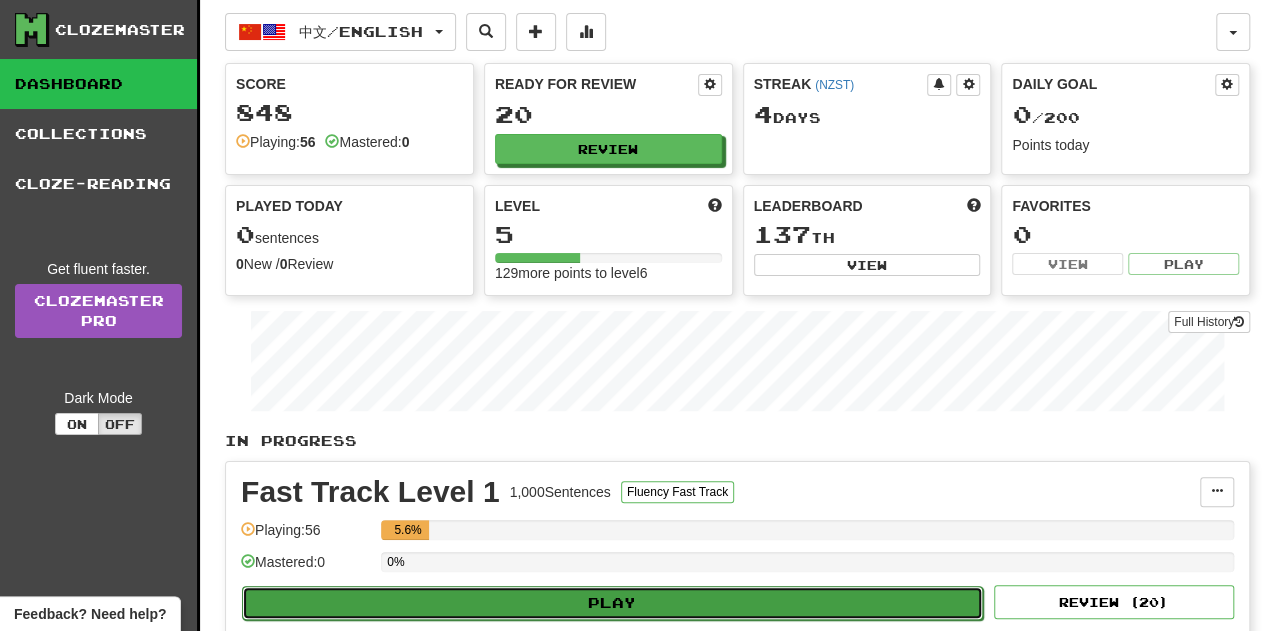 click on "Play" at bounding box center [612, 603] 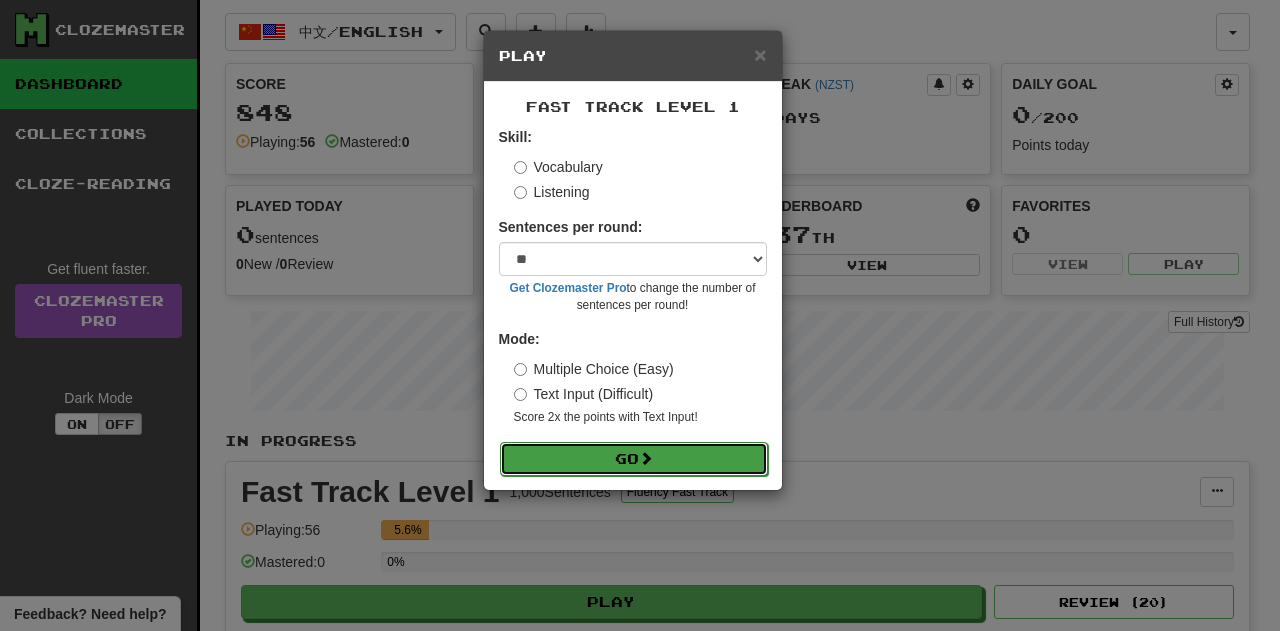 click on "Go" at bounding box center [634, 459] 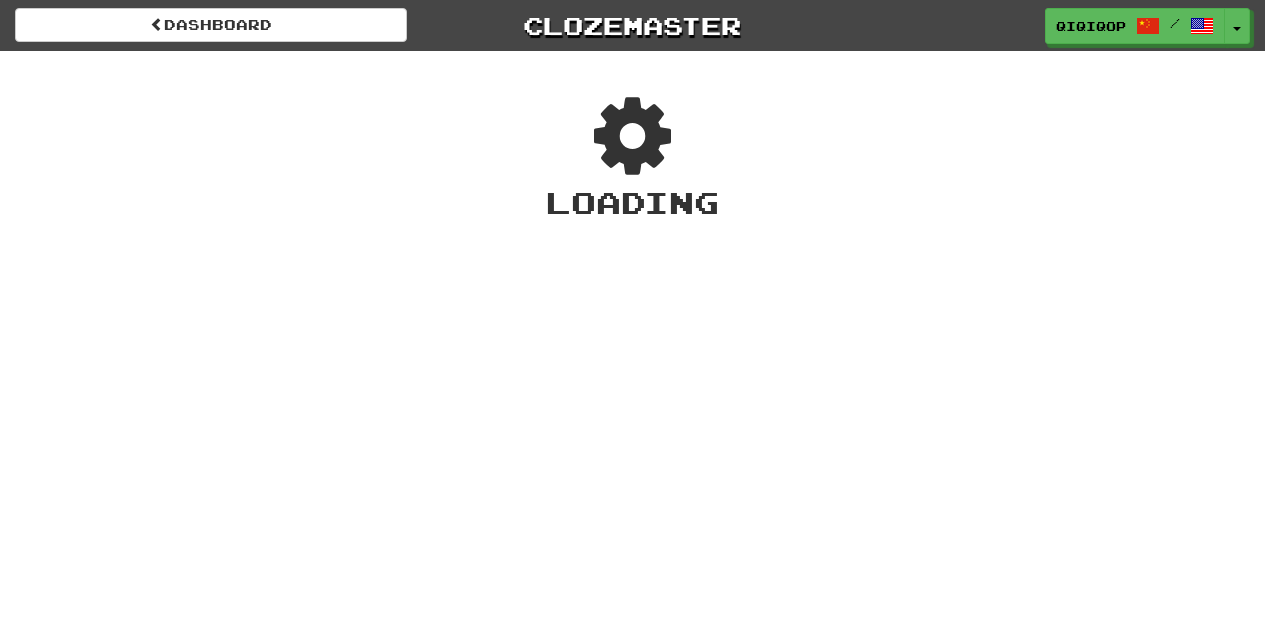 scroll, scrollTop: 0, scrollLeft: 0, axis: both 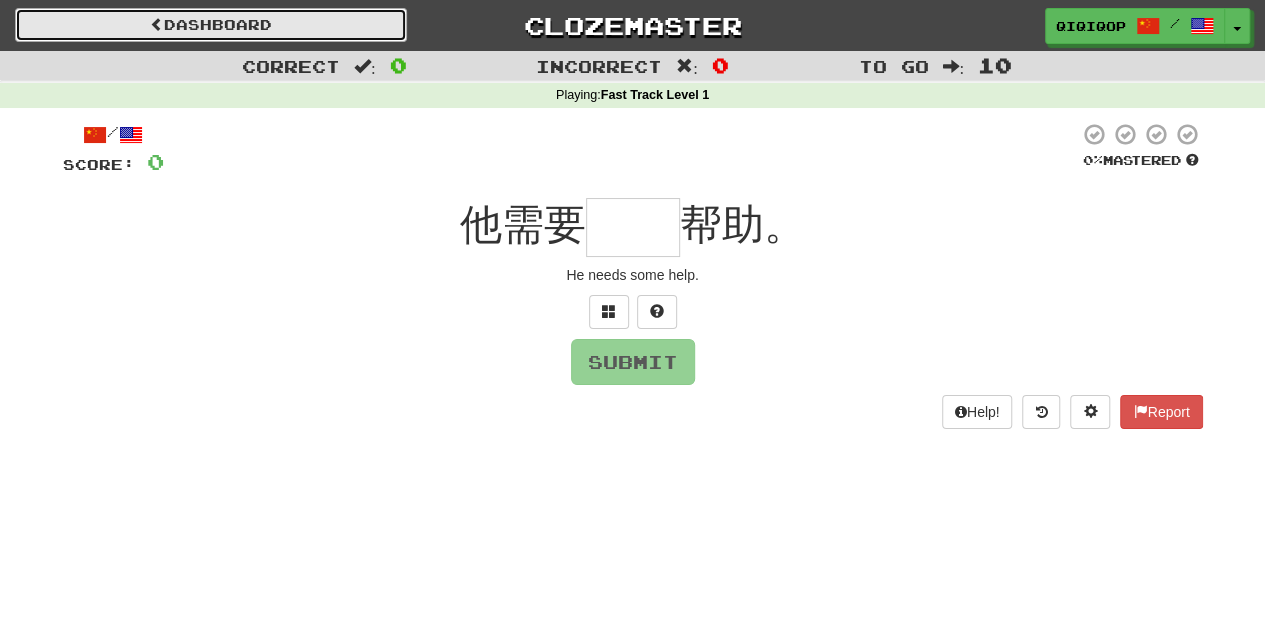 click on "Dashboard" at bounding box center [211, 25] 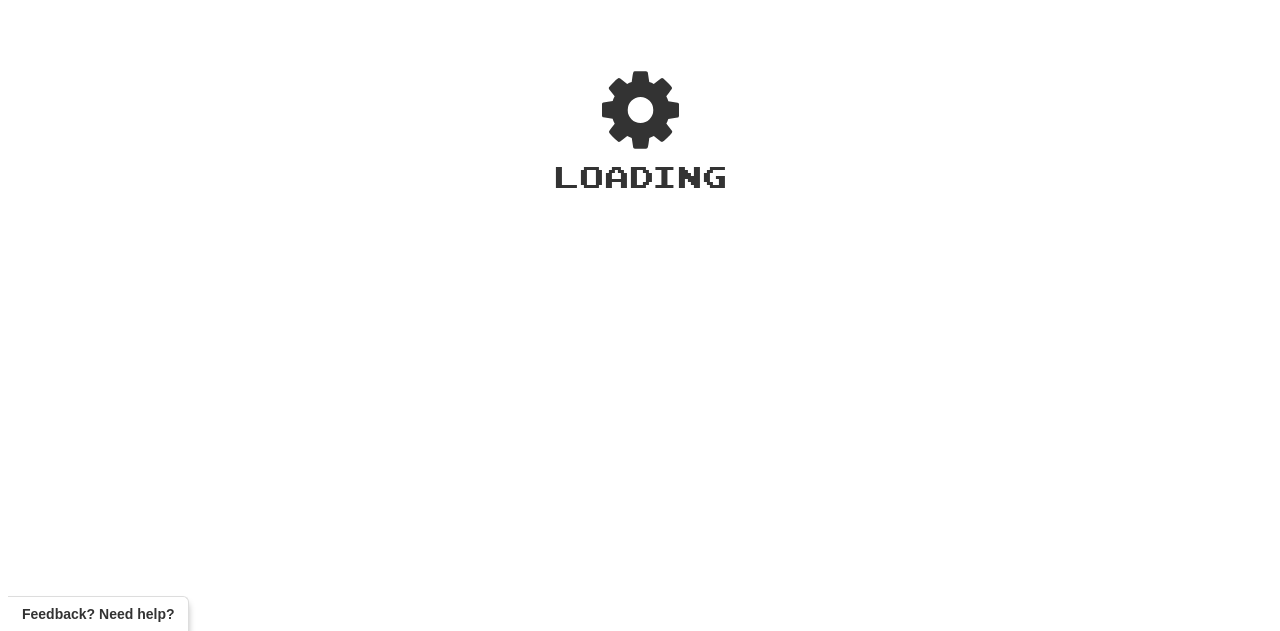scroll, scrollTop: 0, scrollLeft: 0, axis: both 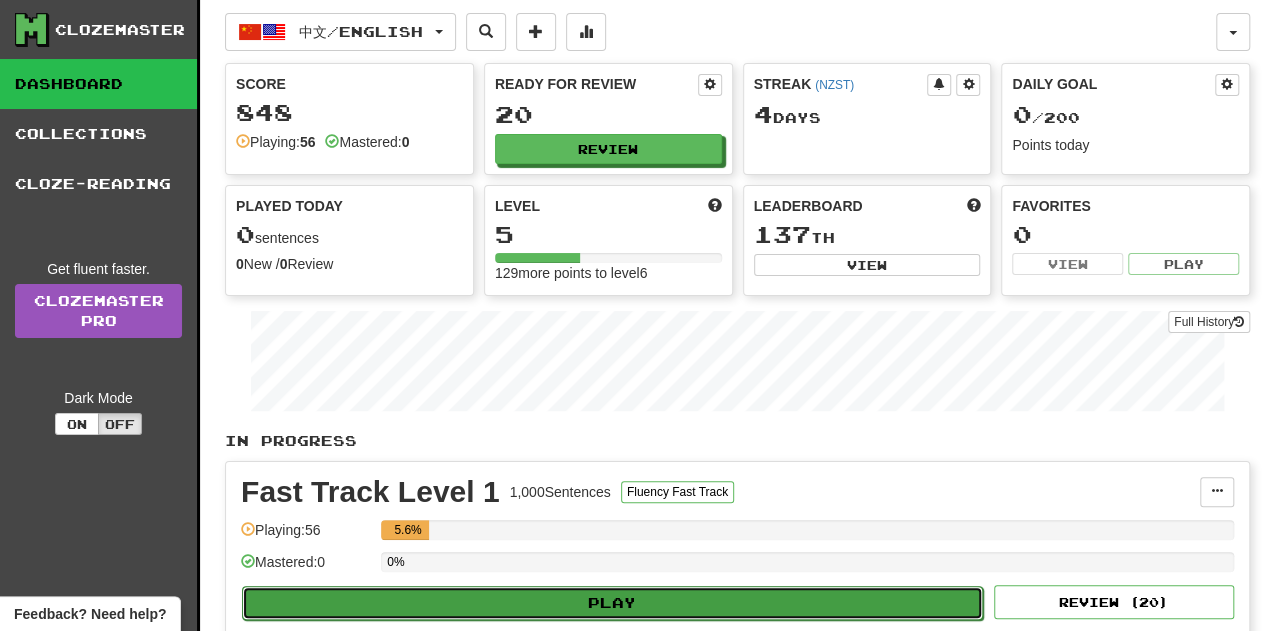 click on "Play" at bounding box center [612, 603] 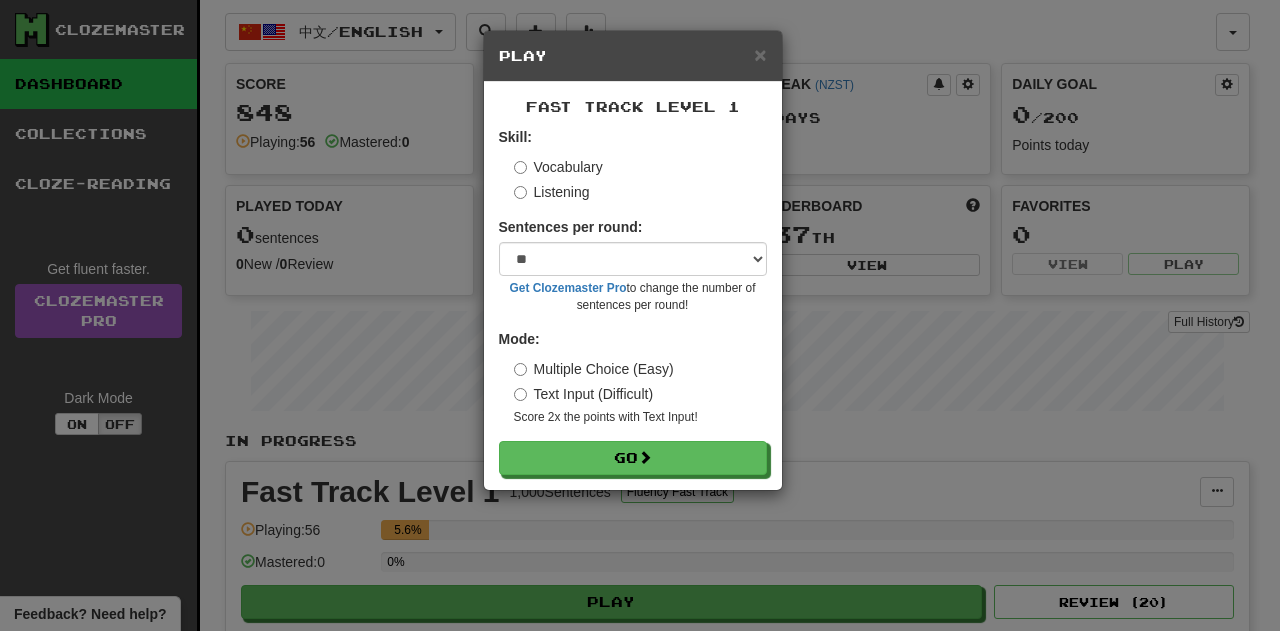 click on "Mode: Multiple Choice (Easy) Text Input (Difficult) Score 2x the points with Text Input !" at bounding box center (633, 377) 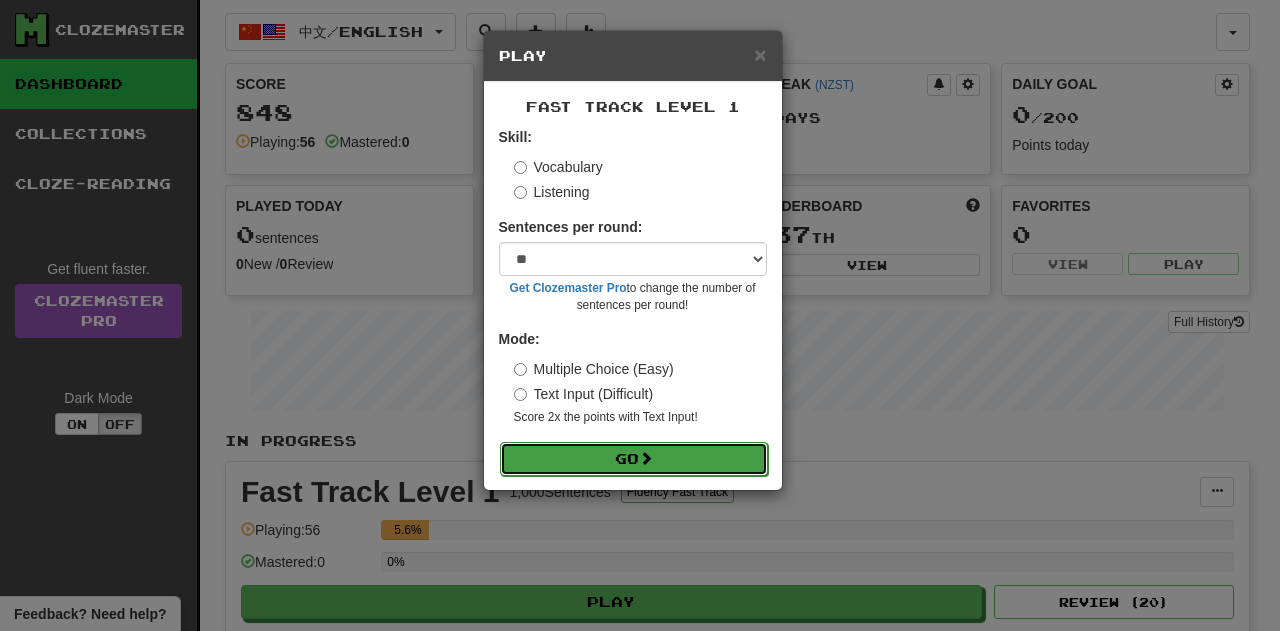 click on "Go" at bounding box center (634, 459) 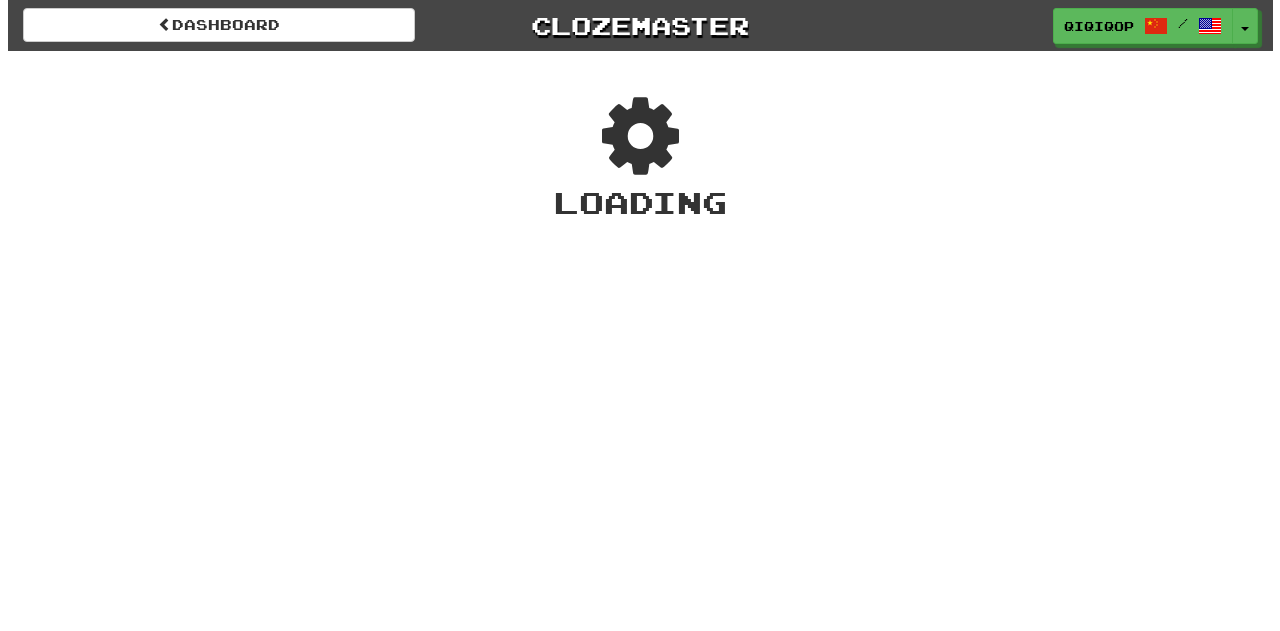 scroll, scrollTop: 0, scrollLeft: 0, axis: both 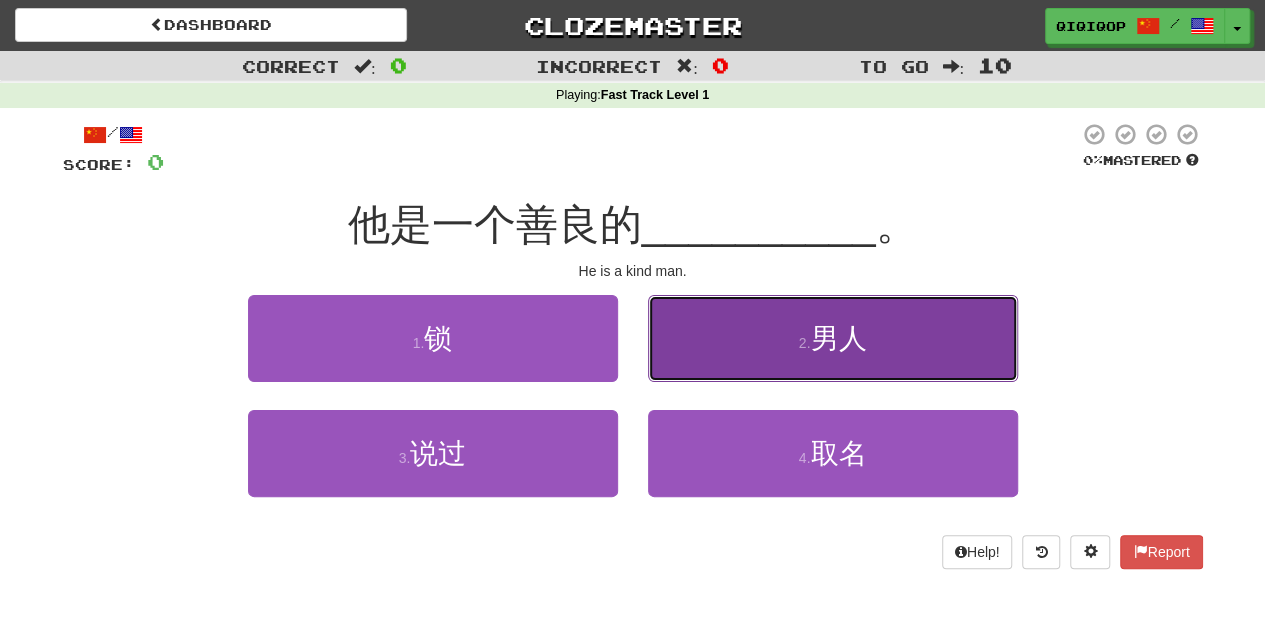 click on "2 .  男人" at bounding box center (833, 338) 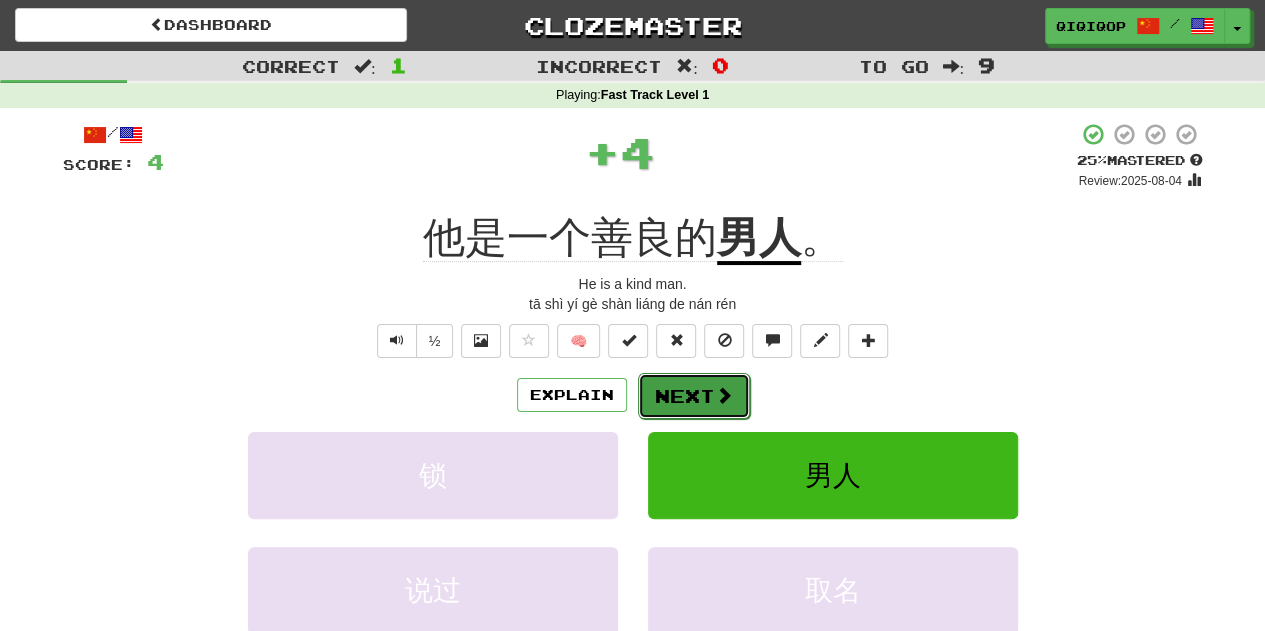 click on "Next" at bounding box center (694, 396) 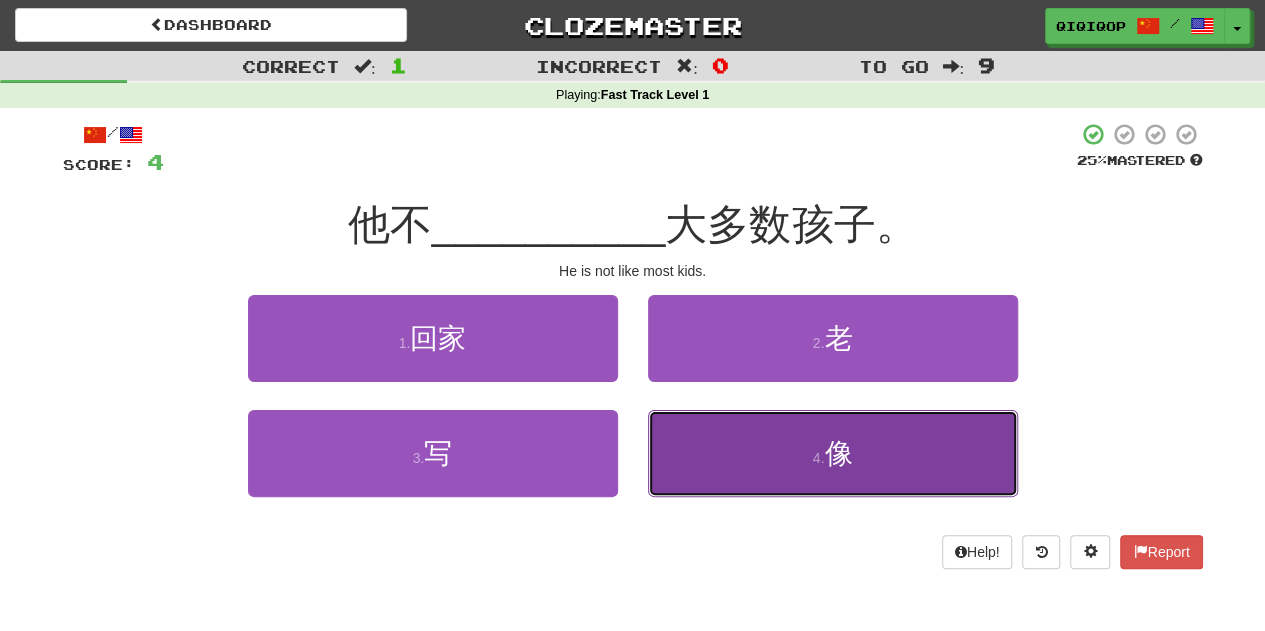 click on "4 .  像" at bounding box center [833, 453] 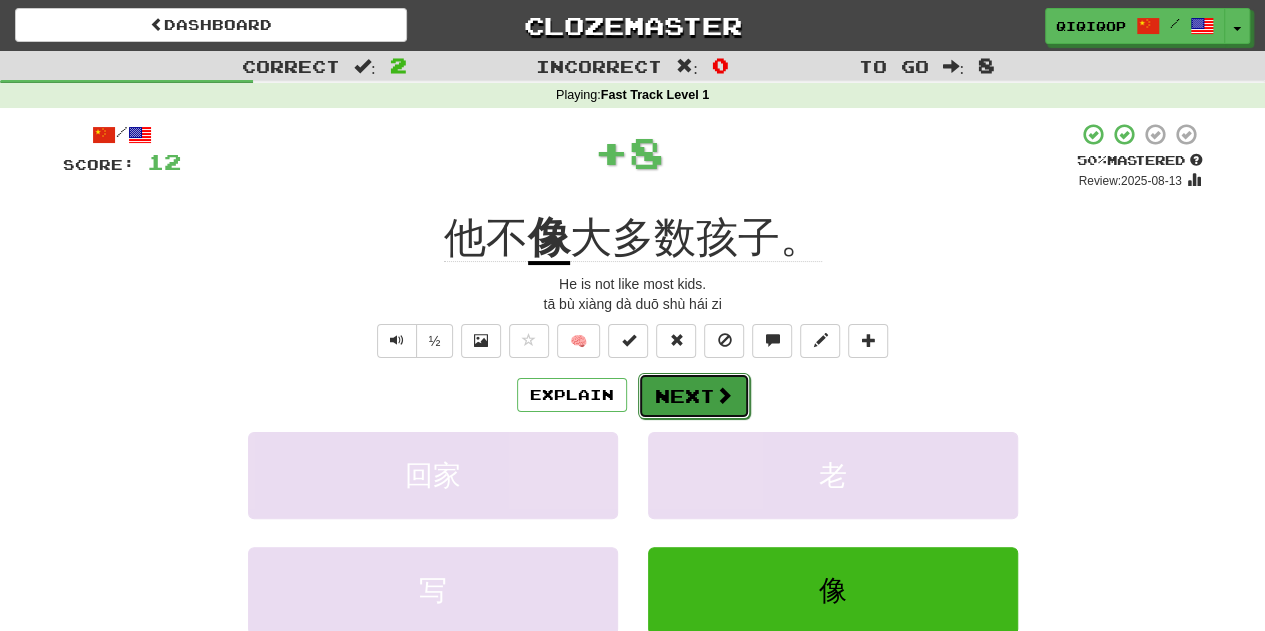 click on "Next" at bounding box center [694, 396] 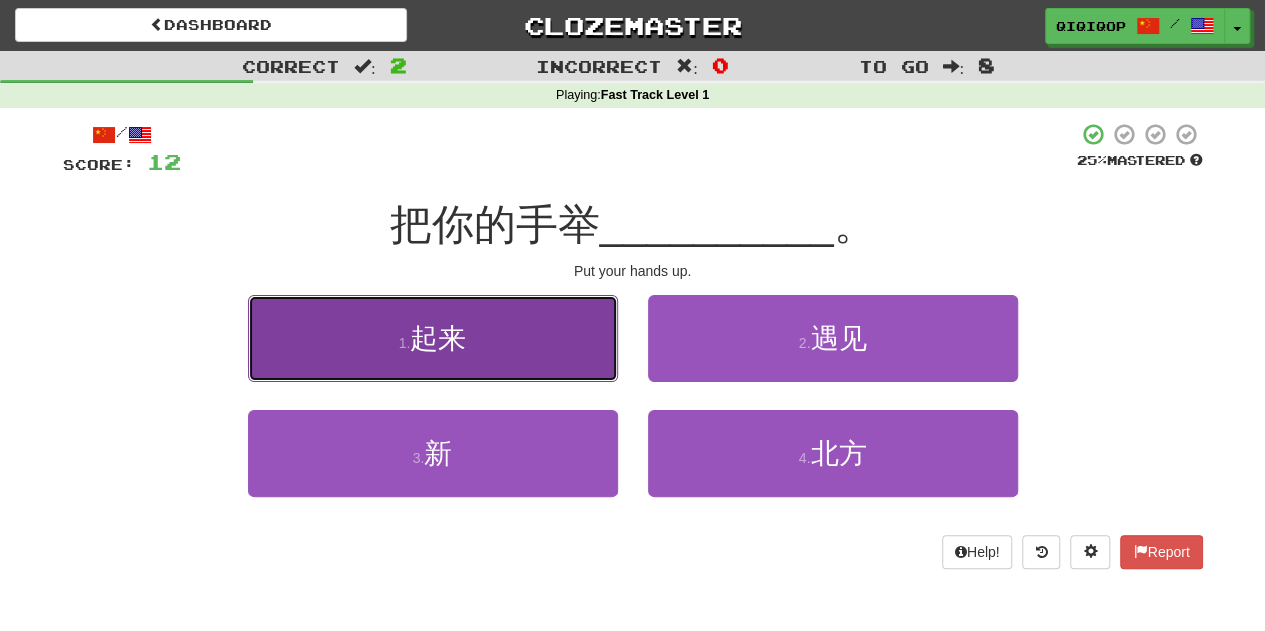 click on "1 .  起来" at bounding box center [433, 338] 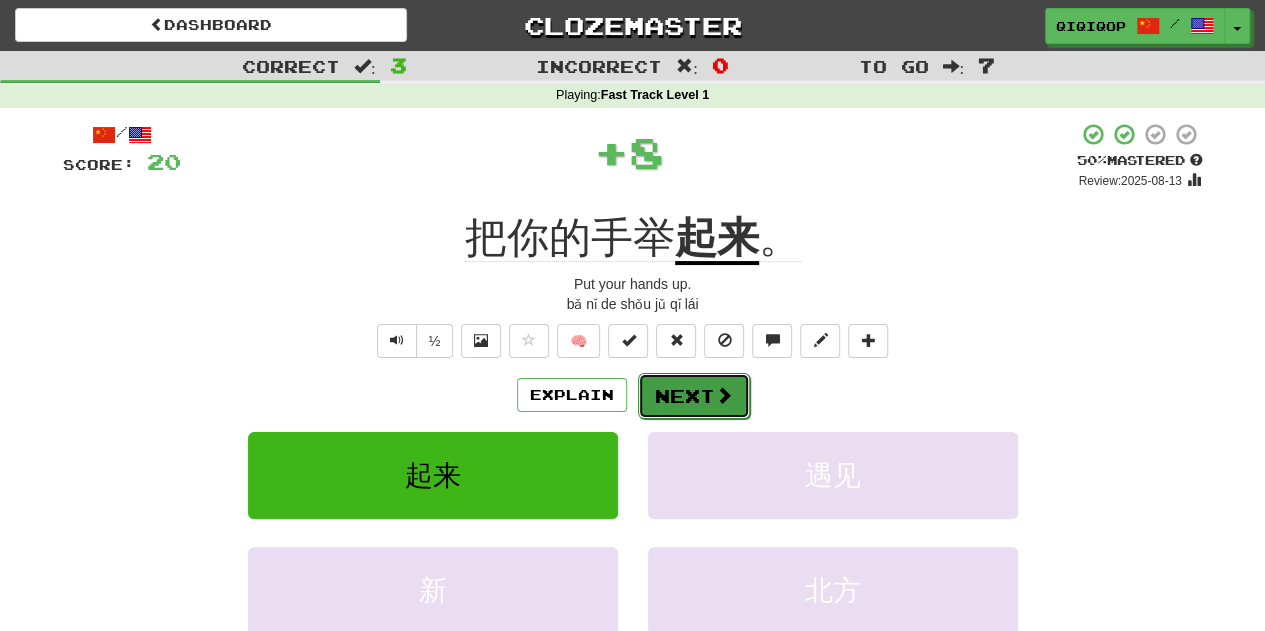 click on "Next" at bounding box center [694, 396] 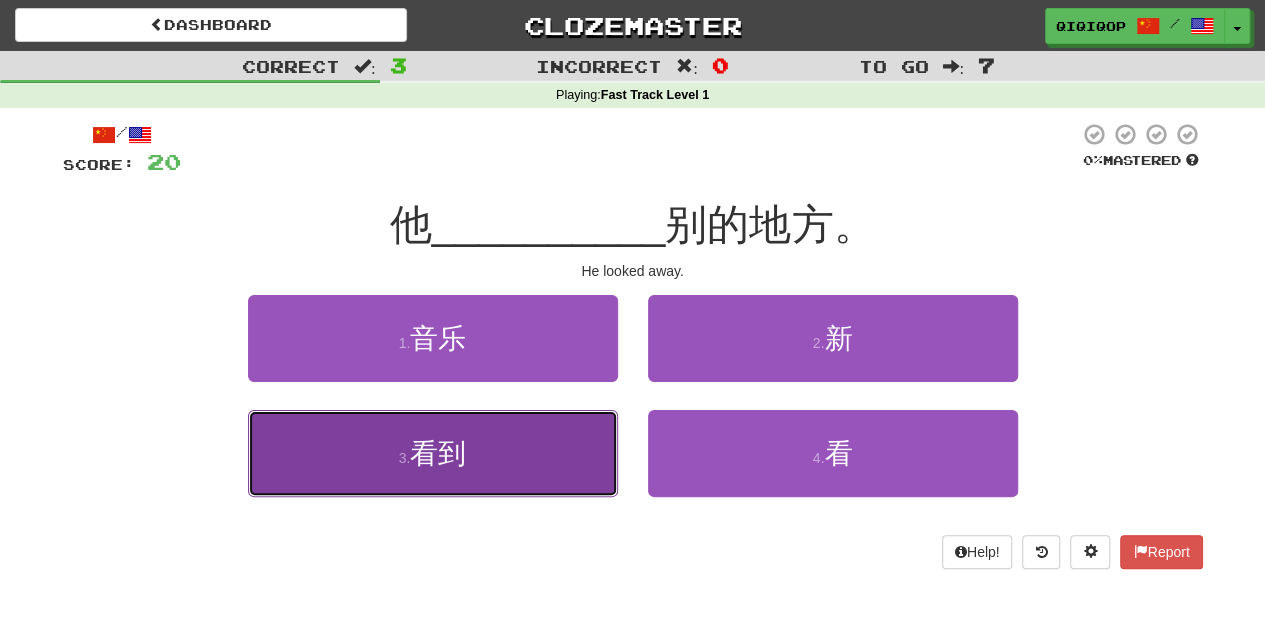 click on "3 .  看到" at bounding box center [433, 453] 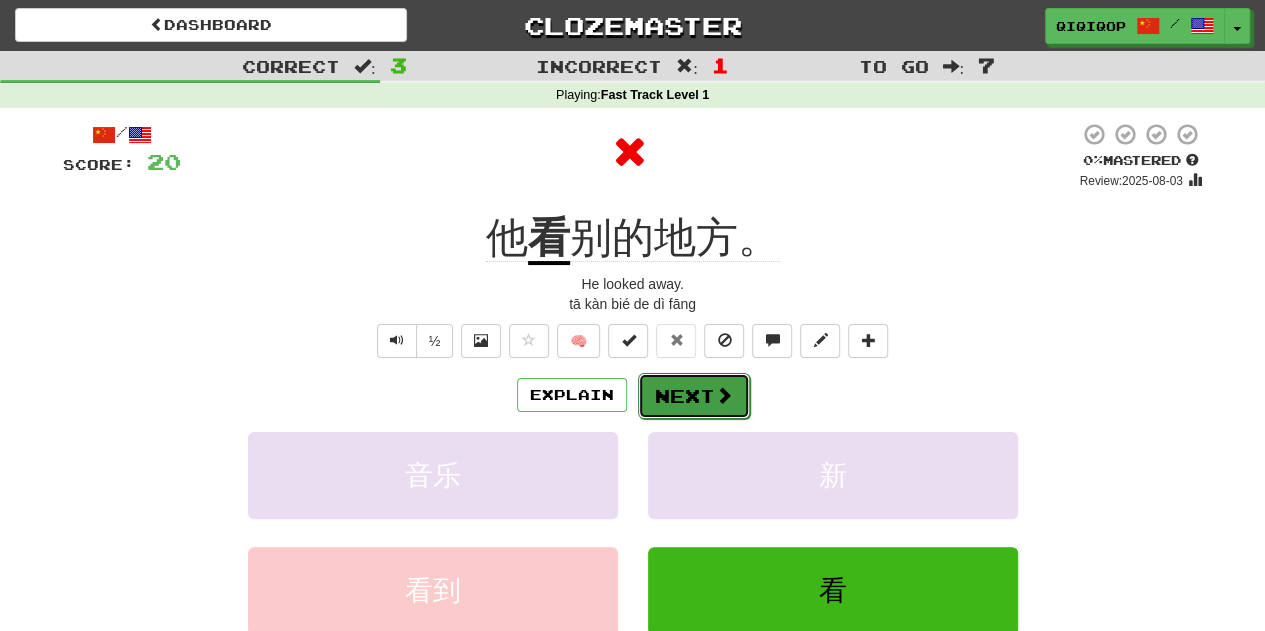 click on "Next" at bounding box center [694, 396] 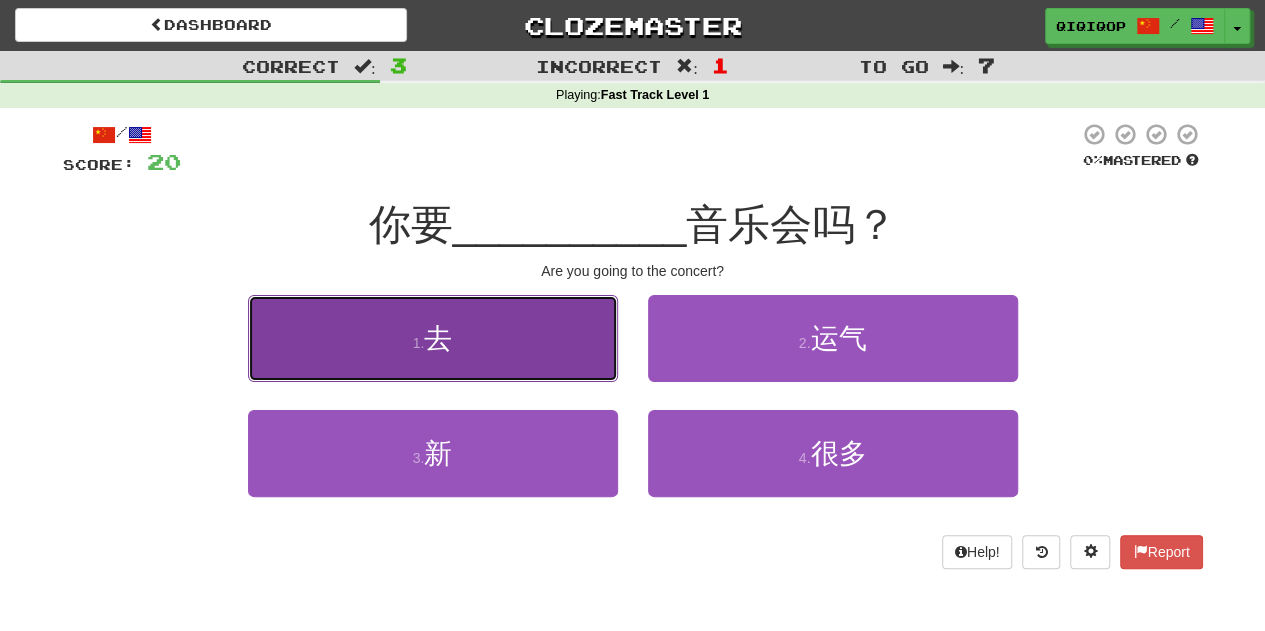click on "1 .  去" at bounding box center [433, 338] 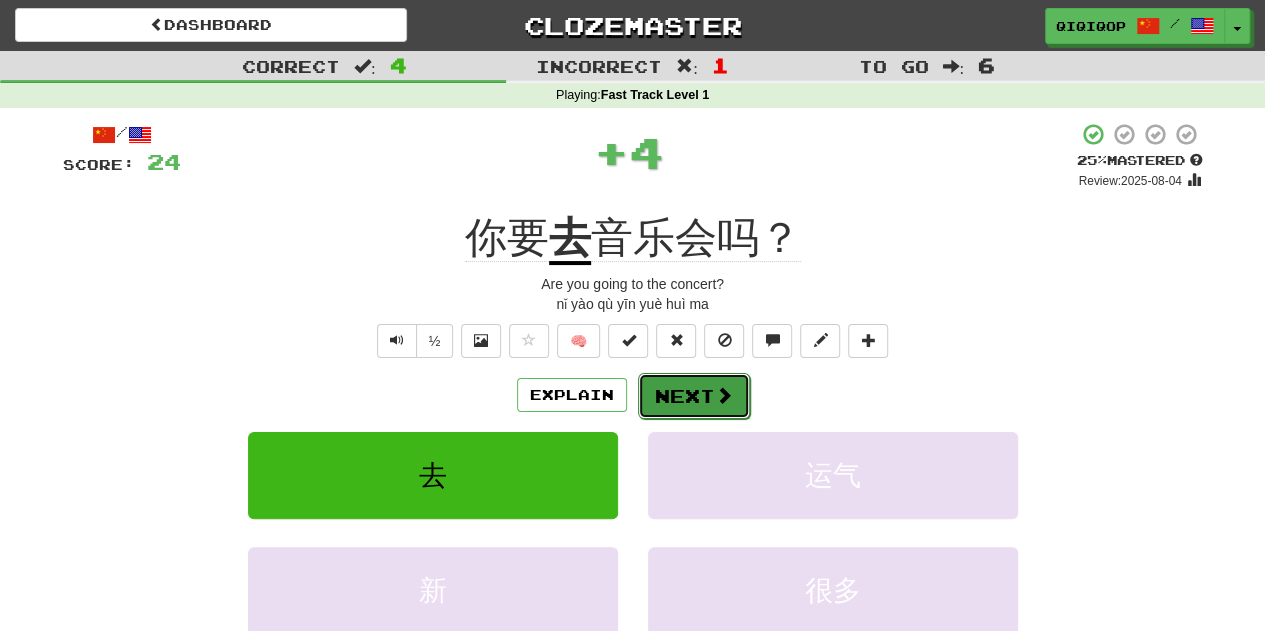 click on "Next" at bounding box center (694, 396) 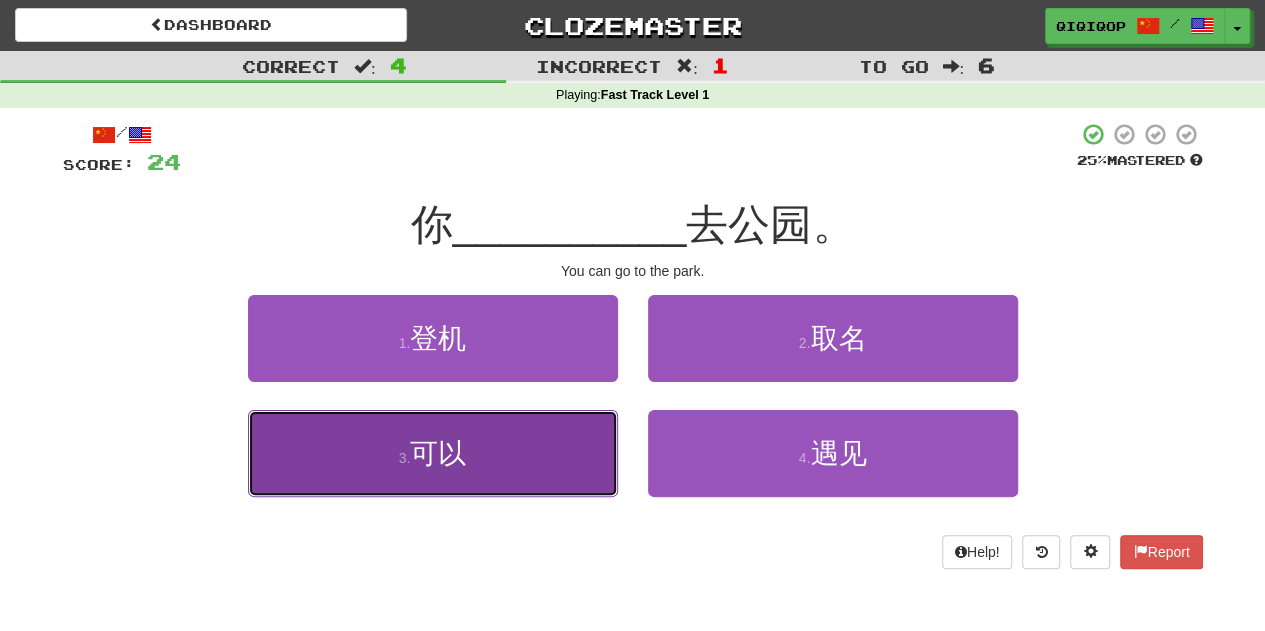 click on "3 .  可以" at bounding box center (433, 453) 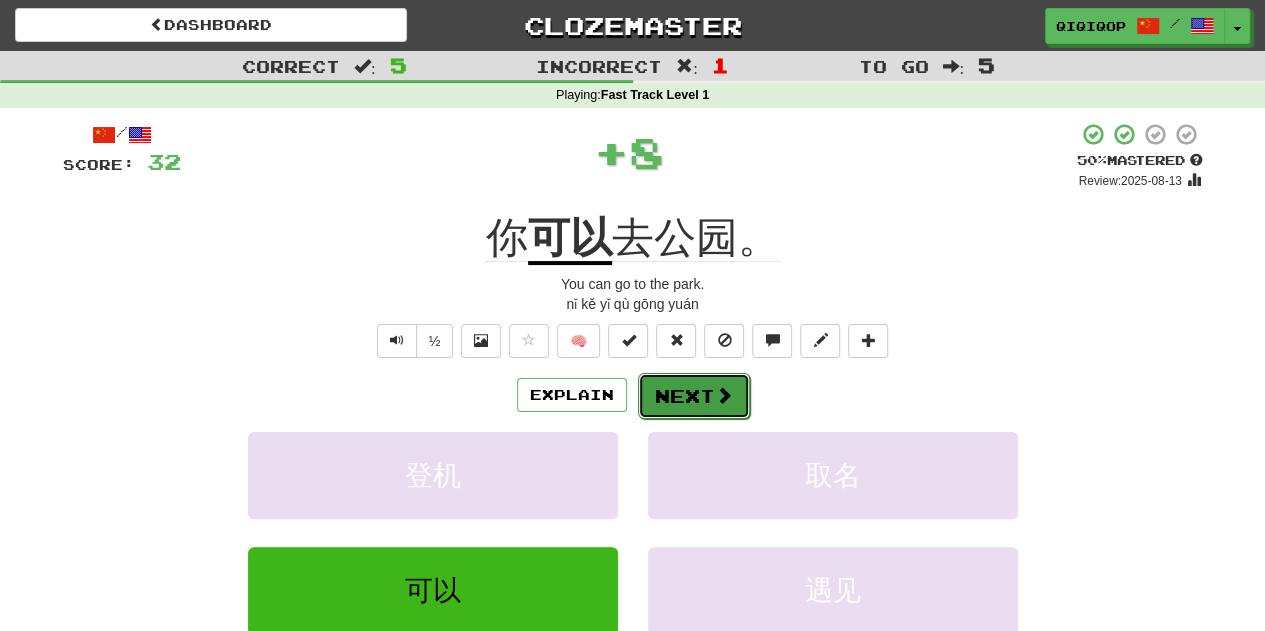 click on "Next" at bounding box center [694, 396] 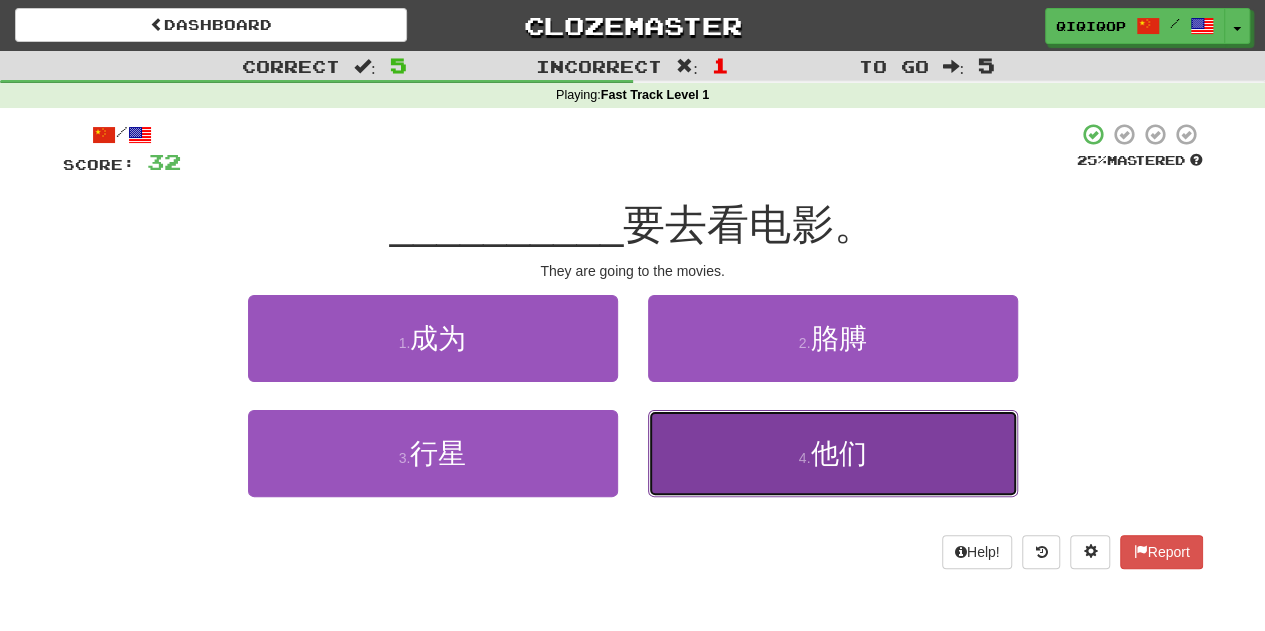 click on "4 .  他们" at bounding box center (833, 453) 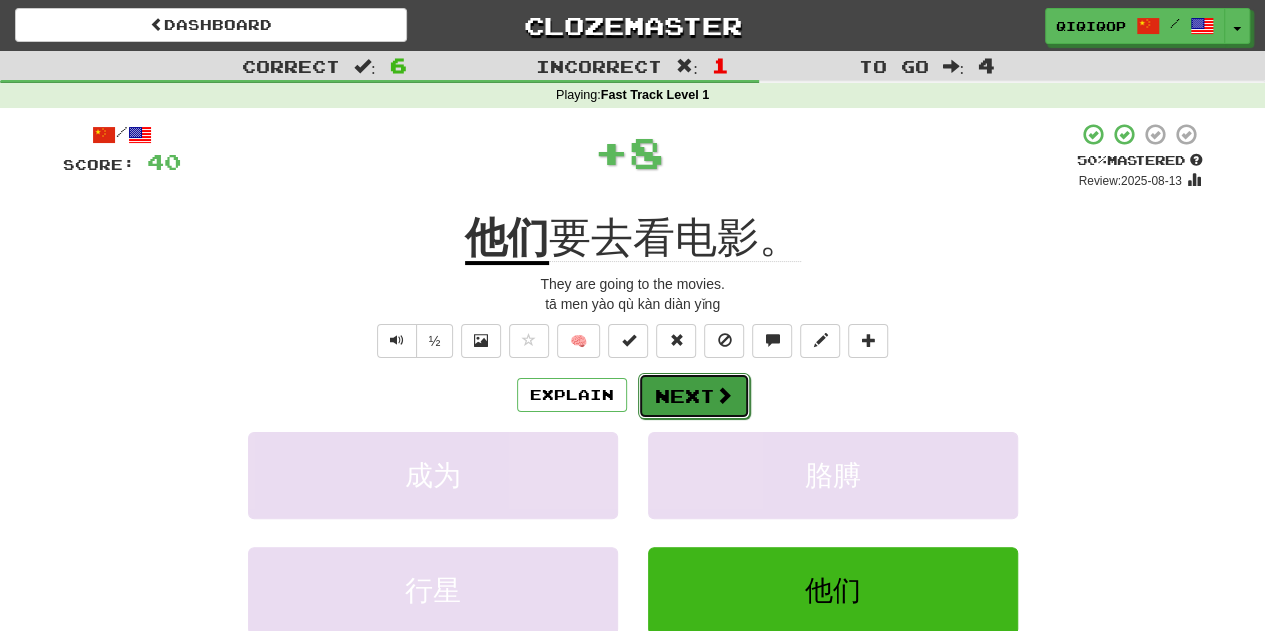 click on "Next" at bounding box center [694, 396] 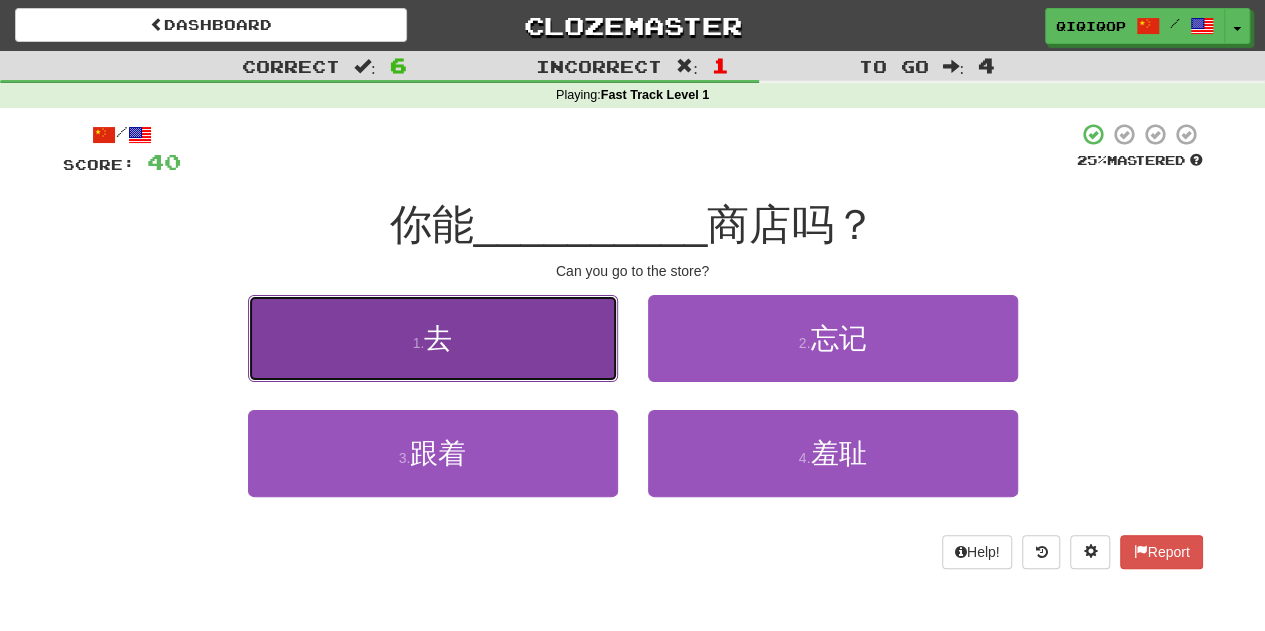 click on "1 .  去" at bounding box center [433, 338] 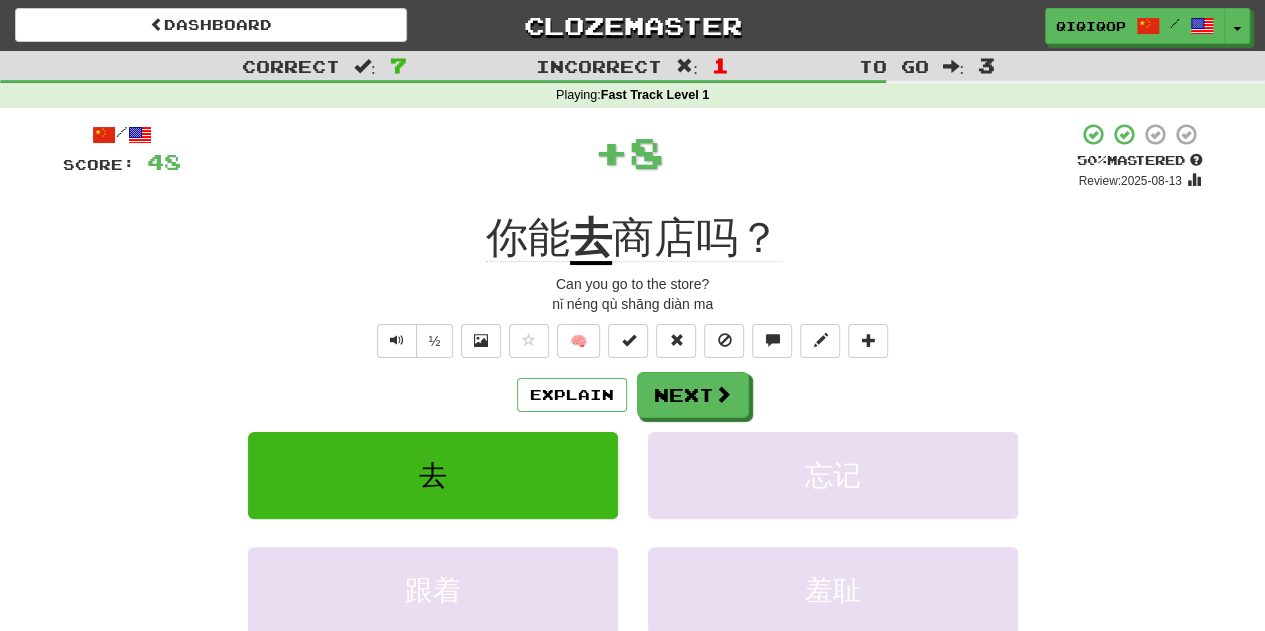click on "/  Score:   48 + 8 50 %  Mastered Review:  2025-08-13 你能 去 商店吗？ Can you go to the store? nǐ néng qù shāng diàn ma ½ 🧠 Explain Next 去 忘记 跟着 羞耻 Learn more: 去 忘记 跟着 羞耻  Help!  Report" at bounding box center (633, 429) 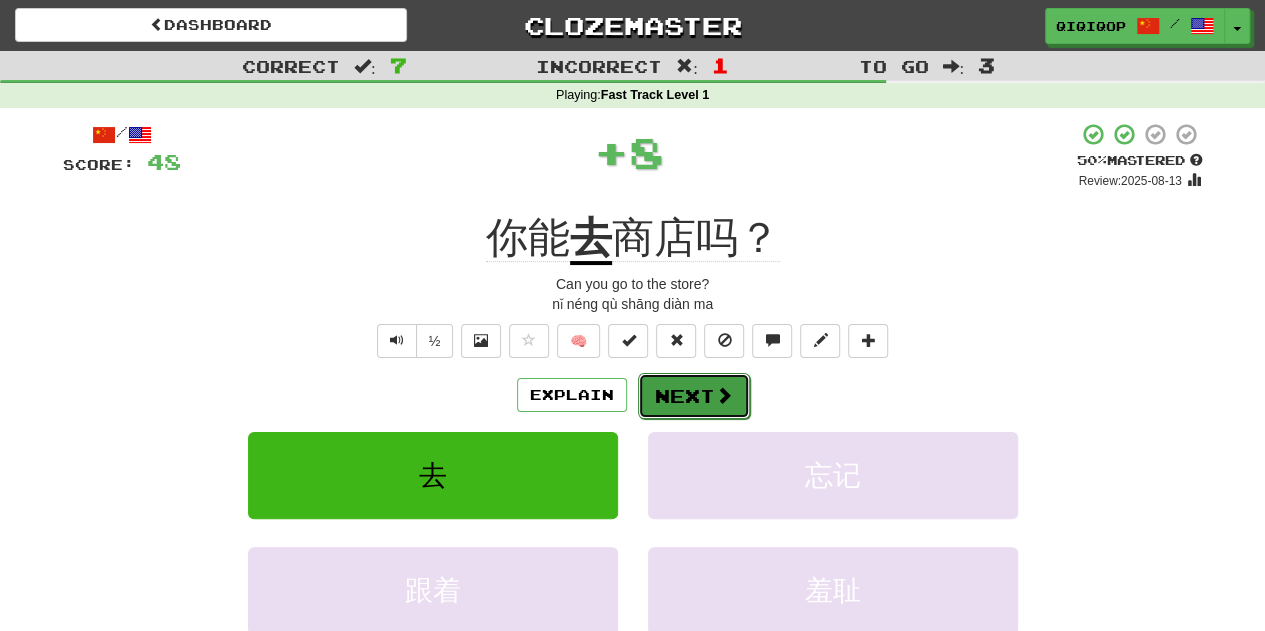 click on "Next" at bounding box center [694, 396] 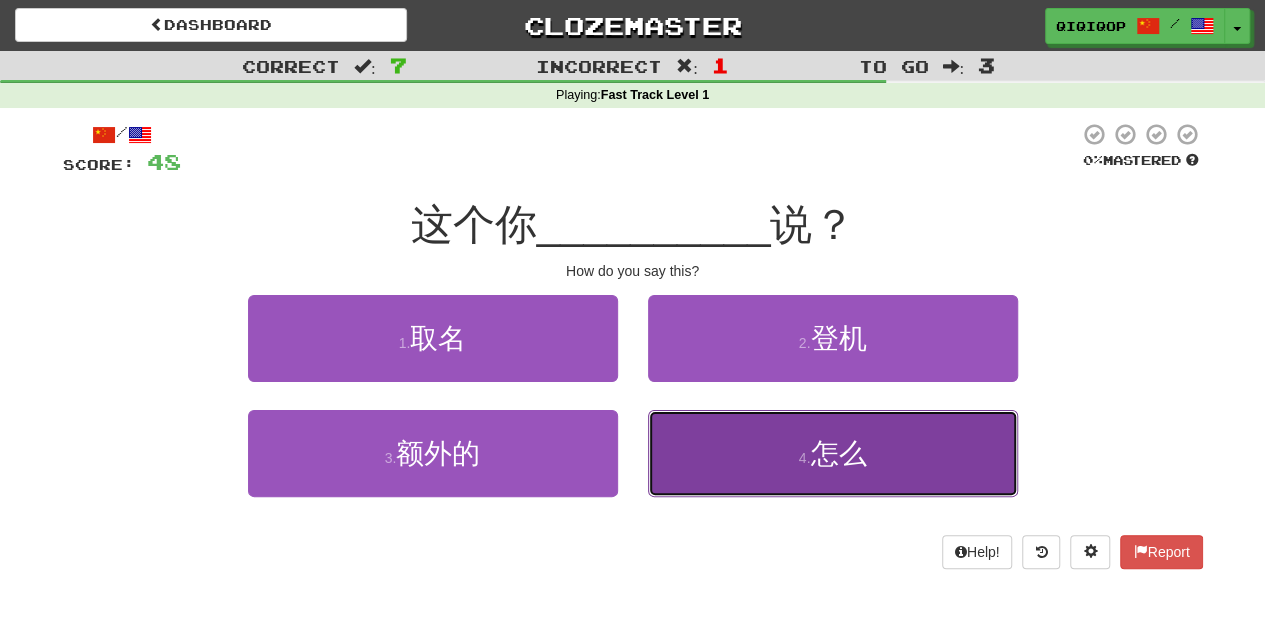 click on "4 .  怎么" at bounding box center (833, 453) 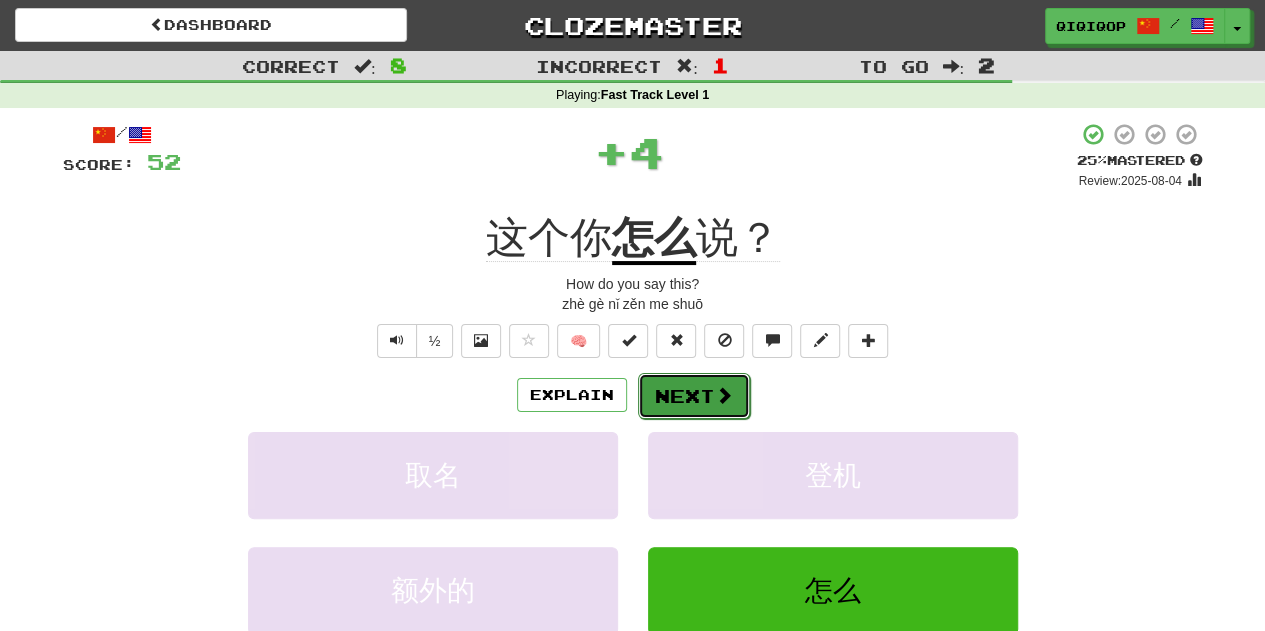 click on "Next" at bounding box center (694, 396) 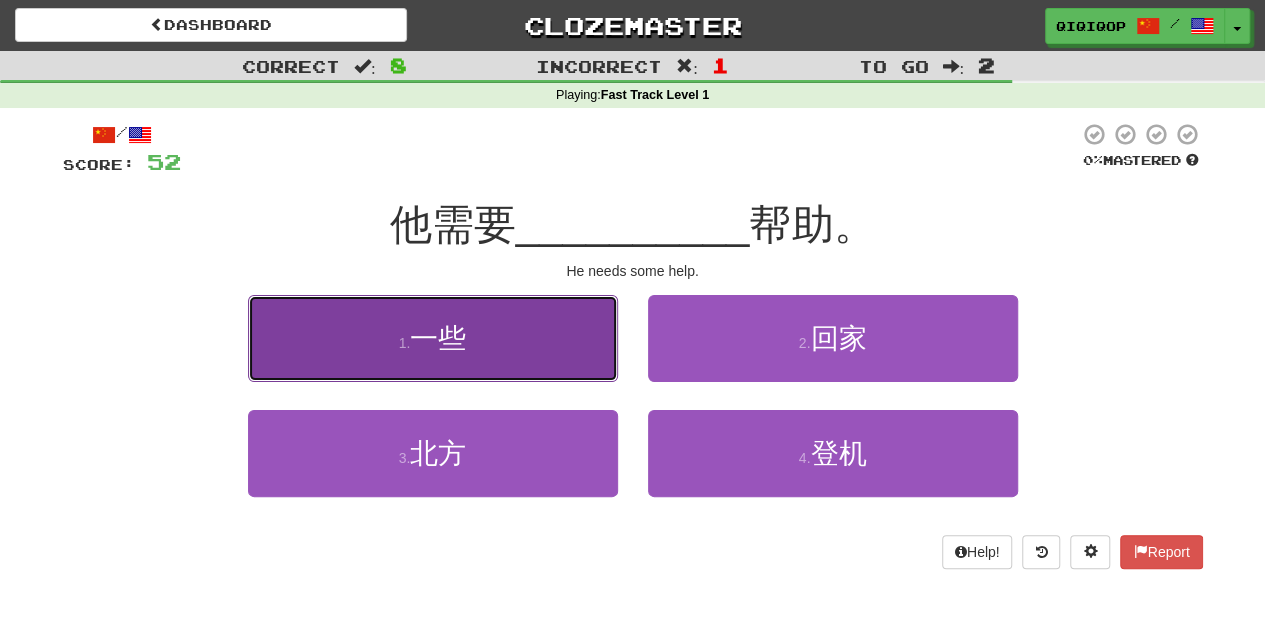 click on "1 .  一些" at bounding box center (433, 338) 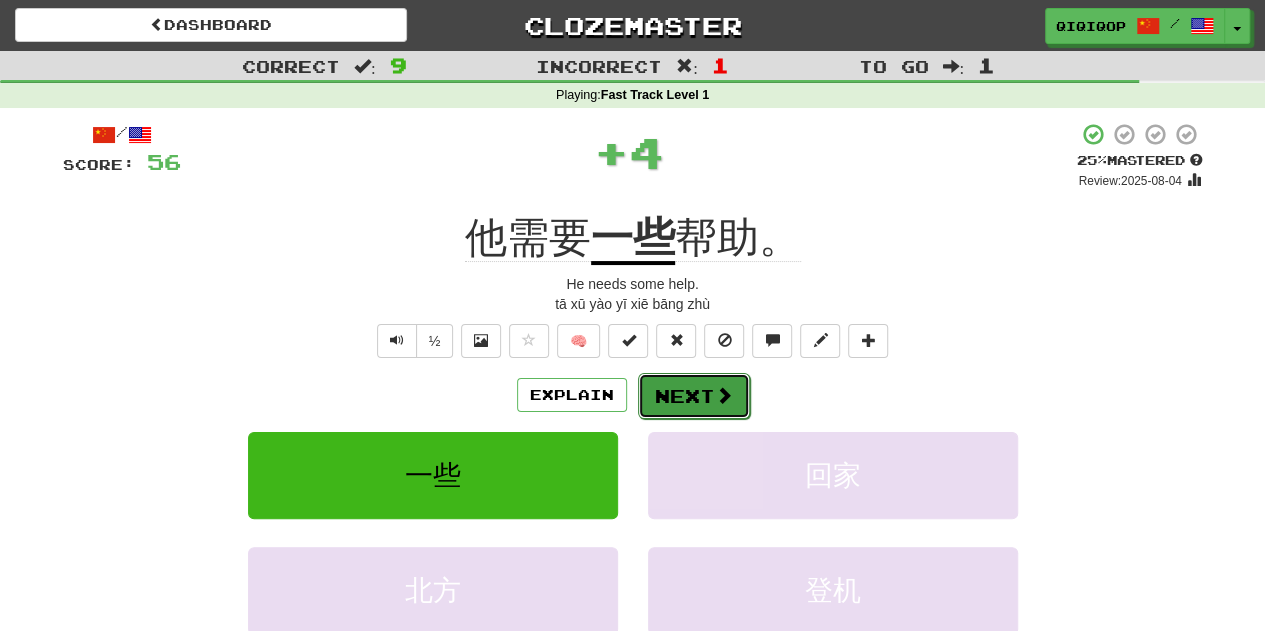 click on "Next" at bounding box center [694, 396] 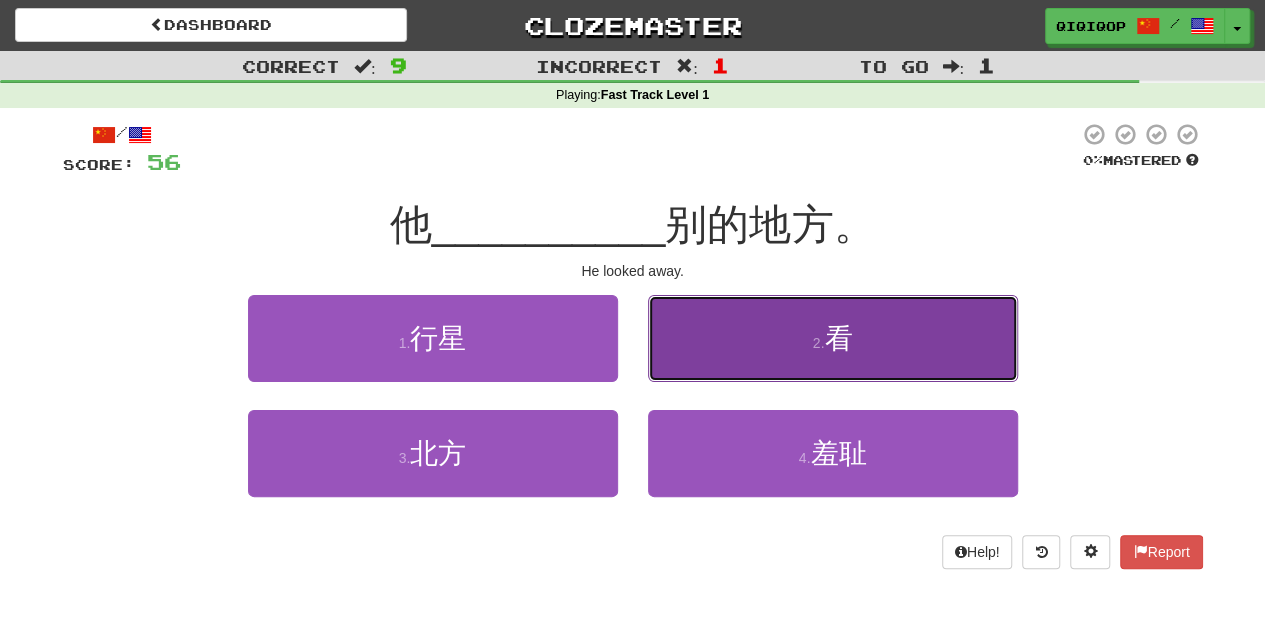click on "2 .  看" at bounding box center [833, 338] 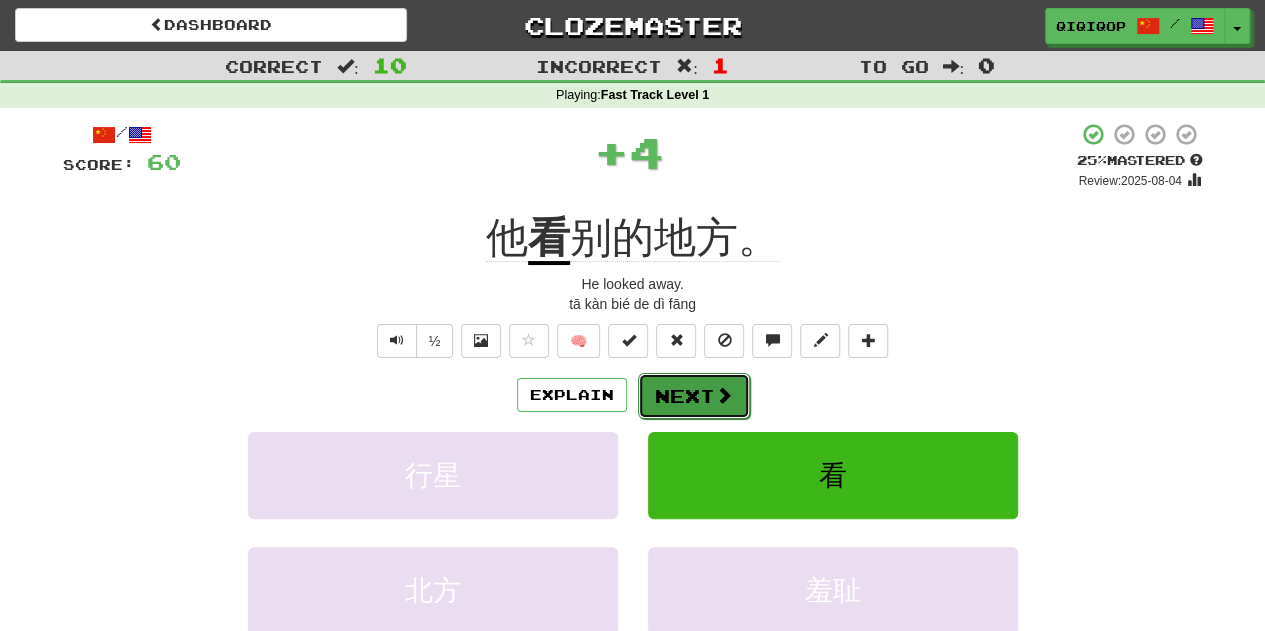 click on "Next" at bounding box center [694, 396] 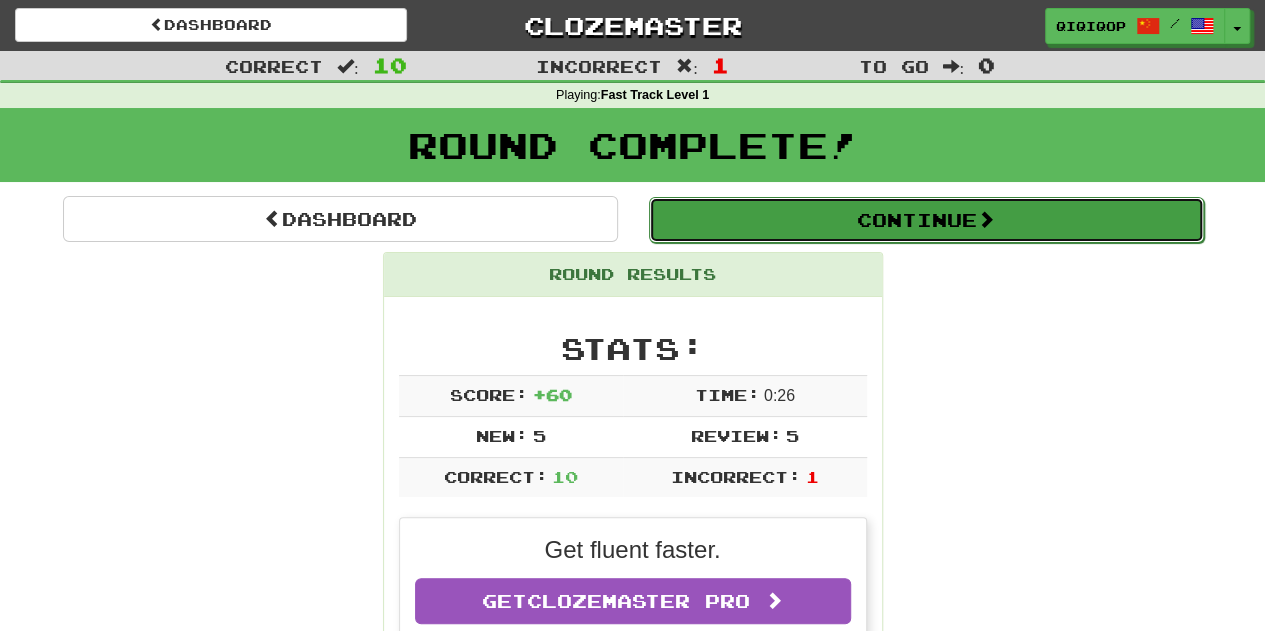 click on "Continue" at bounding box center (926, 220) 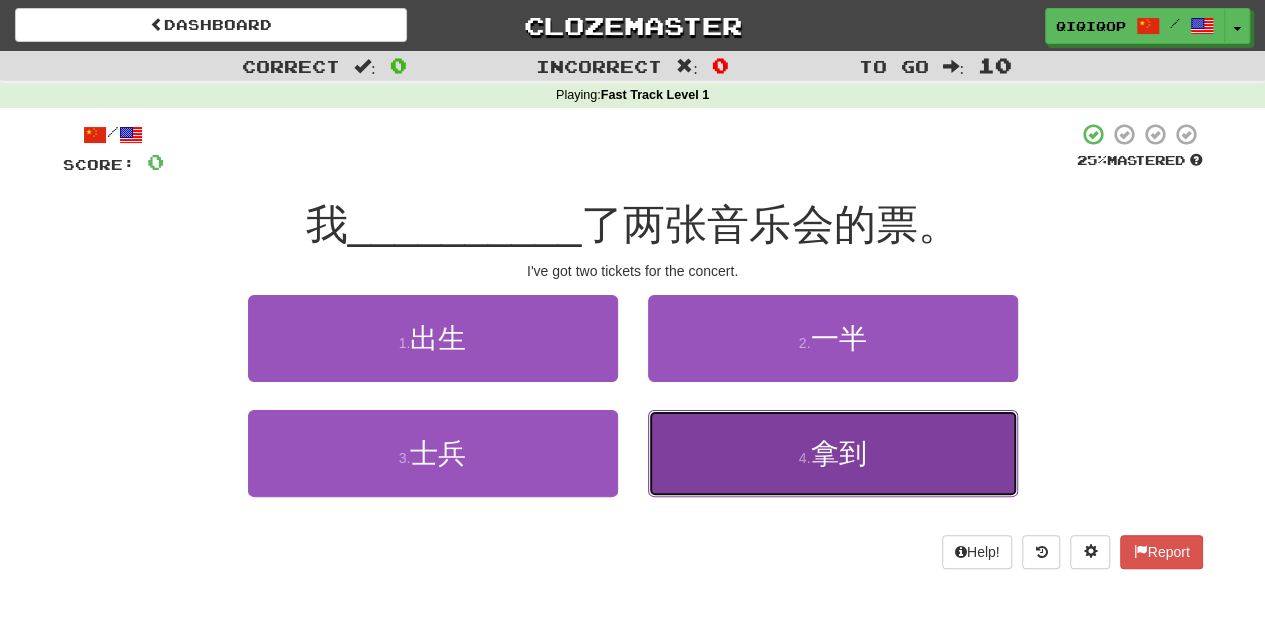 click on "4 .  拿到" at bounding box center [833, 453] 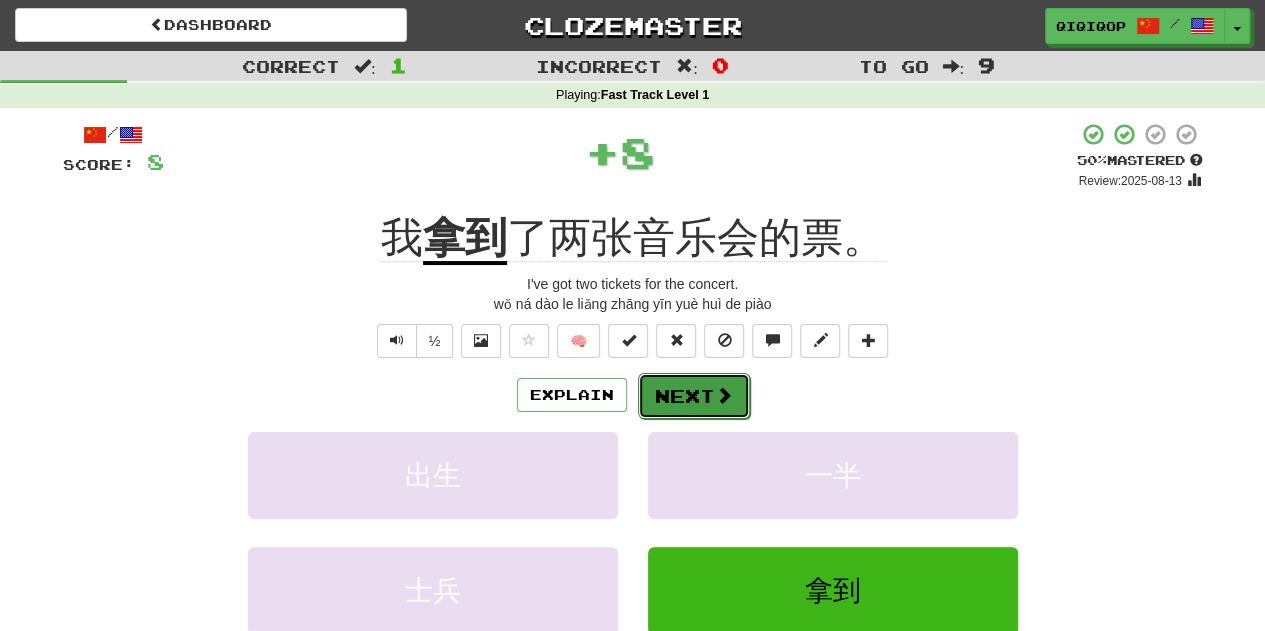 click on "Next" at bounding box center [694, 396] 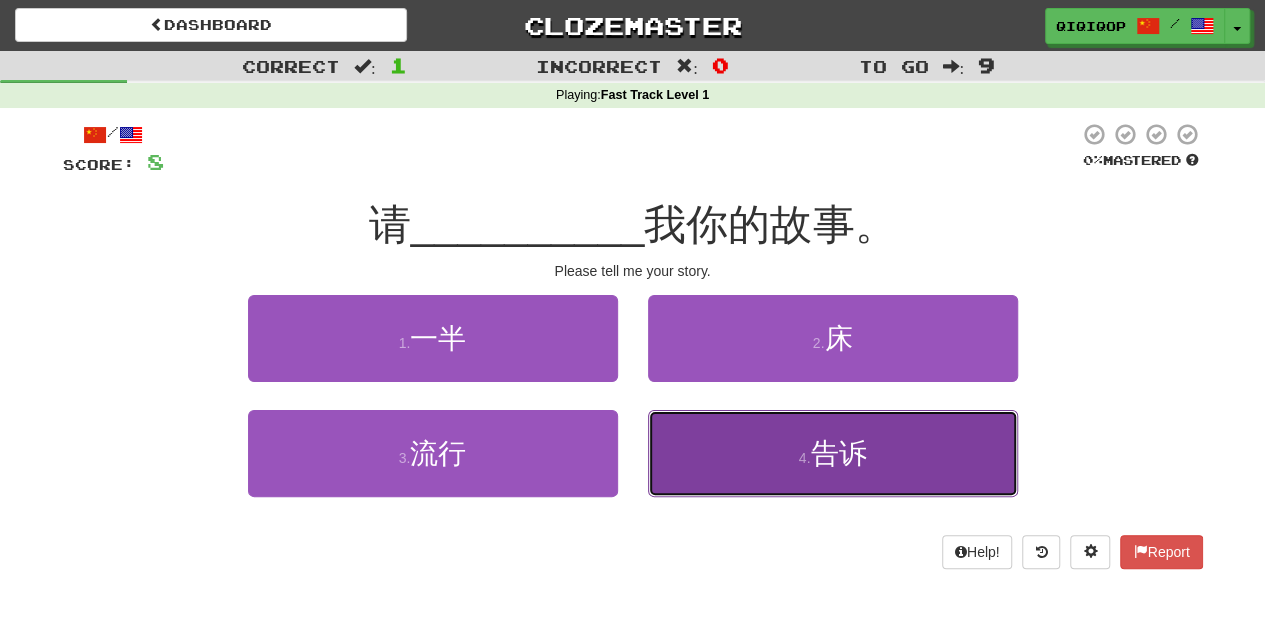 click on "4 .  告诉" at bounding box center [833, 453] 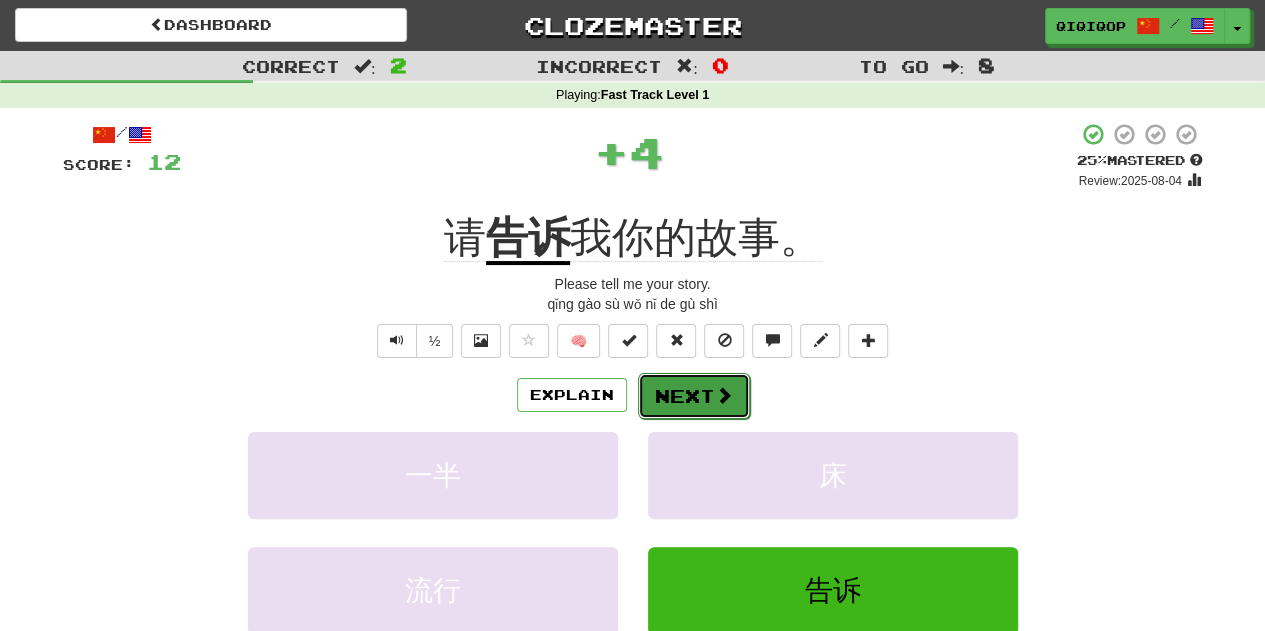 click on "Next" at bounding box center (694, 396) 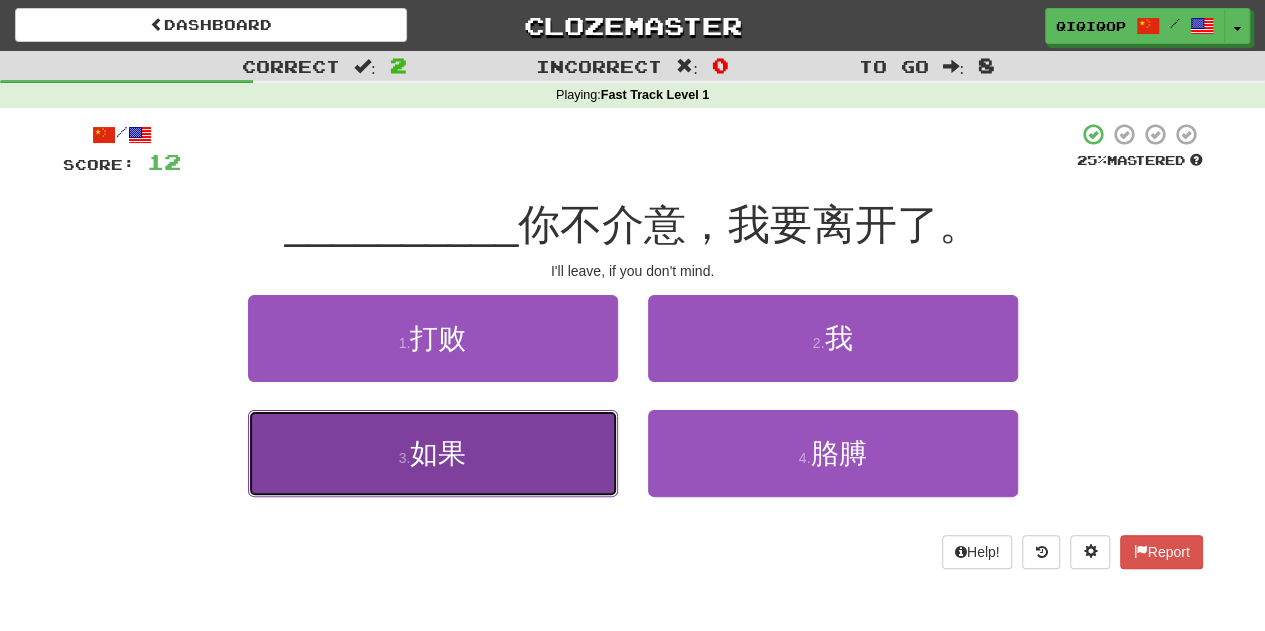 click on "3 .  如果" at bounding box center (433, 453) 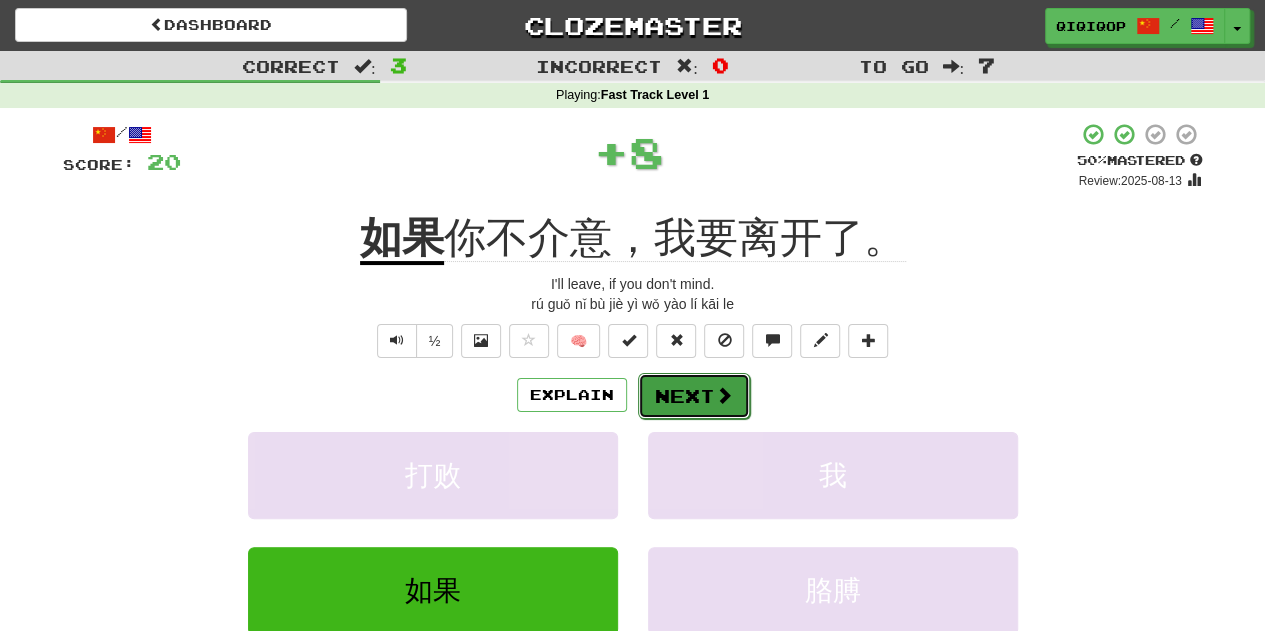 click on "Next" at bounding box center [694, 396] 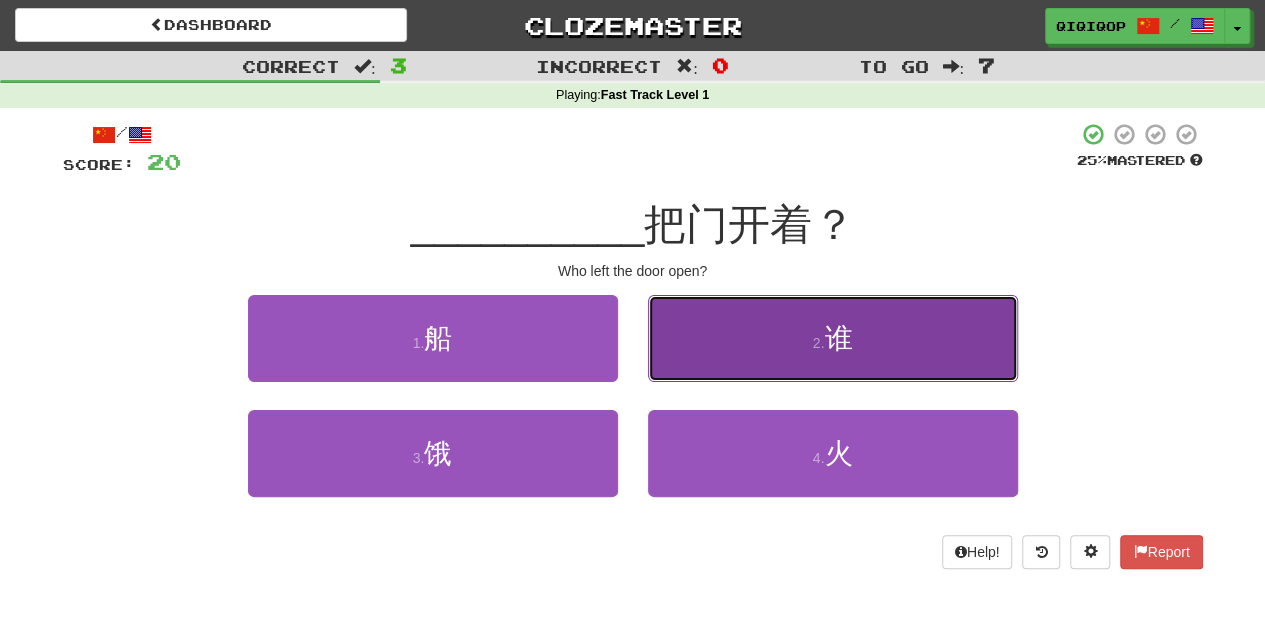 click on "2 .  谁" at bounding box center [833, 338] 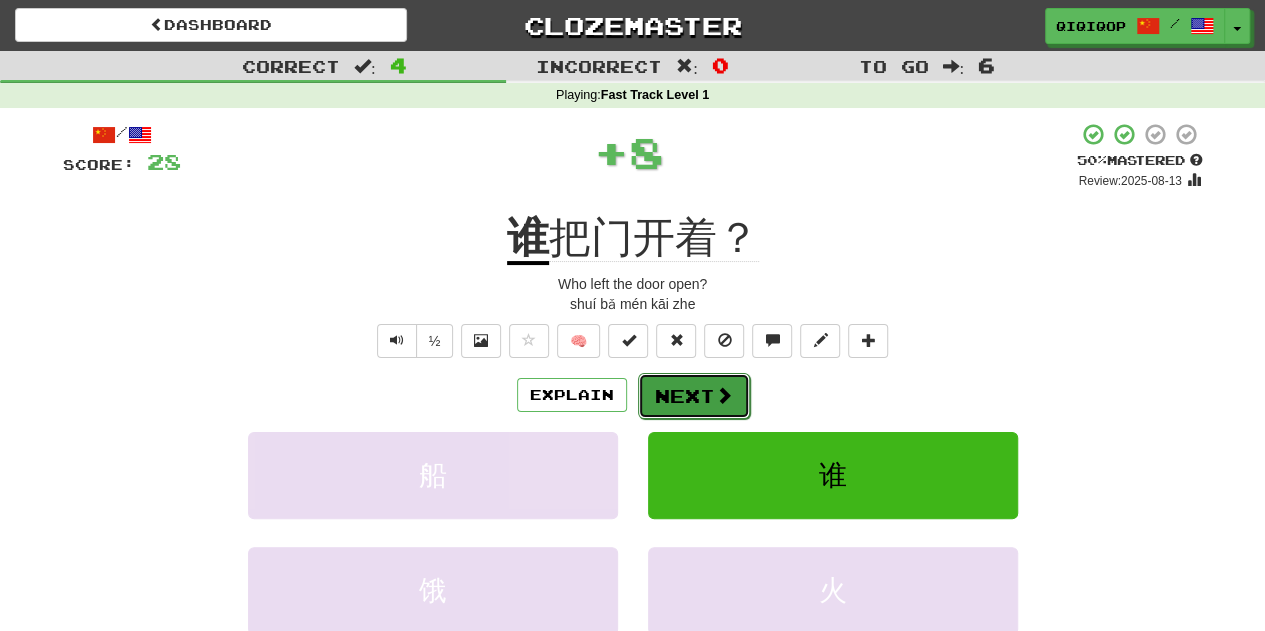 click on "Next" at bounding box center [694, 396] 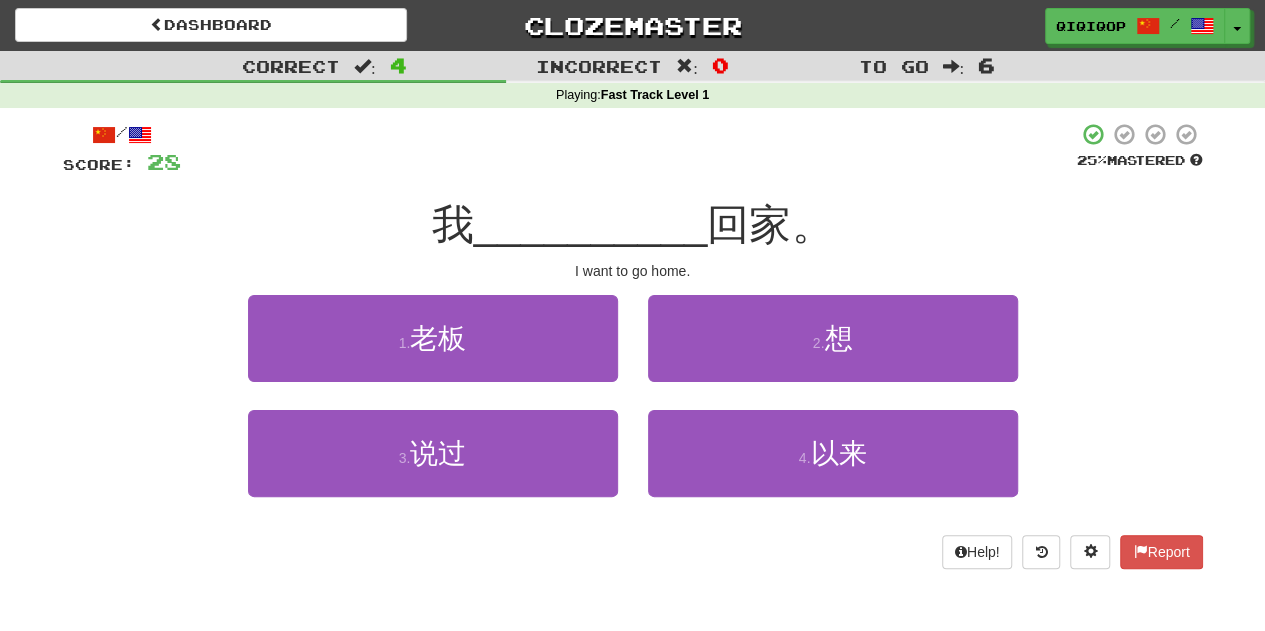 click on "2 .  想" at bounding box center [833, 352] 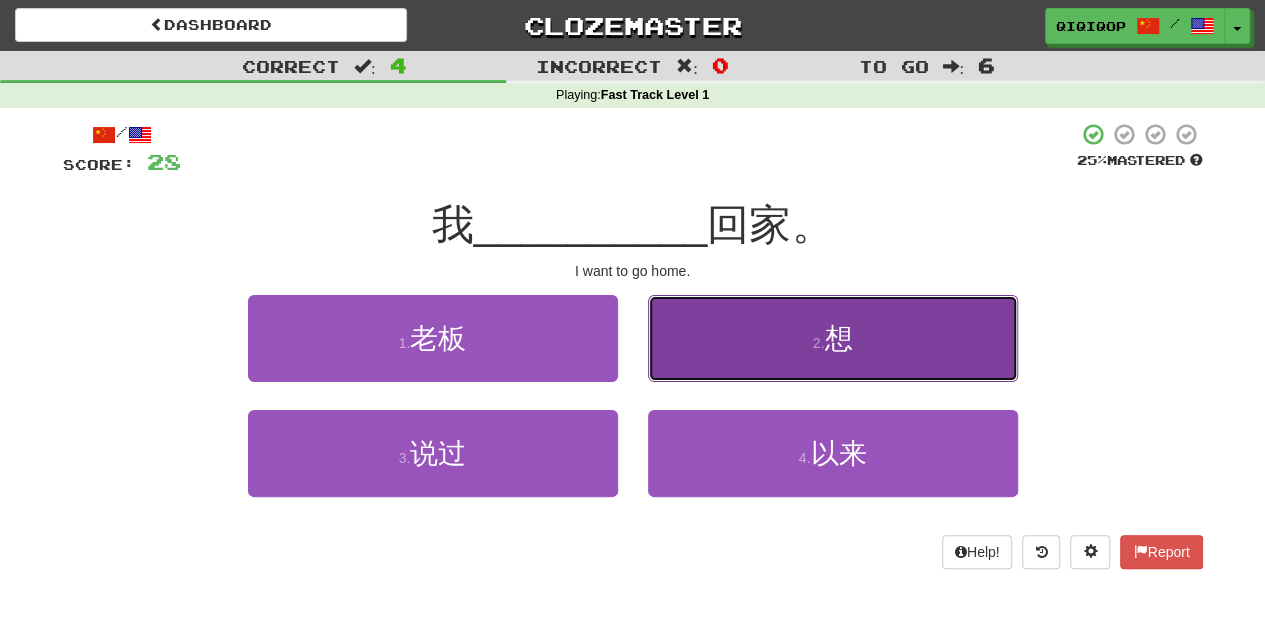 click on "2 .  想" at bounding box center (833, 338) 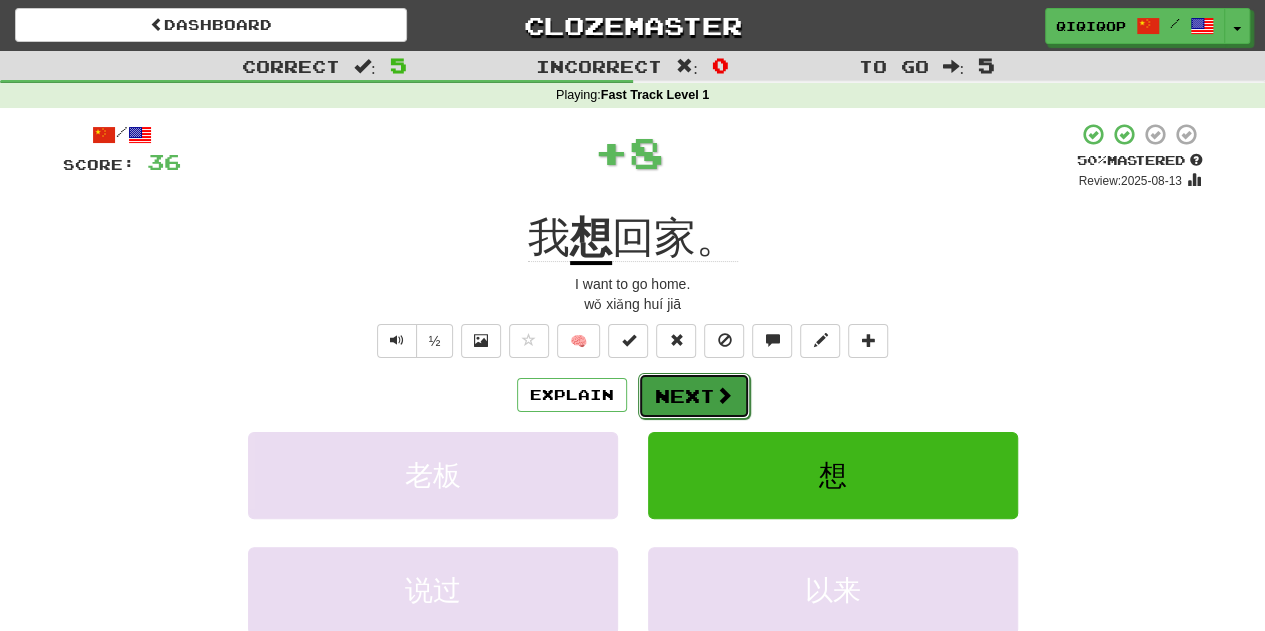 click on "Next" at bounding box center (694, 396) 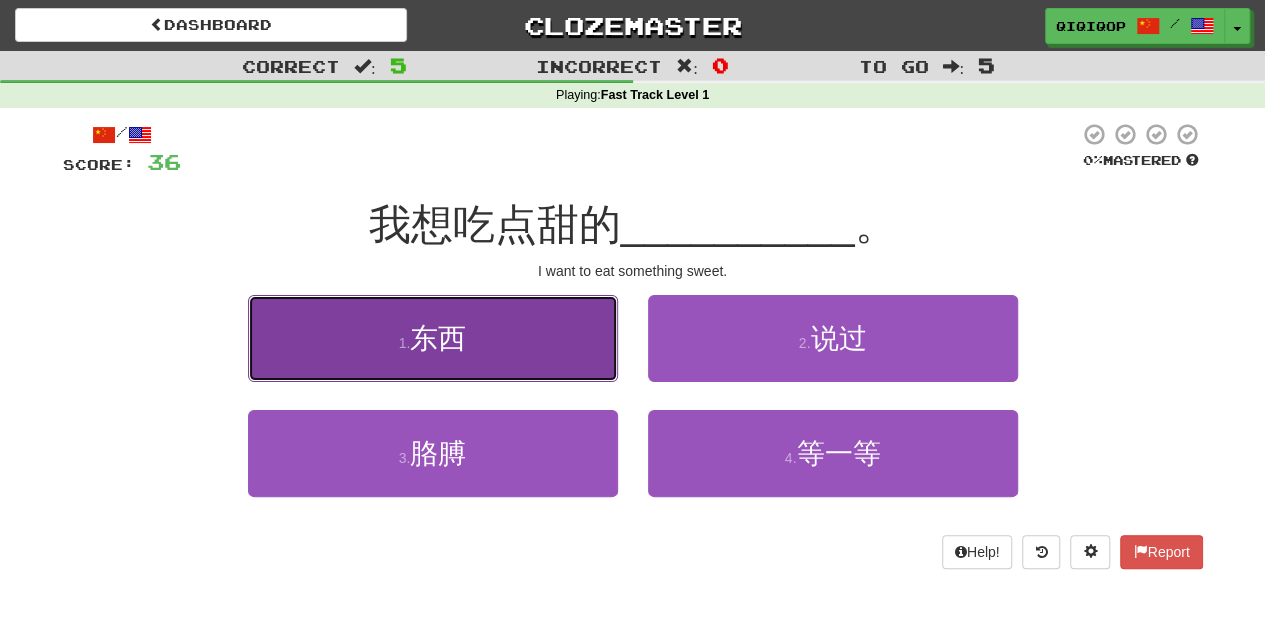 click on "1 .  东西" at bounding box center (433, 338) 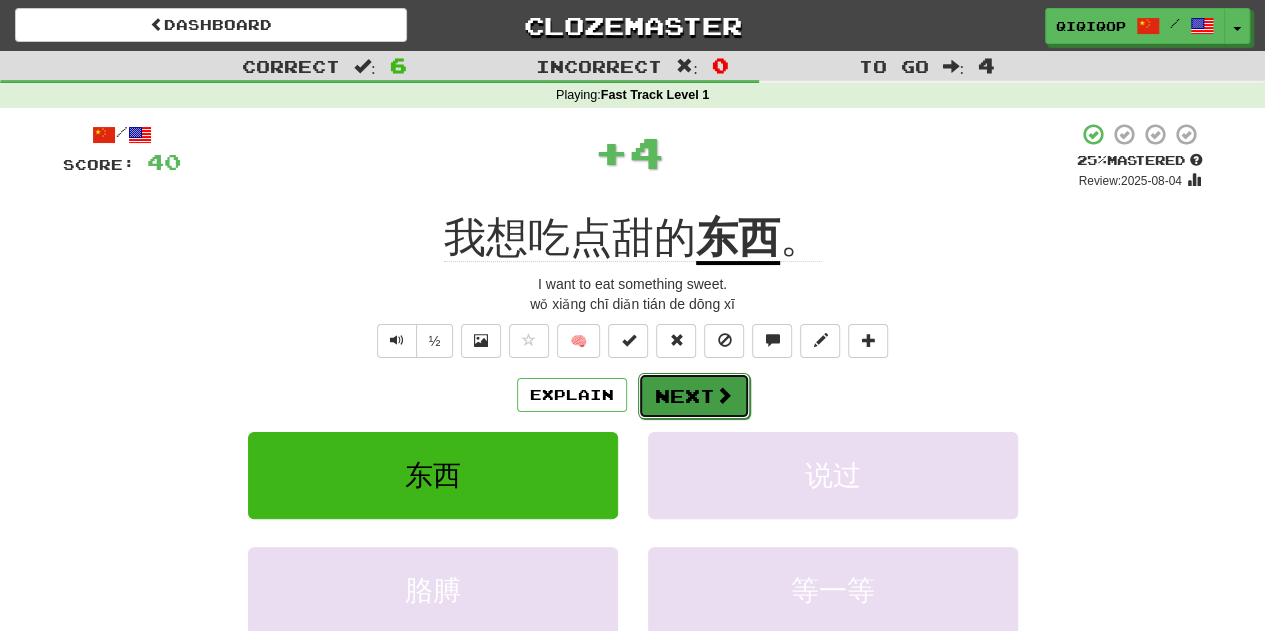 click on "Next" at bounding box center (694, 396) 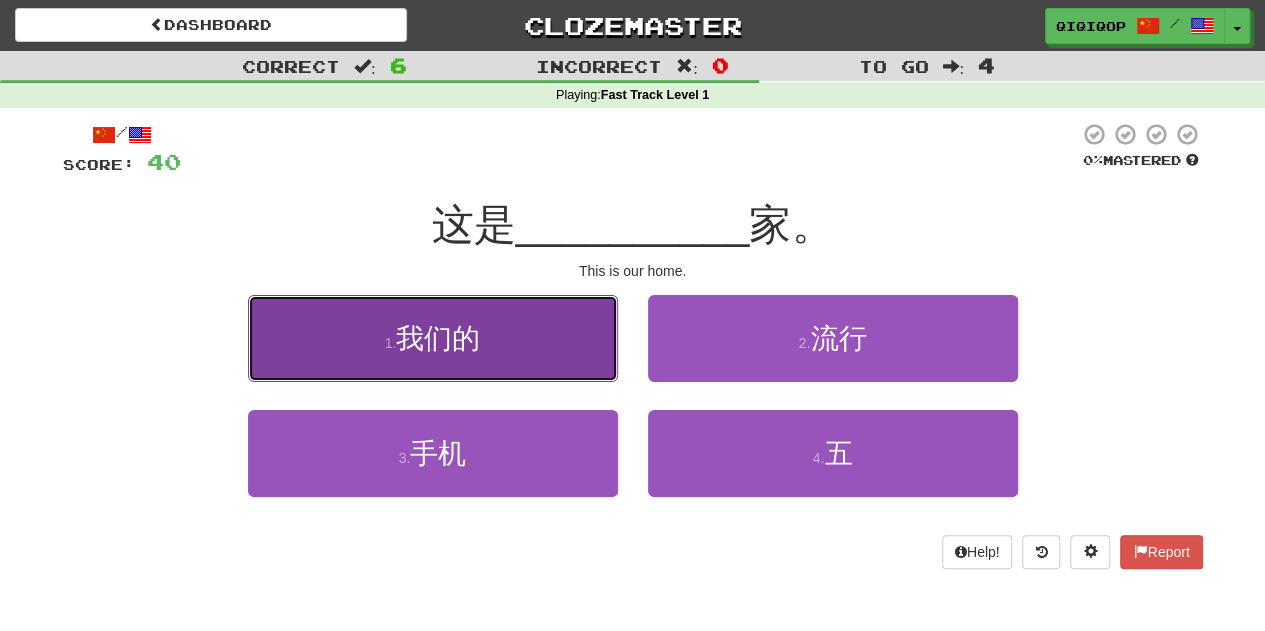 click on "1 .  我们的" at bounding box center [433, 338] 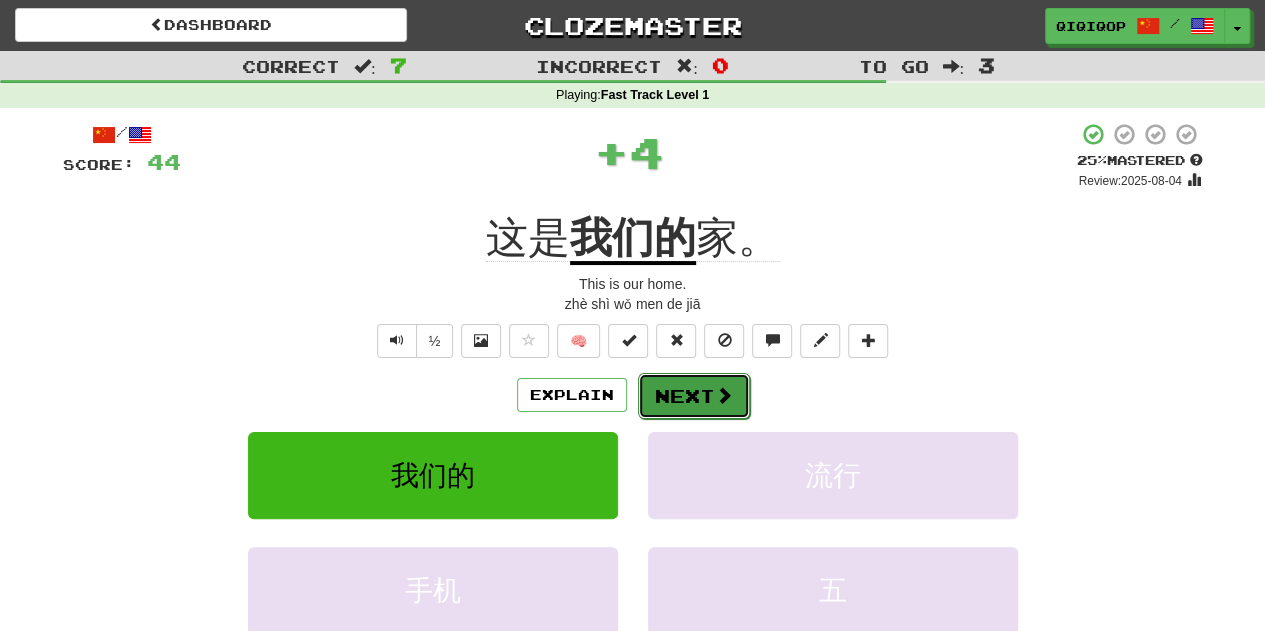click on "Next" at bounding box center (694, 396) 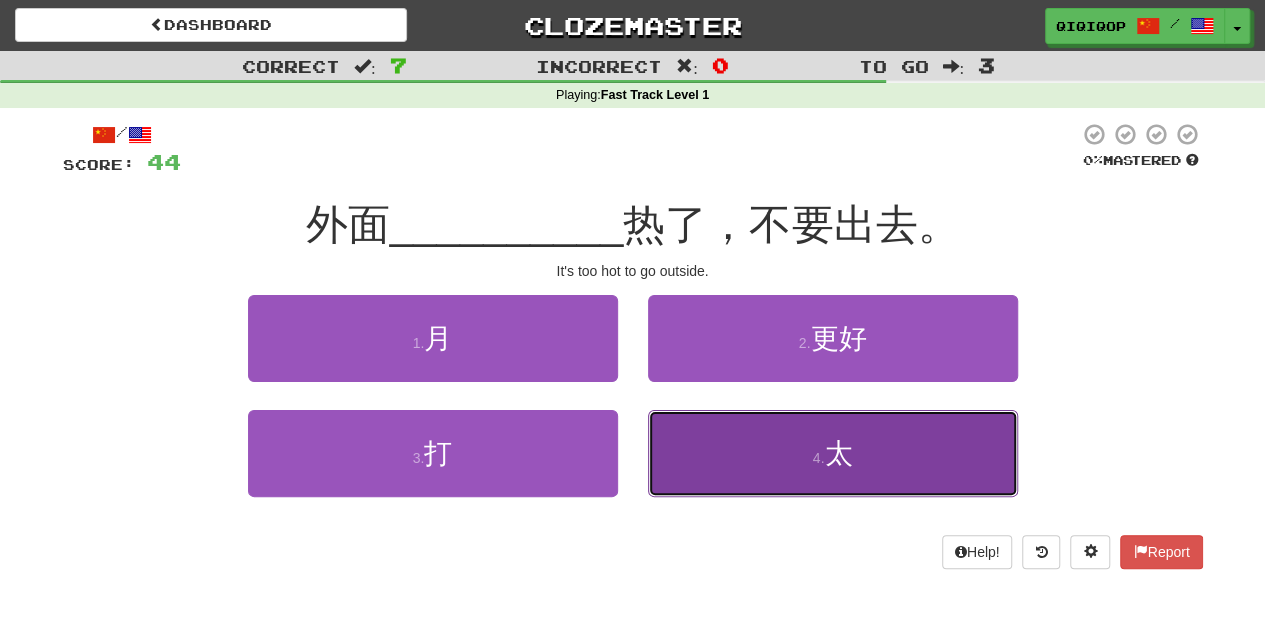 click on "4 .  太" at bounding box center [833, 453] 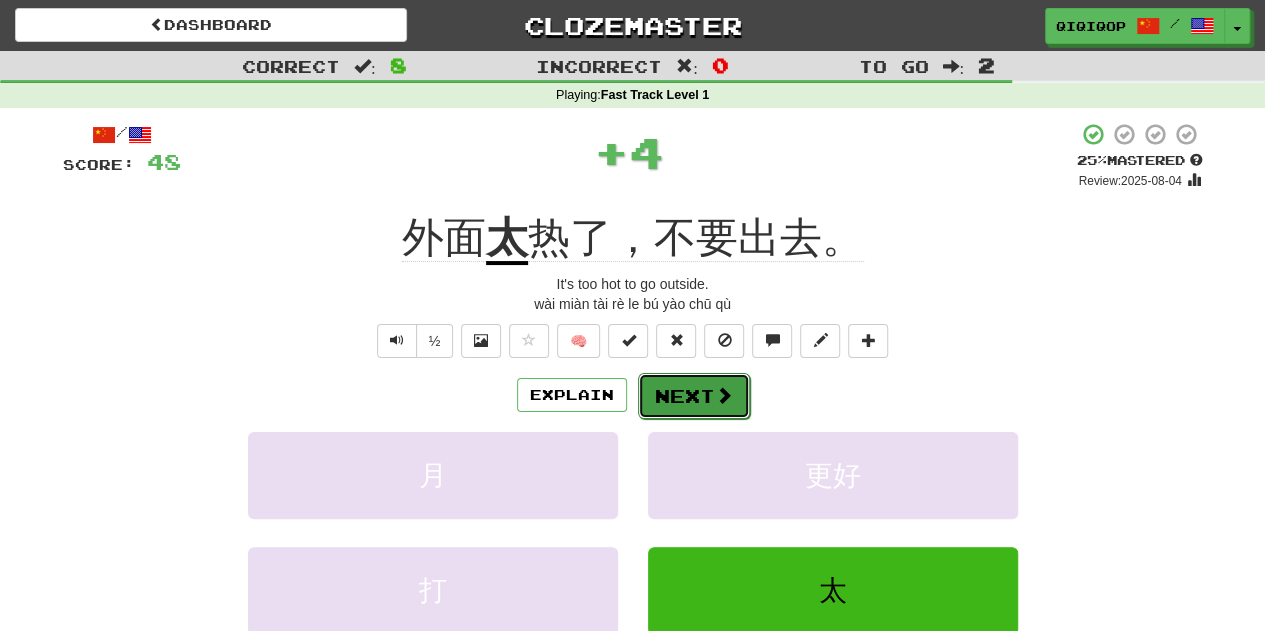 click on "Next" at bounding box center [694, 396] 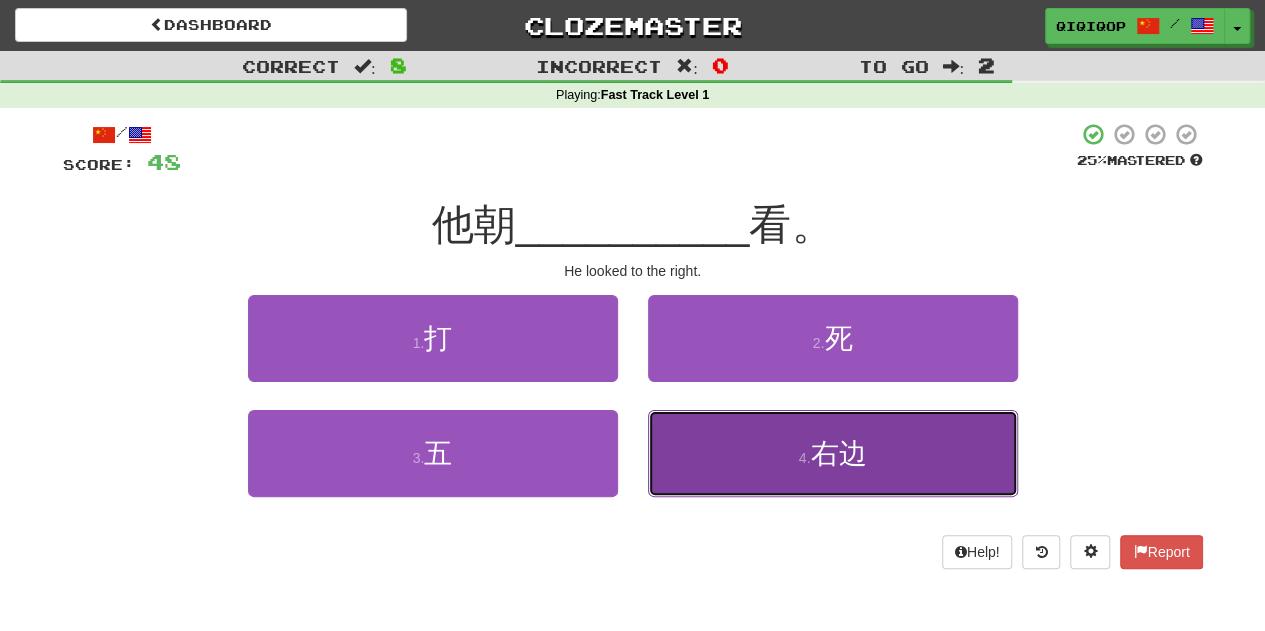 click on "4 .  右边" at bounding box center [833, 453] 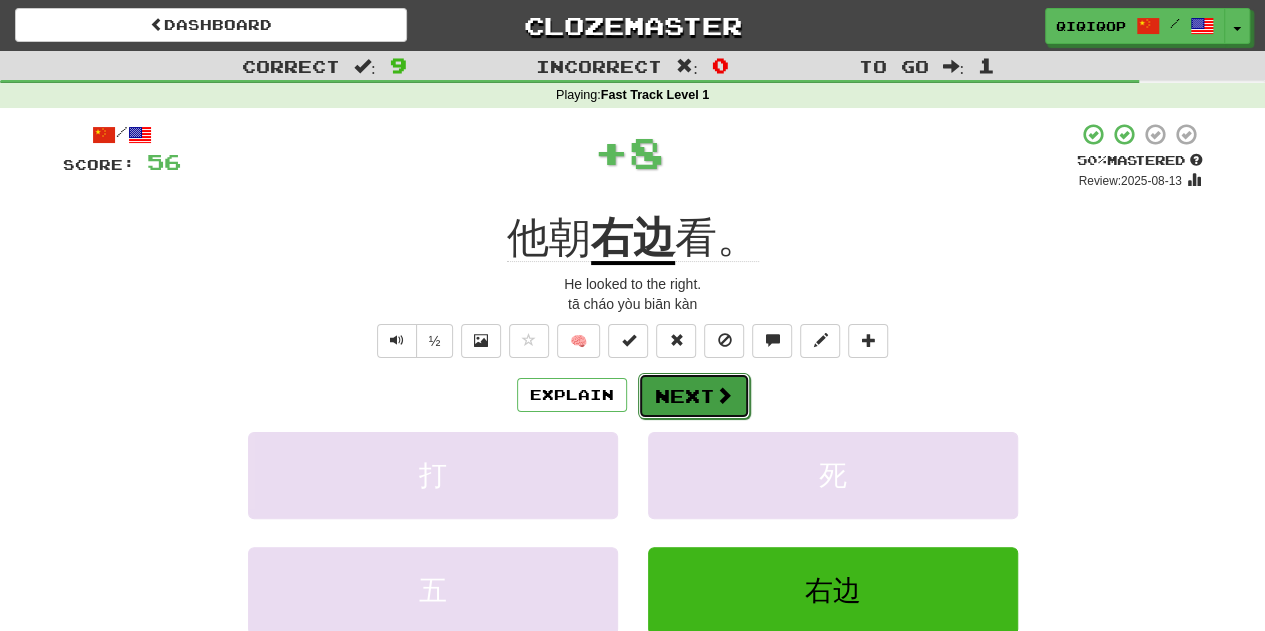 click on "Next" at bounding box center [694, 396] 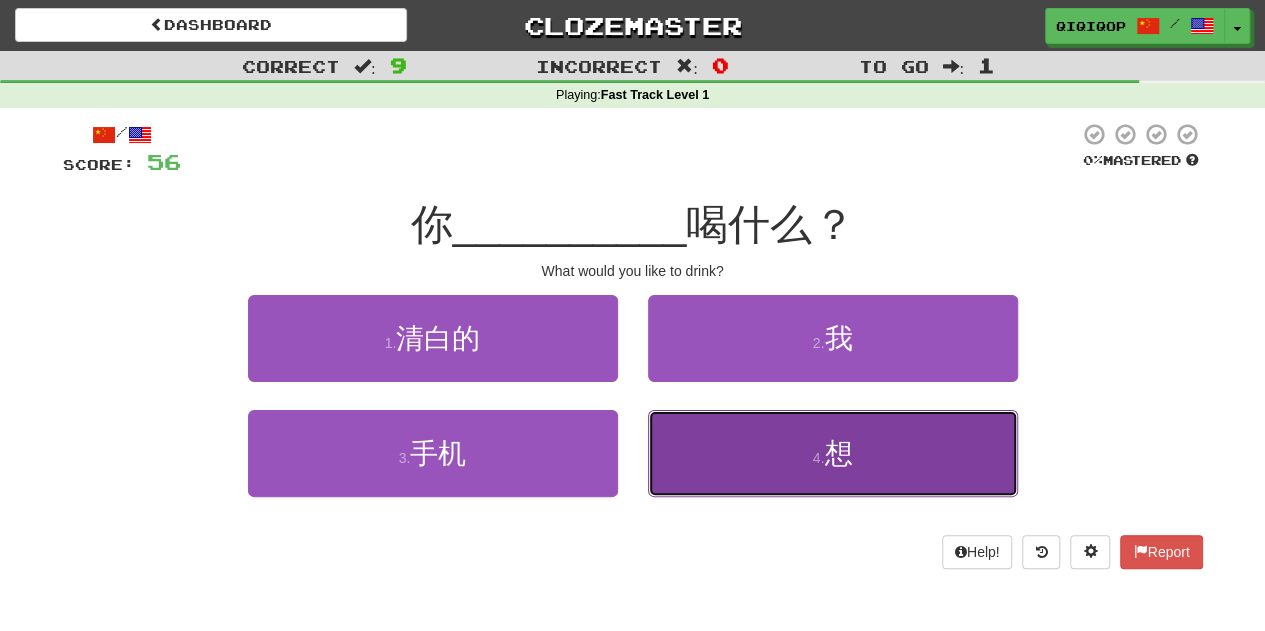 click on "4 .  想" at bounding box center [833, 453] 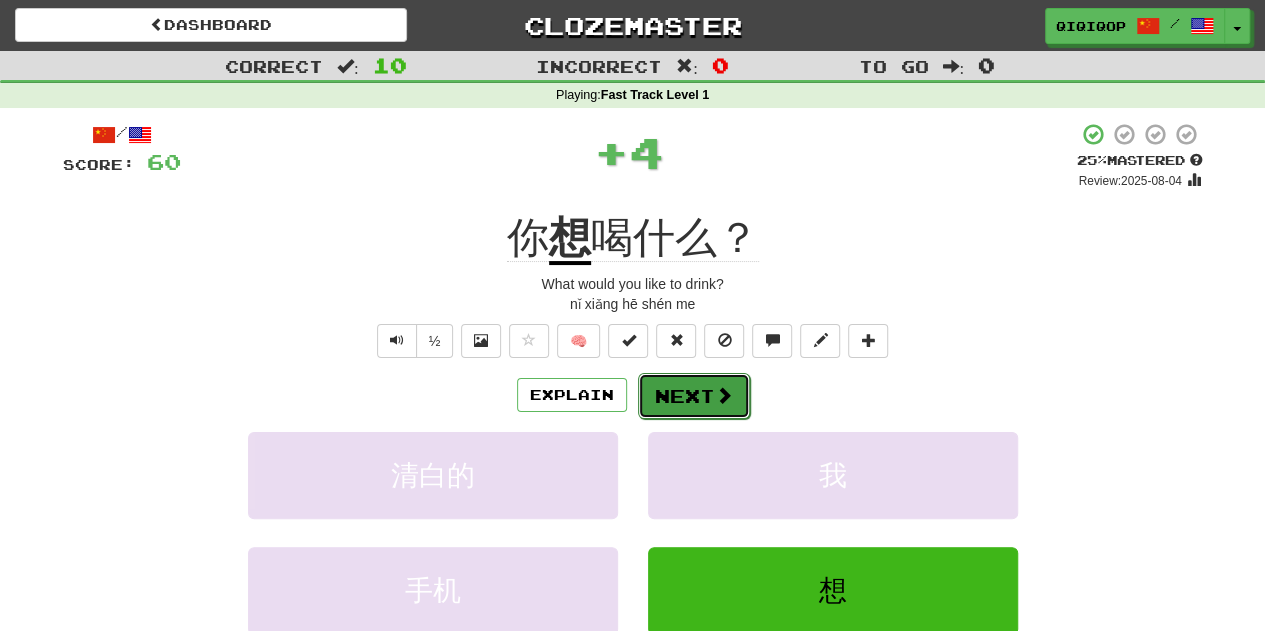 click on "Next" at bounding box center (694, 396) 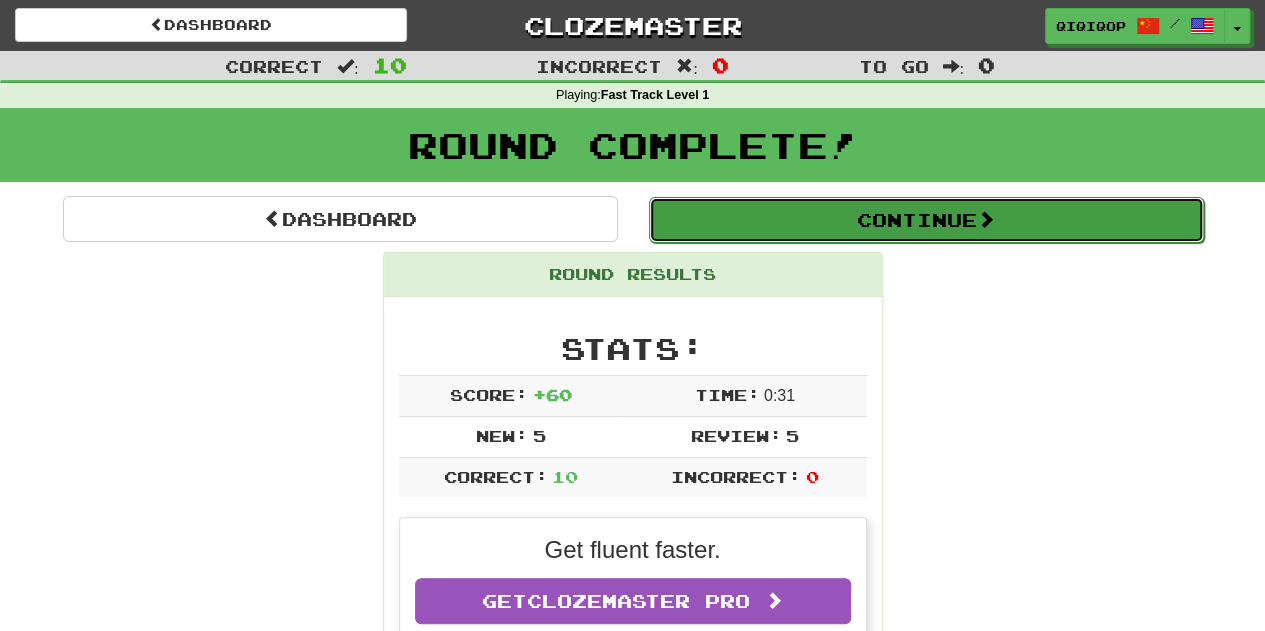 click on "Continue" at bounding box center (926, 220) 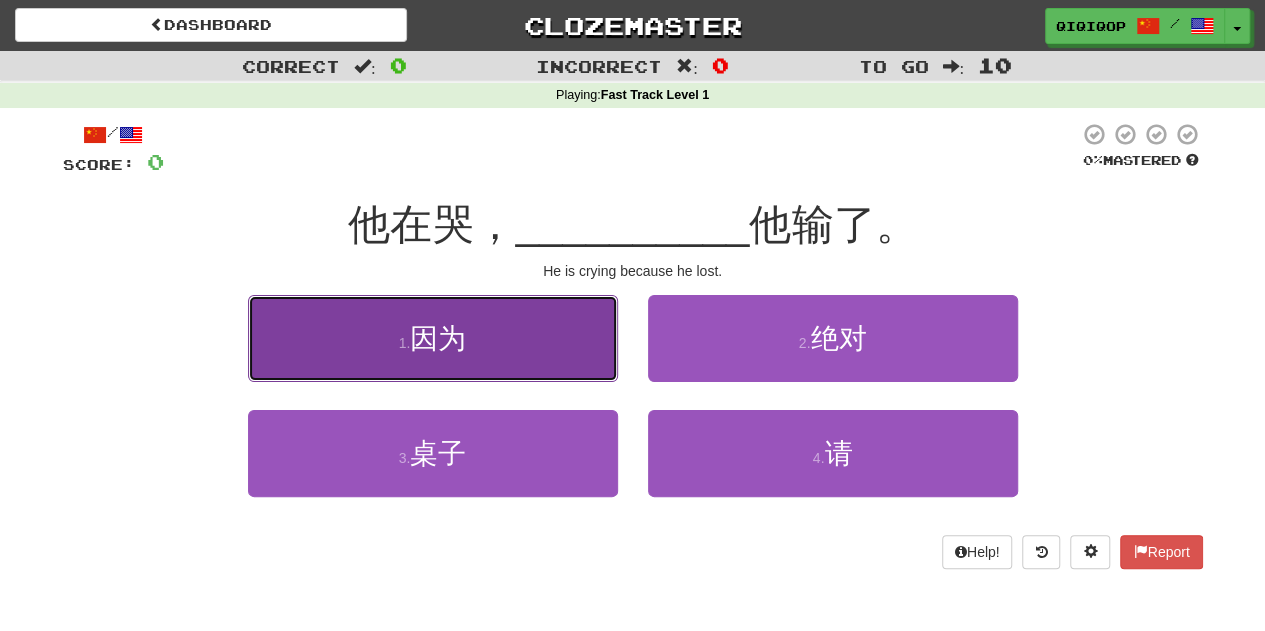 click on "1 .  因为" at bounding box center (433, 338) 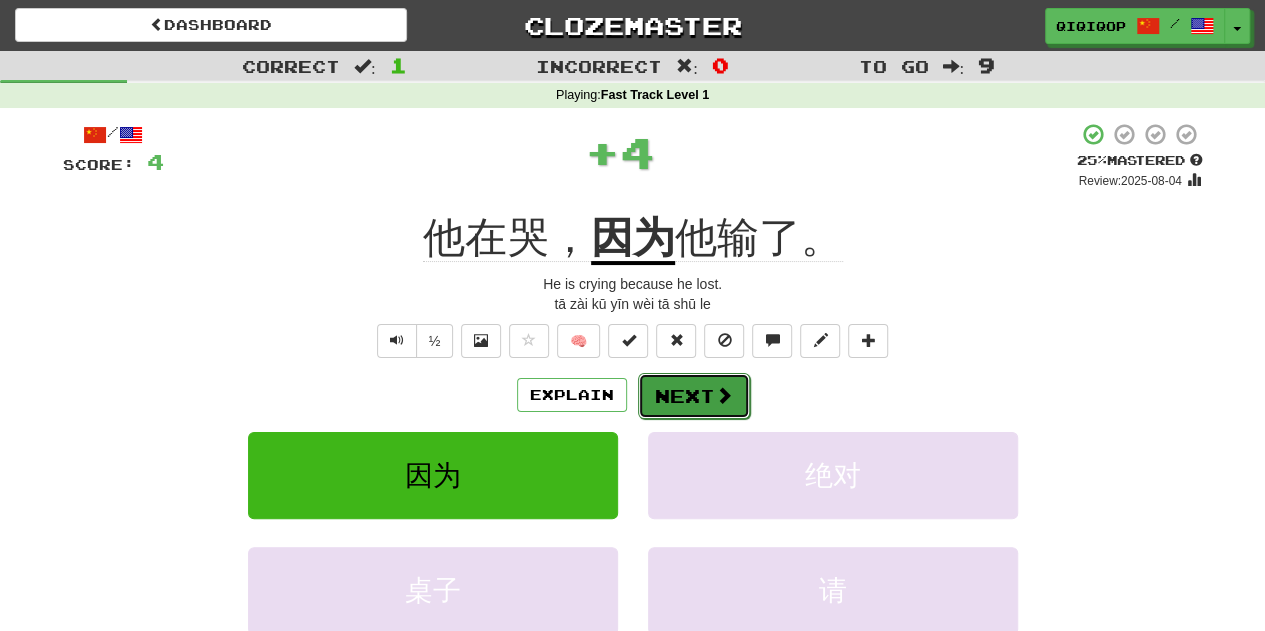 click on "Next" at bounding box center [694, 396] 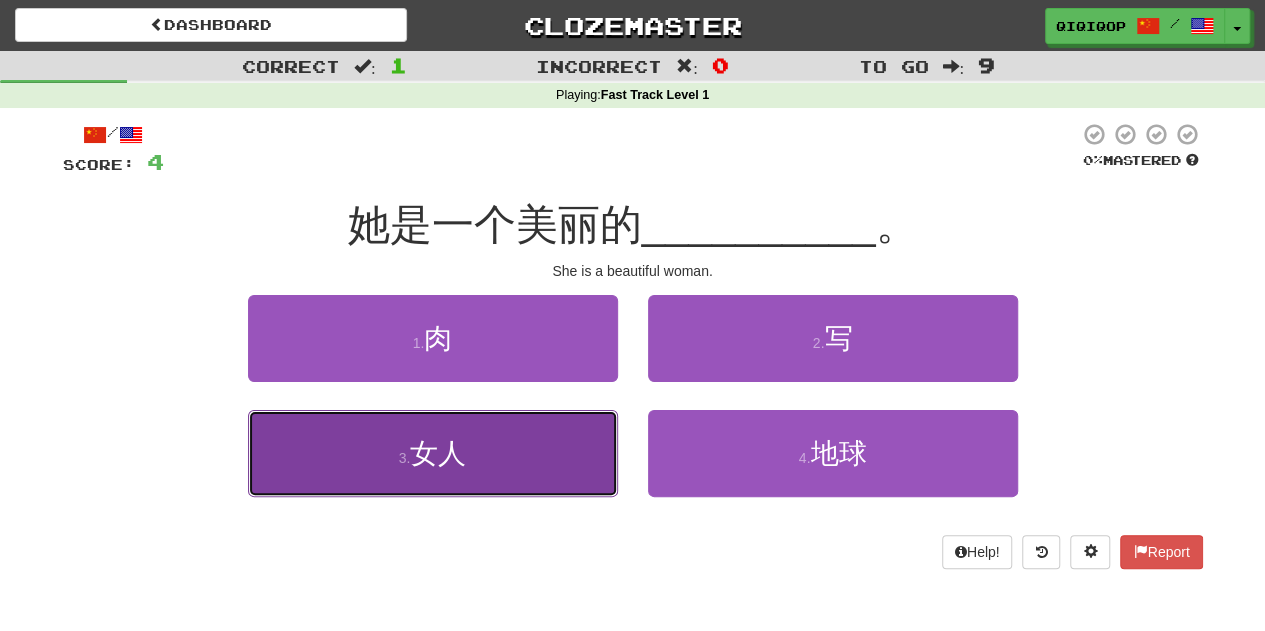 click on "3 .  女人" at bounding box center (433, 453) 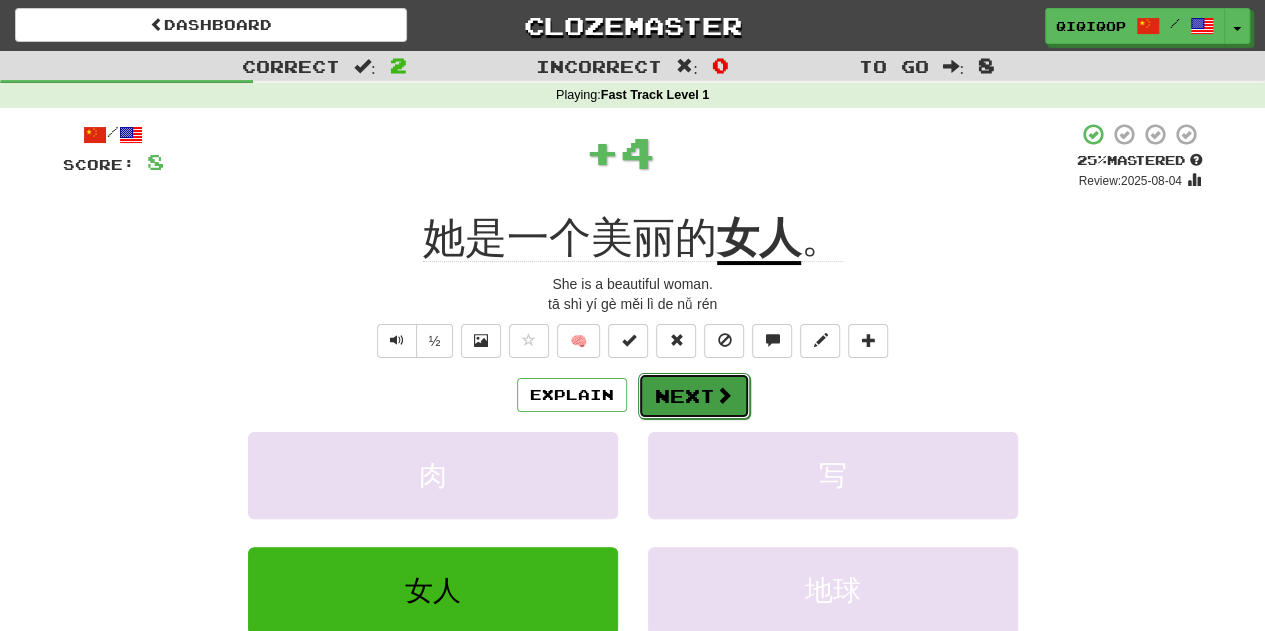 click on "Next" at bounding box center (694, 396) 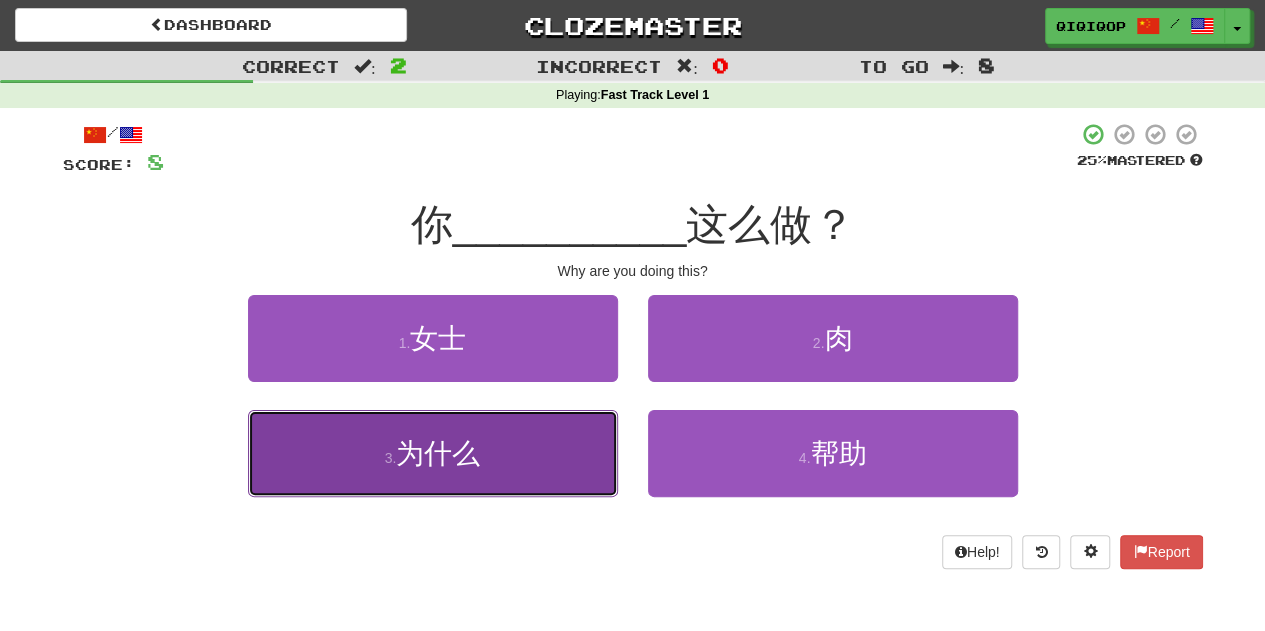 click on "3 .  为什么" at bounding box center [433, 453] 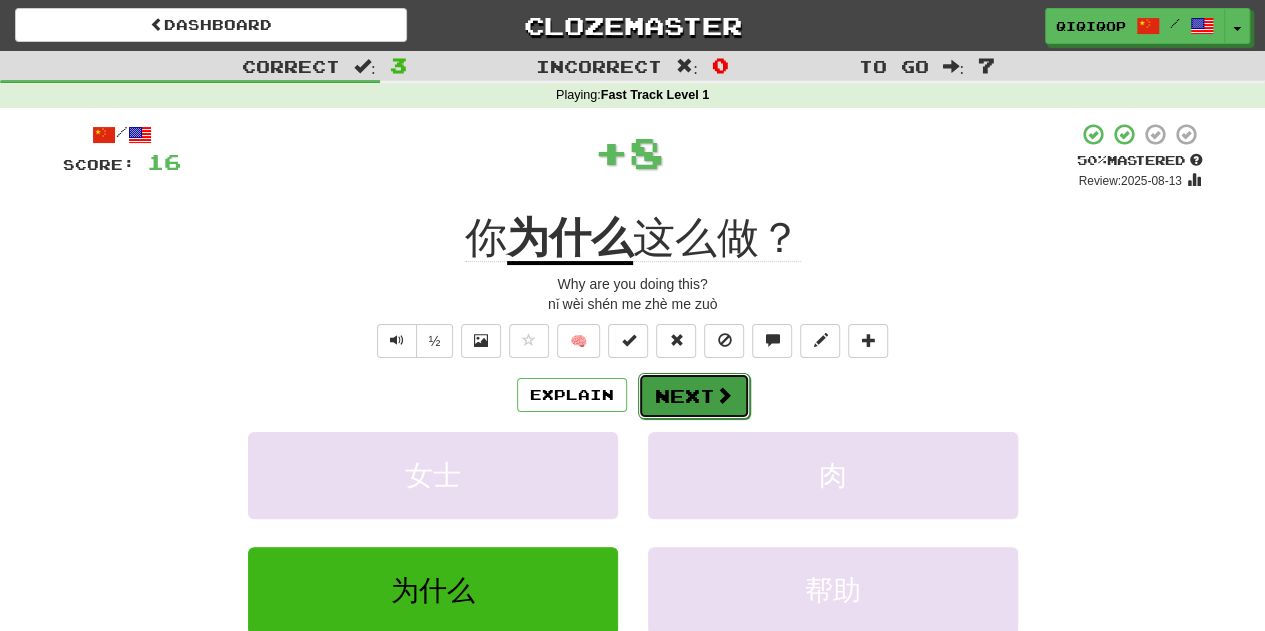 click on "Next" at bounding box center (694, 396) 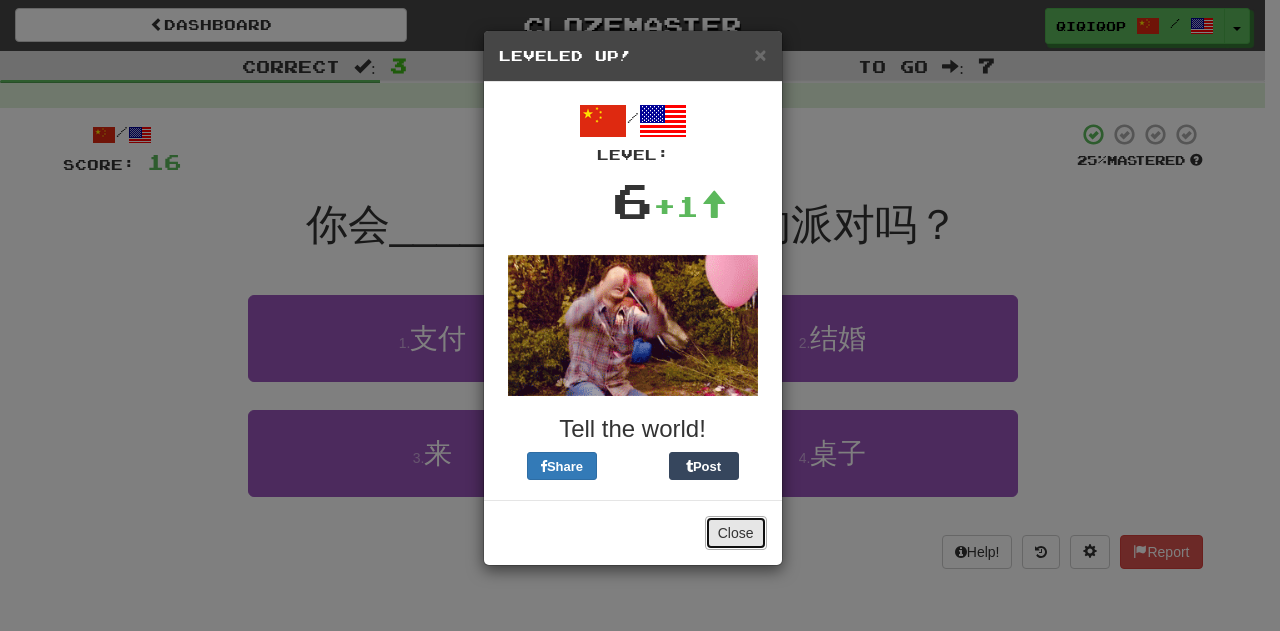 click on "Close" at bounding box center [736, 533] 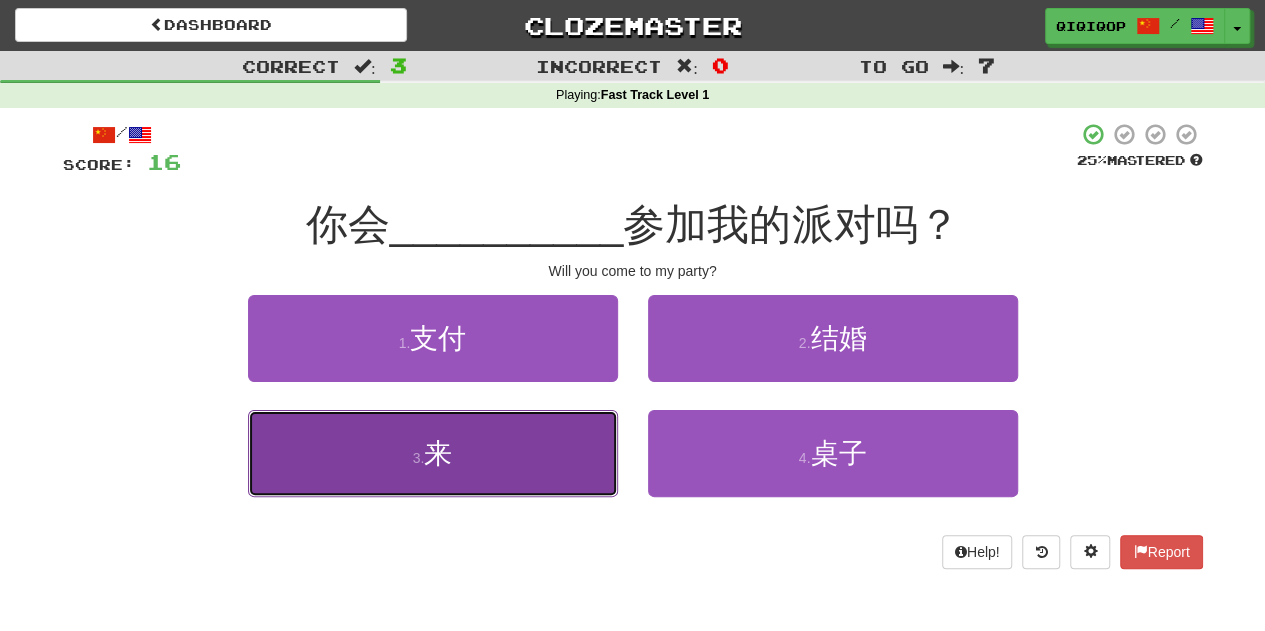 click on "3 .  来" at bounding box center (433, 453) 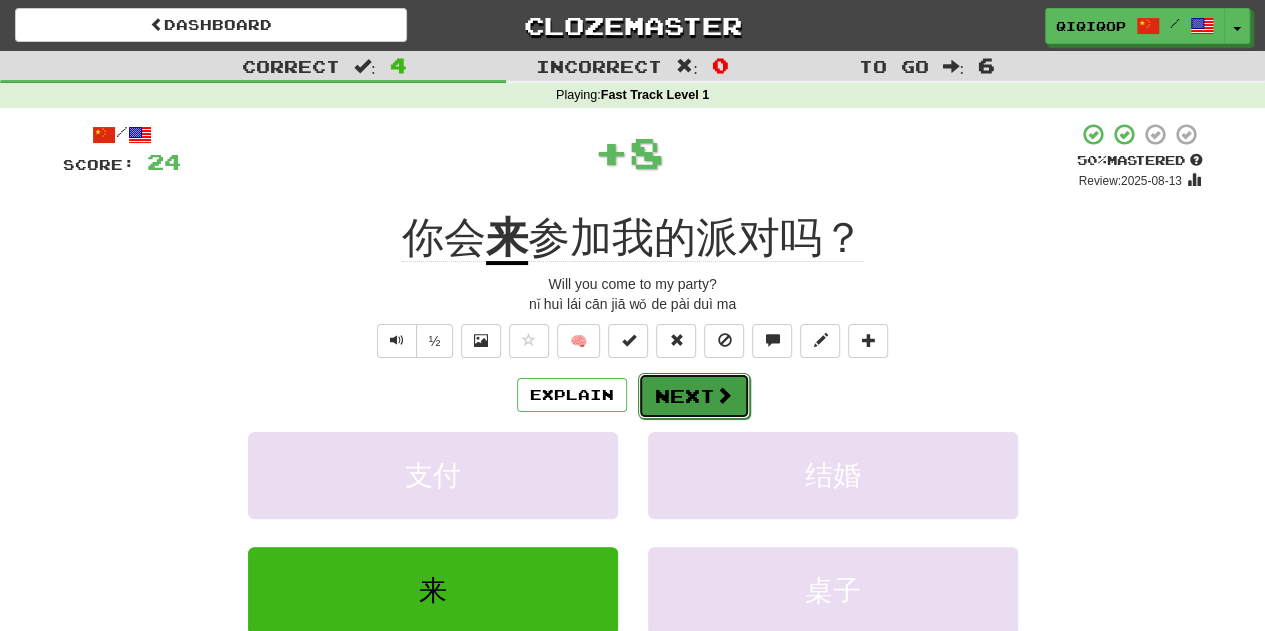 click on "Next" at bounding box center (694, 396) 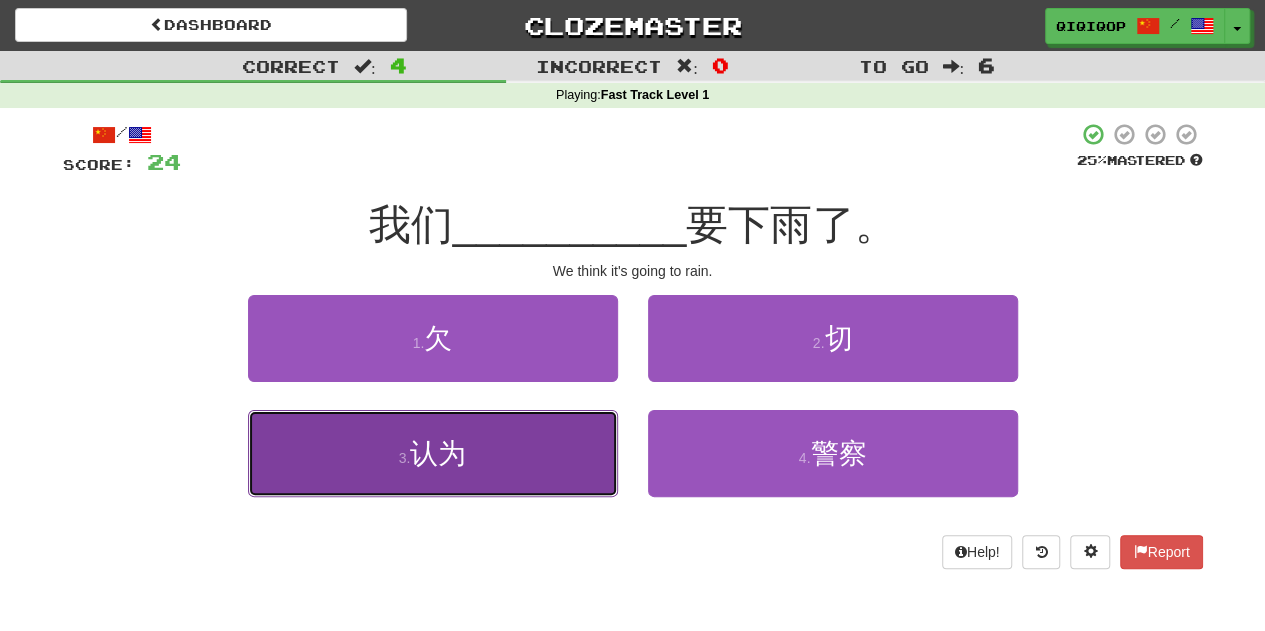 click on "3 .  认为" at bounding box center [433, 453] 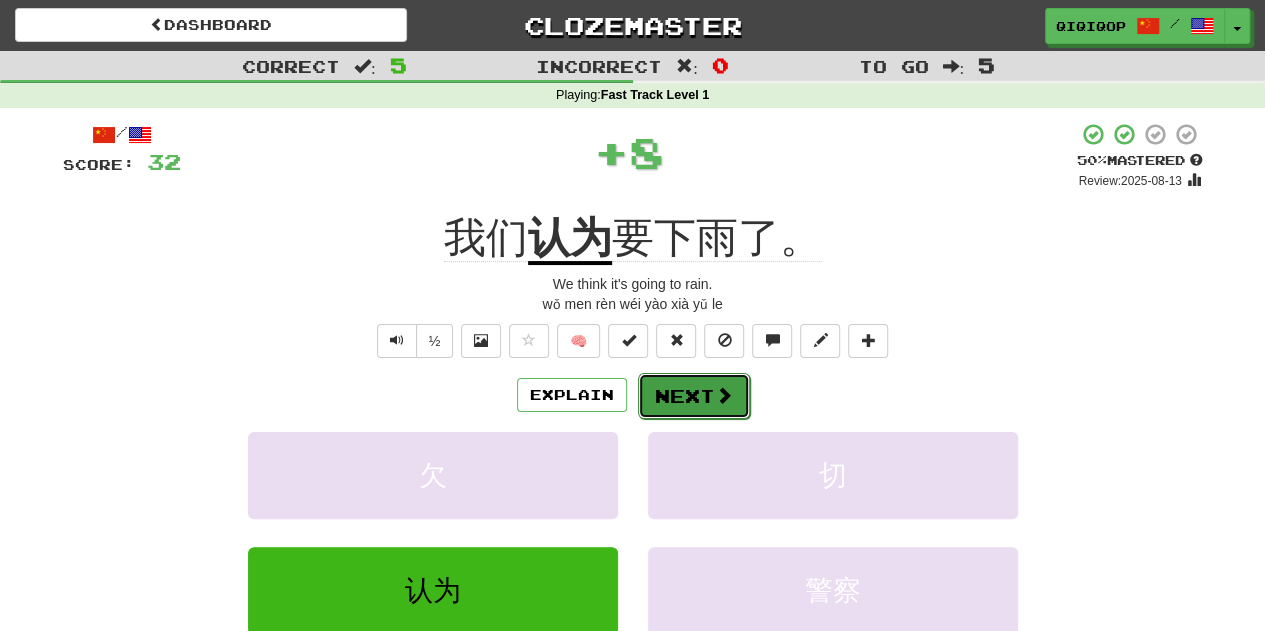 click on "Next" at bounding box center (694, 396) 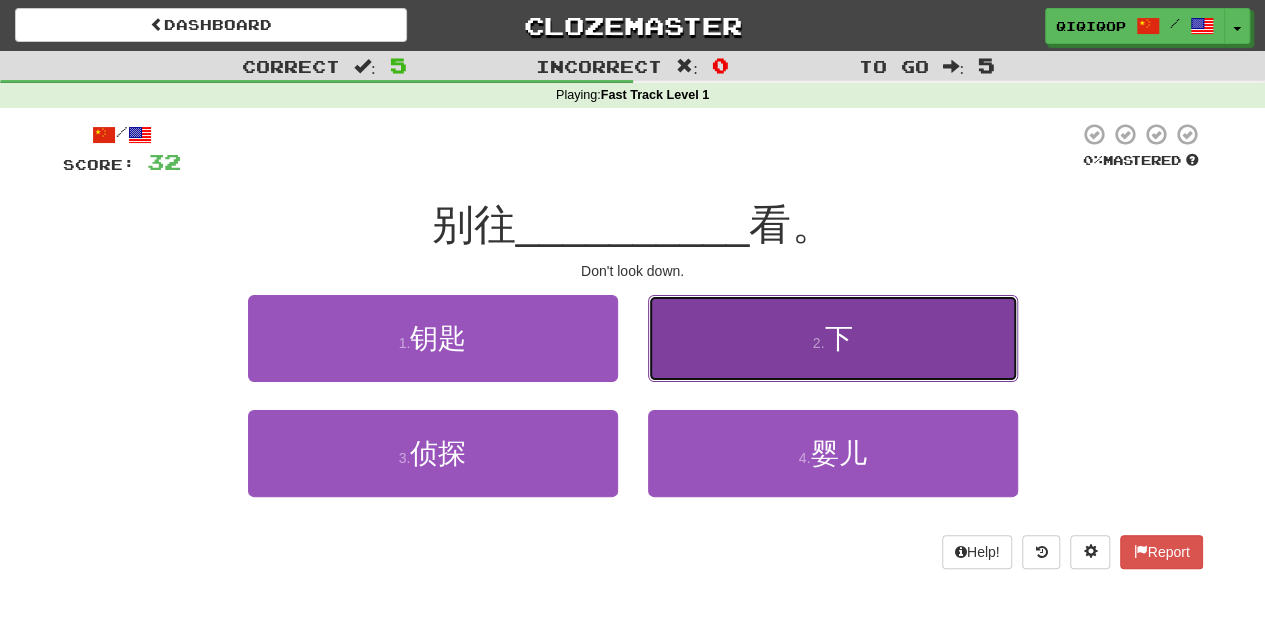 click on "2 .  下" at bounding box center (833, 338) 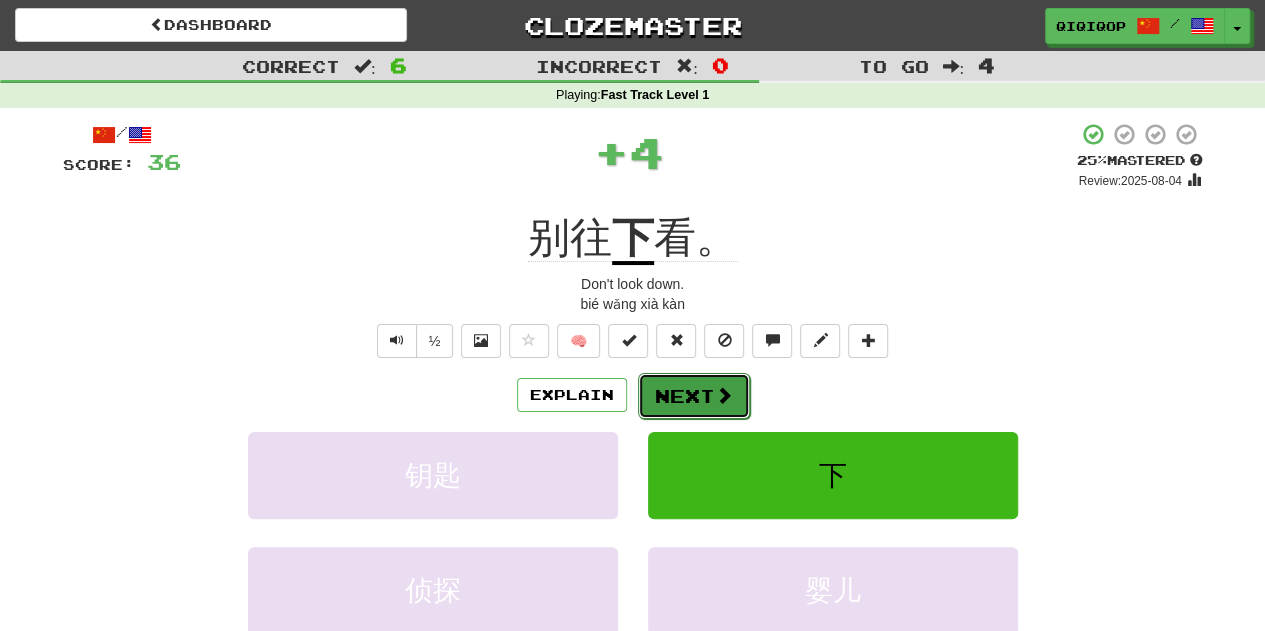 click on "Next" at bounding box center (694, 396) 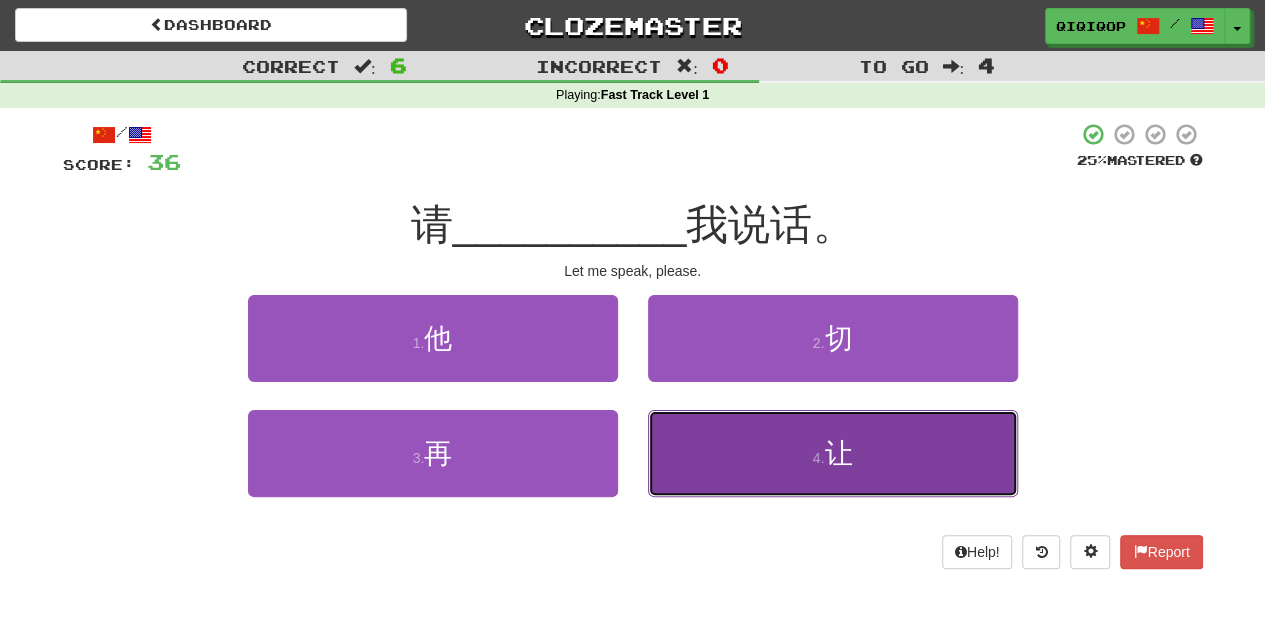 click on "4 .  让" at bounding box center (833, 453) 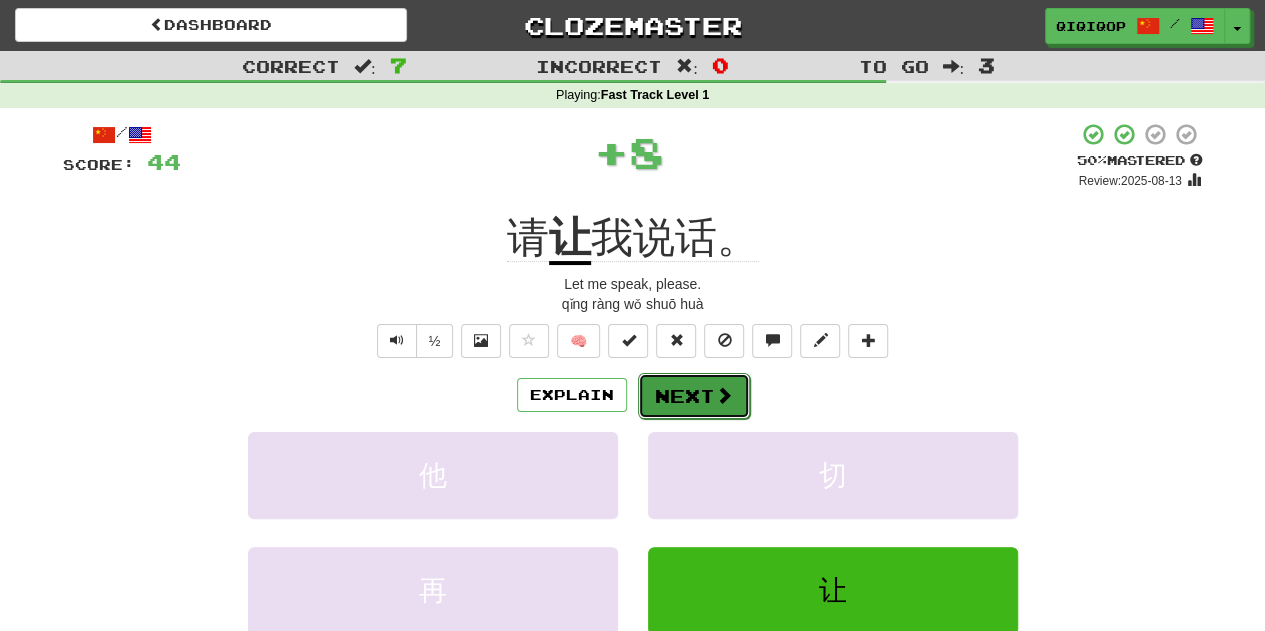 click on "Next" at bounding box center [694, 396] 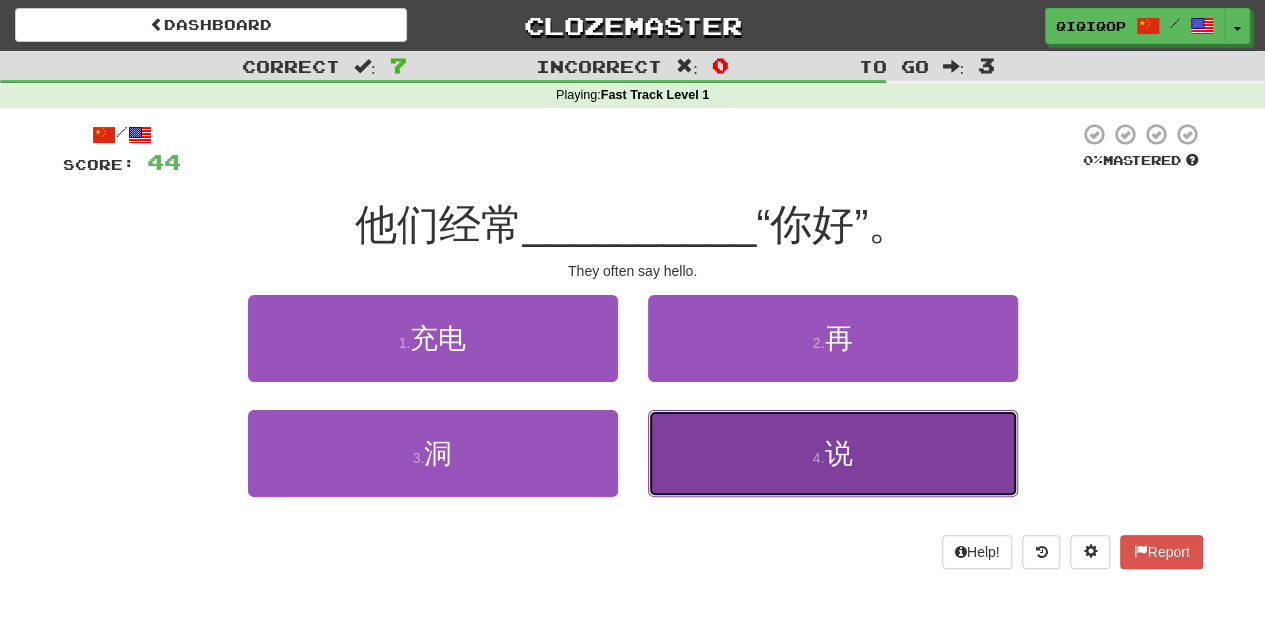 click on "4 .  说" at bounding box center [833, 453] 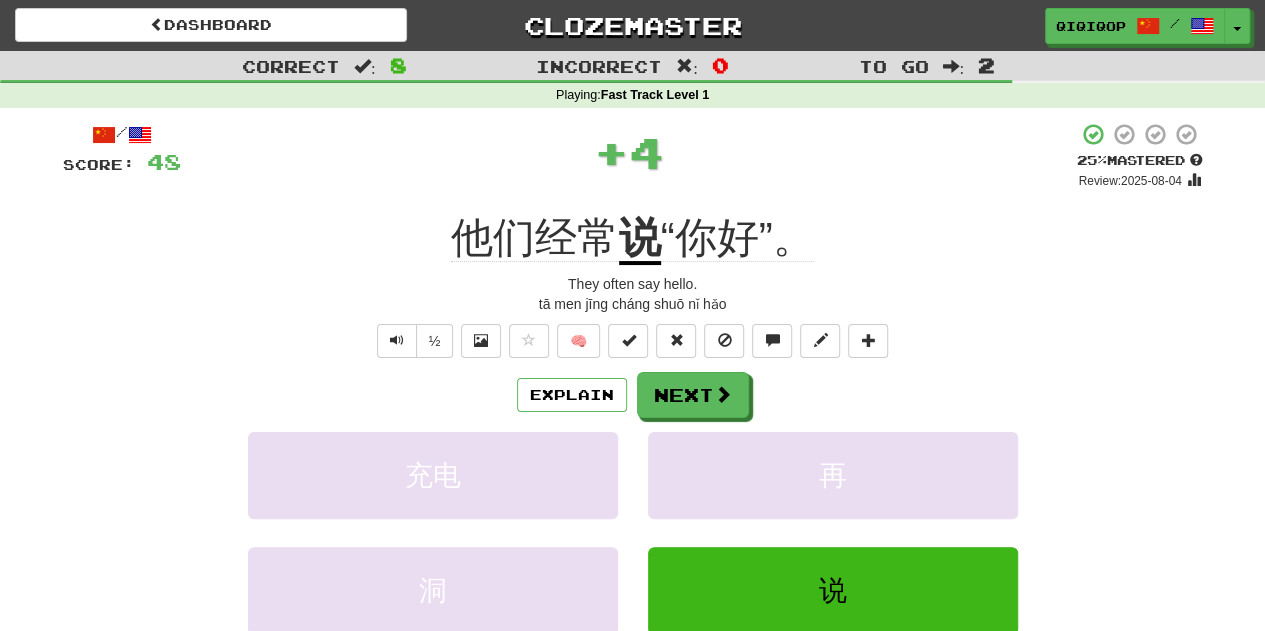 click on "Explain Next 充电 再 洞 说 Learn more: 充电 再 洞 说" at bounding box center (633, 532) 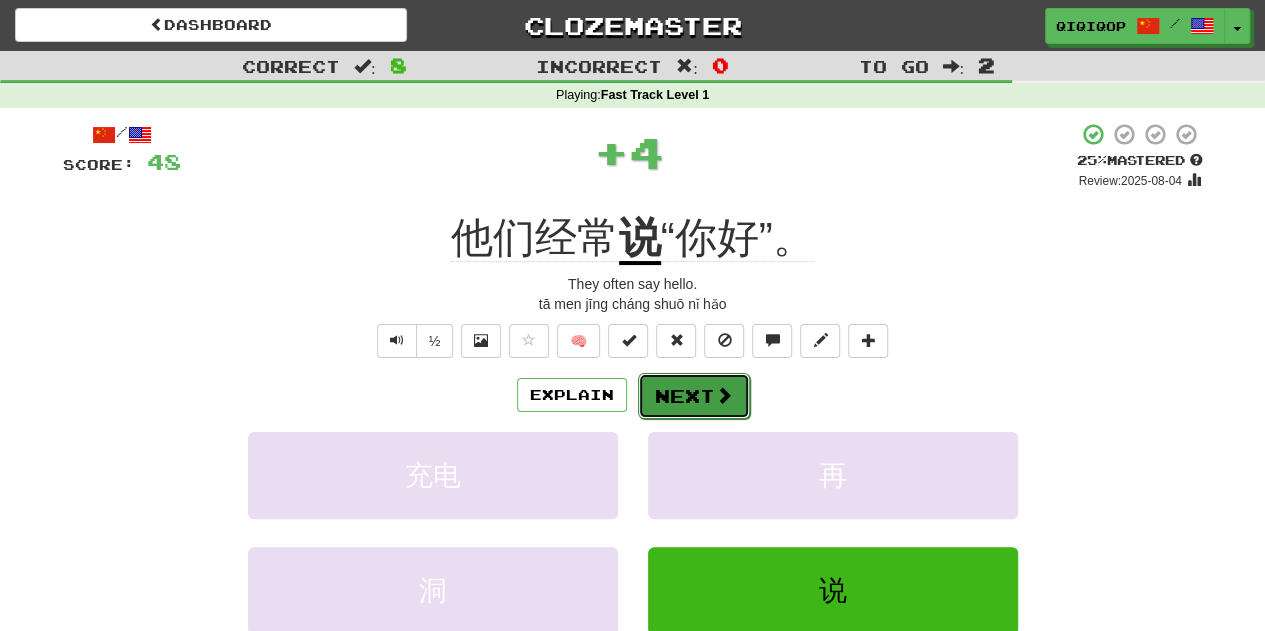 click on "Next" at bounding box center [694, 396] 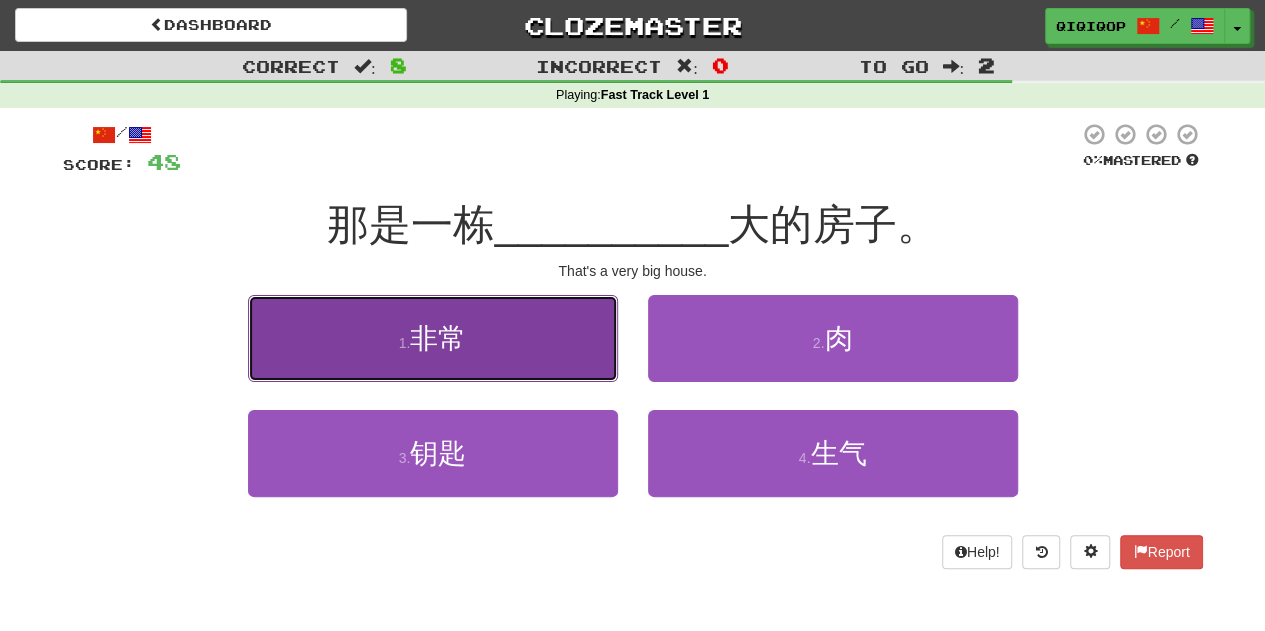 click on "1 .  非常" at bounding box center [433, 338] 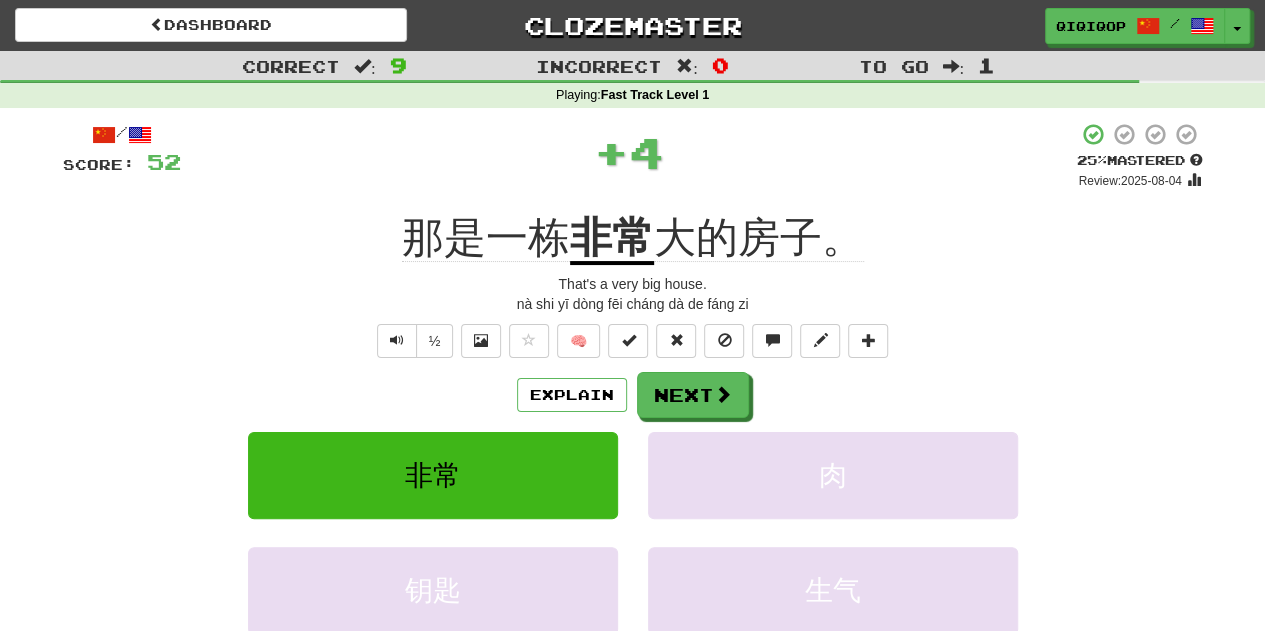 click on "Explain Next 非常 肉 钥匙 生气 Learn more: 非常 肉 钥匙 生气" at bounding box center (633, 532) 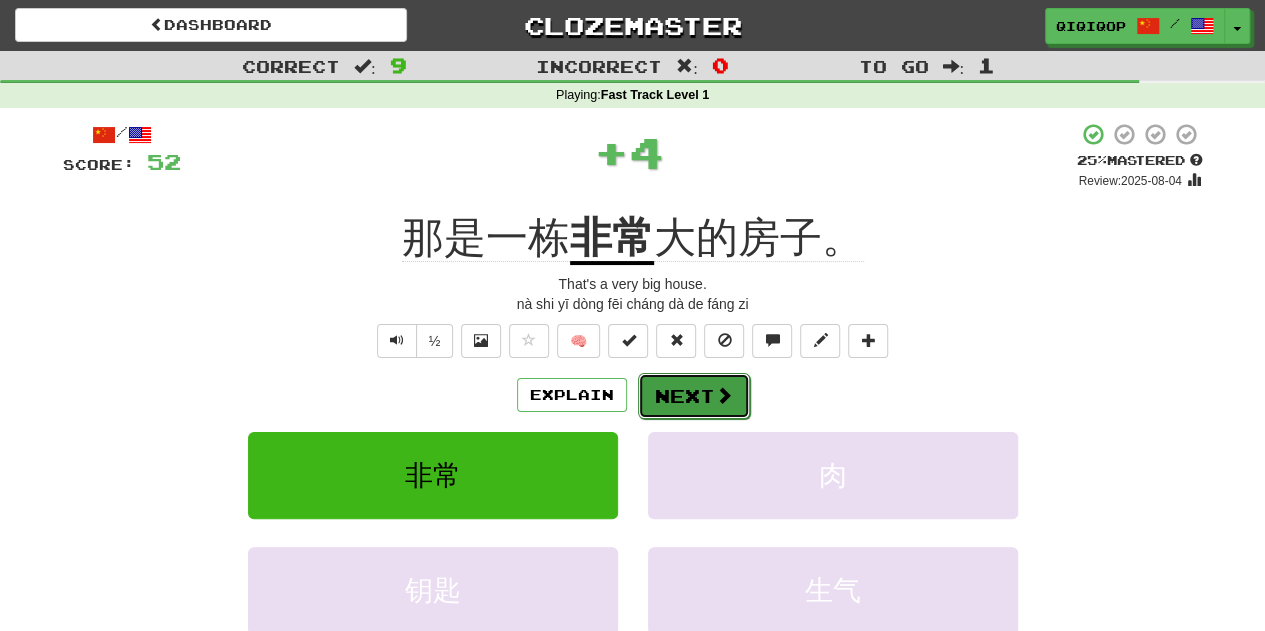 click on "Next" at bounding box center (694, 396) 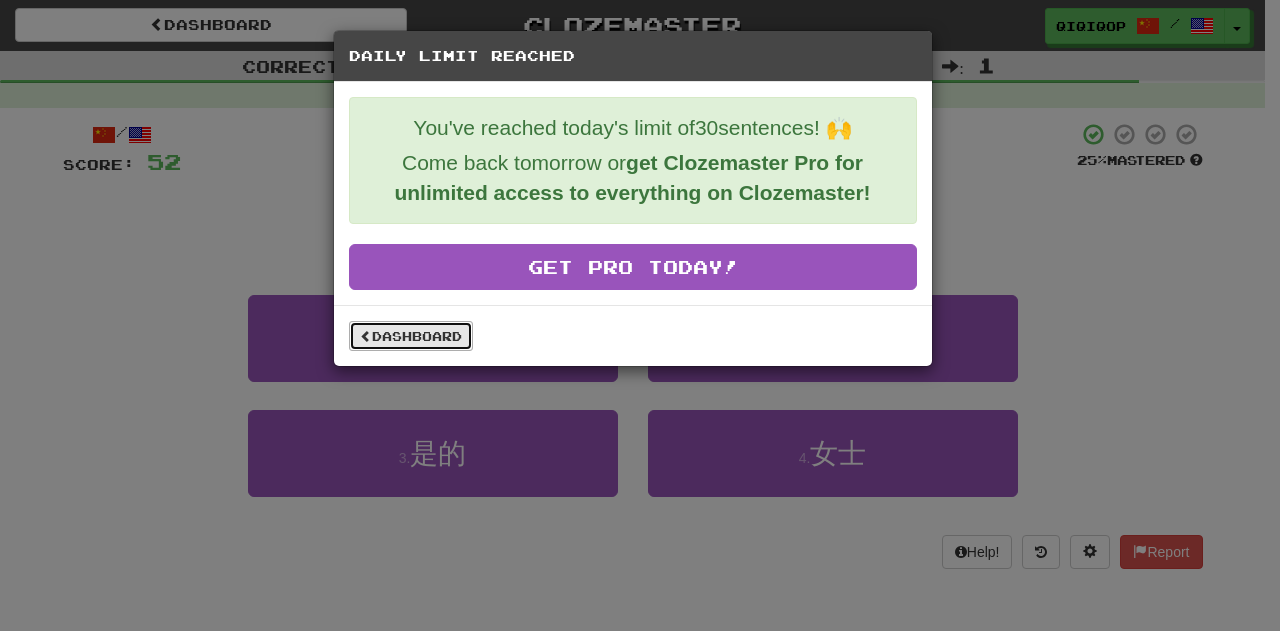 click on "Dashboard" at bounding box center (411, 336) 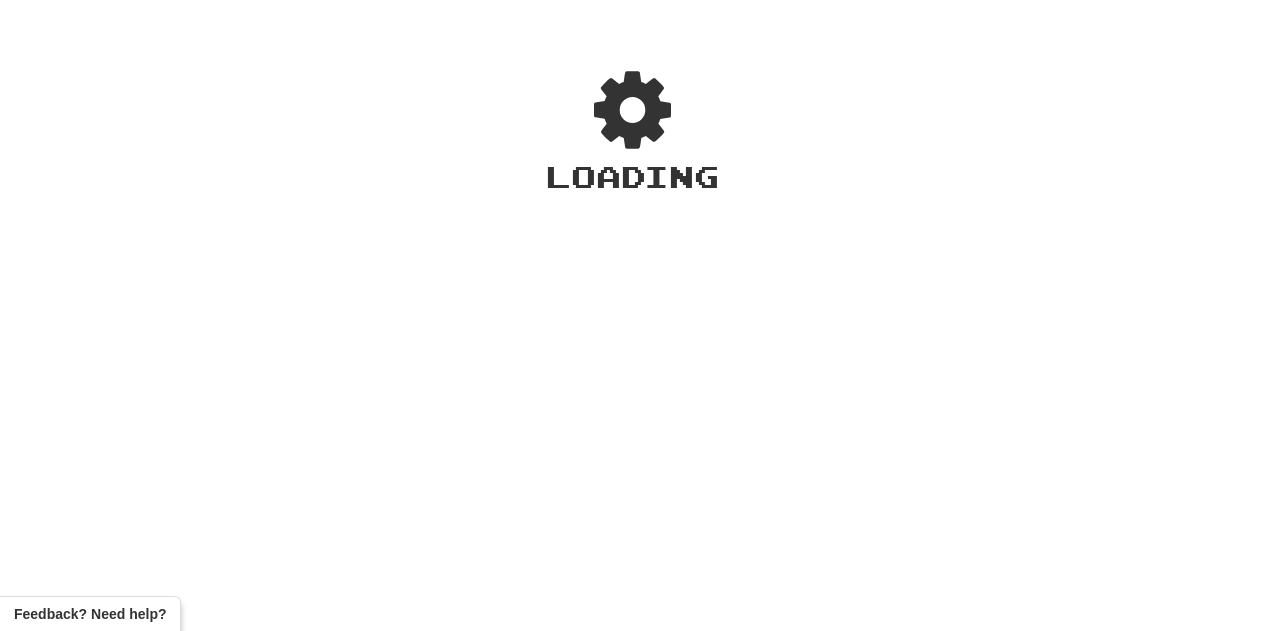 scroll, scrollTop: 0, scrollLeft: 0, axis: both 